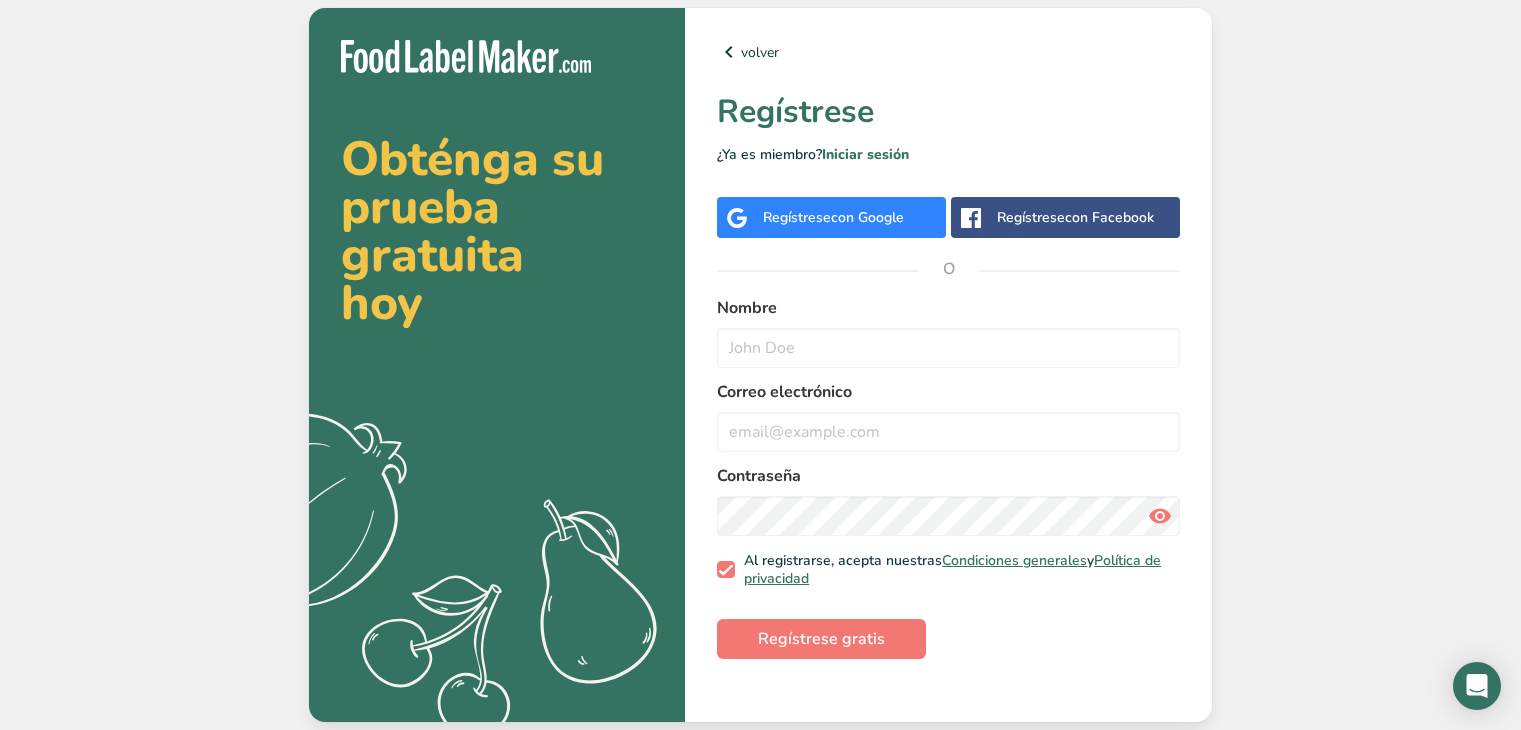 scroll, scrollTop: 0, scrollLeft: 0, axis: both 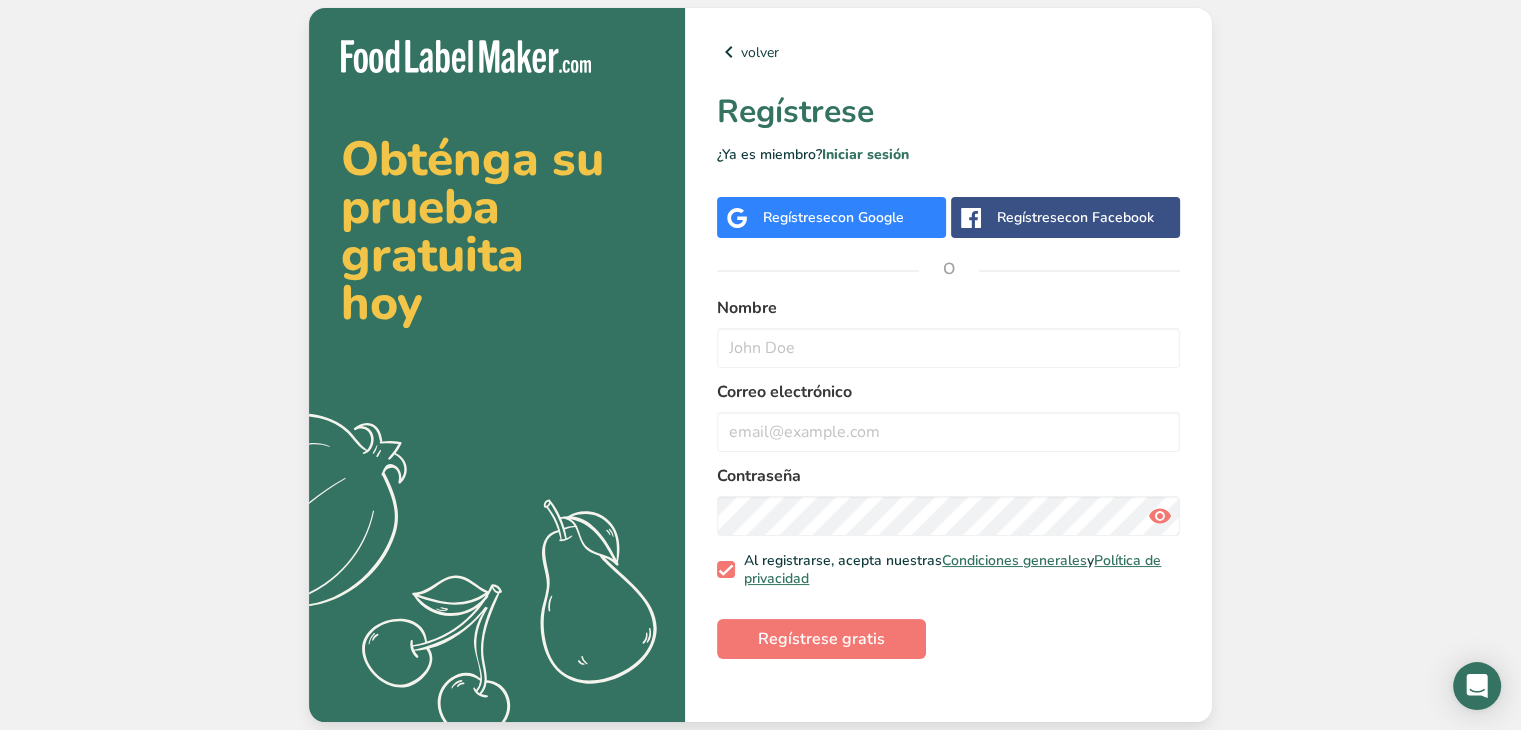 click on "con Google" at bounding box center (867, 217) 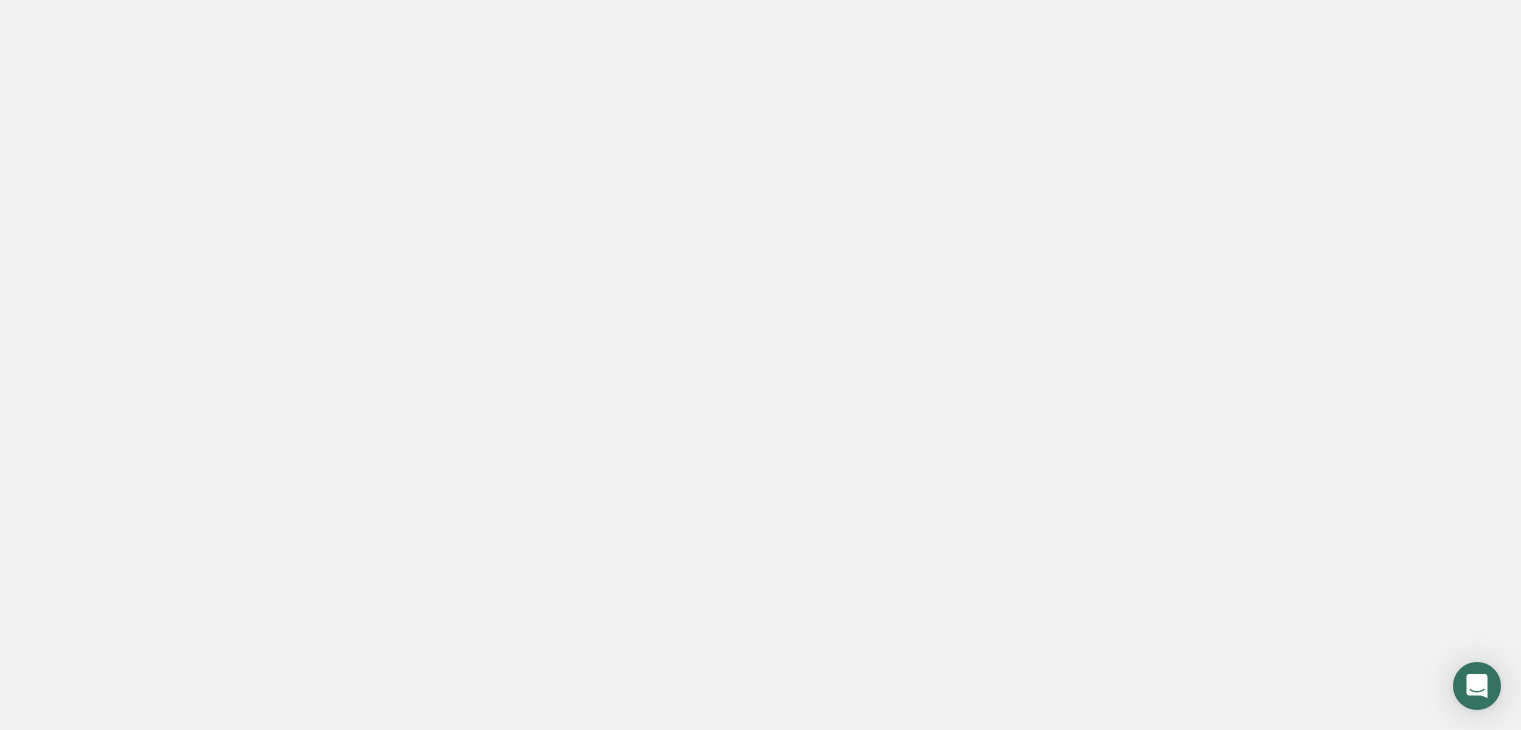 scroll, scrollTop: 0, scrollLeft: 0, axis: both 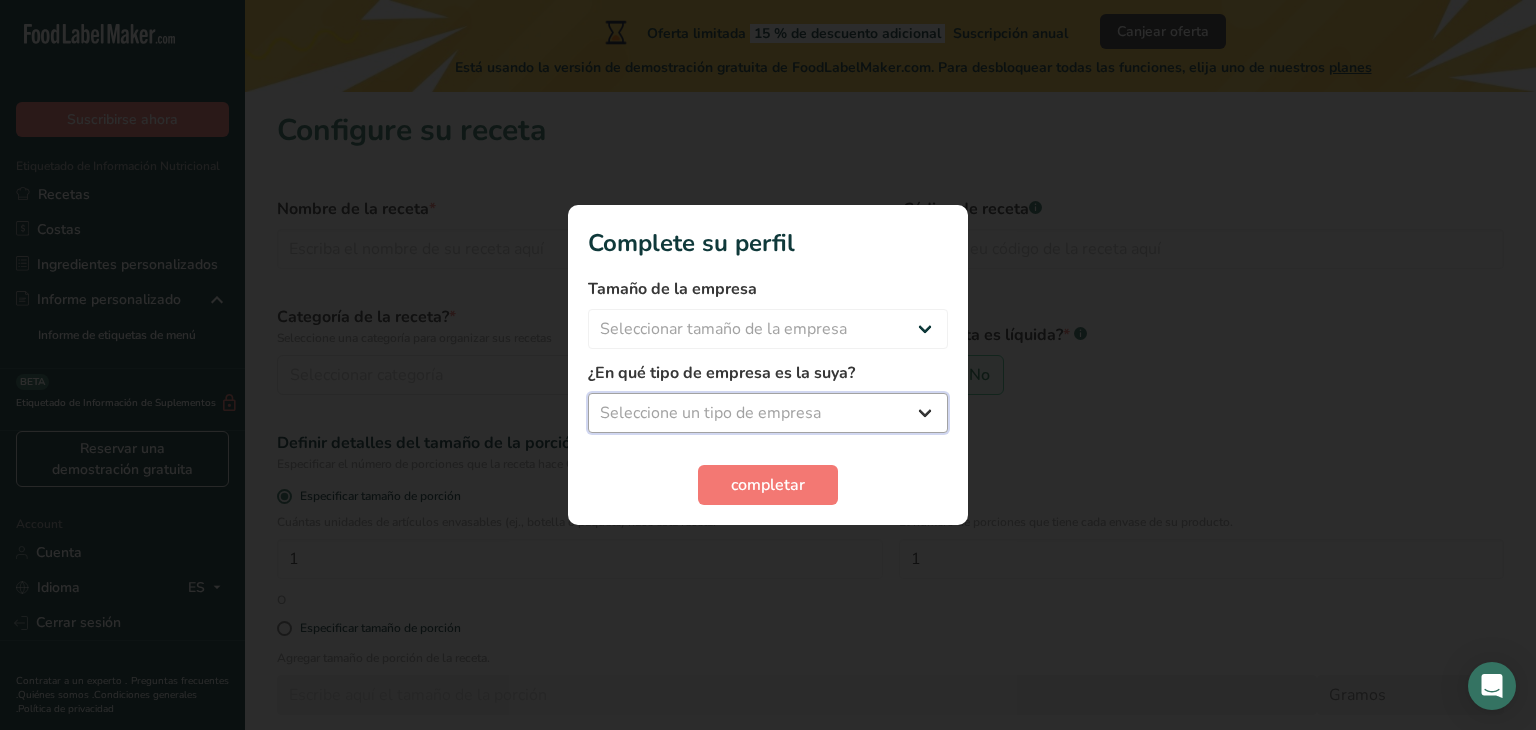 click on "Seleccione un tipo de empresa
Fabricante de alimentos envasados
Restaurante y cafetería
Panadería
Empresa de comidas preparadas y cáterin
Nutricionista
Bloguero gastronómico
Entrenador personal
Otro" at bounding box center (768, 413) 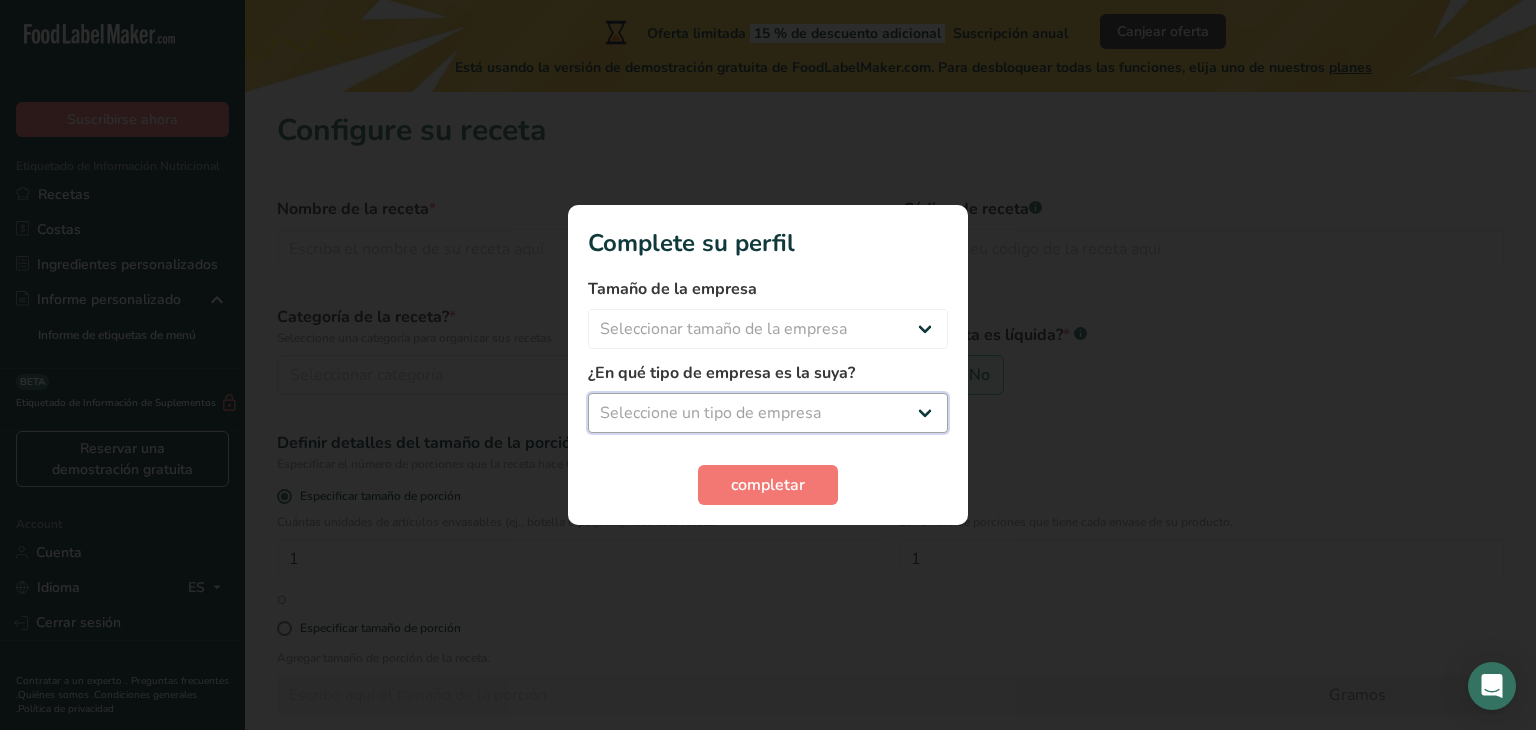 select on "1" 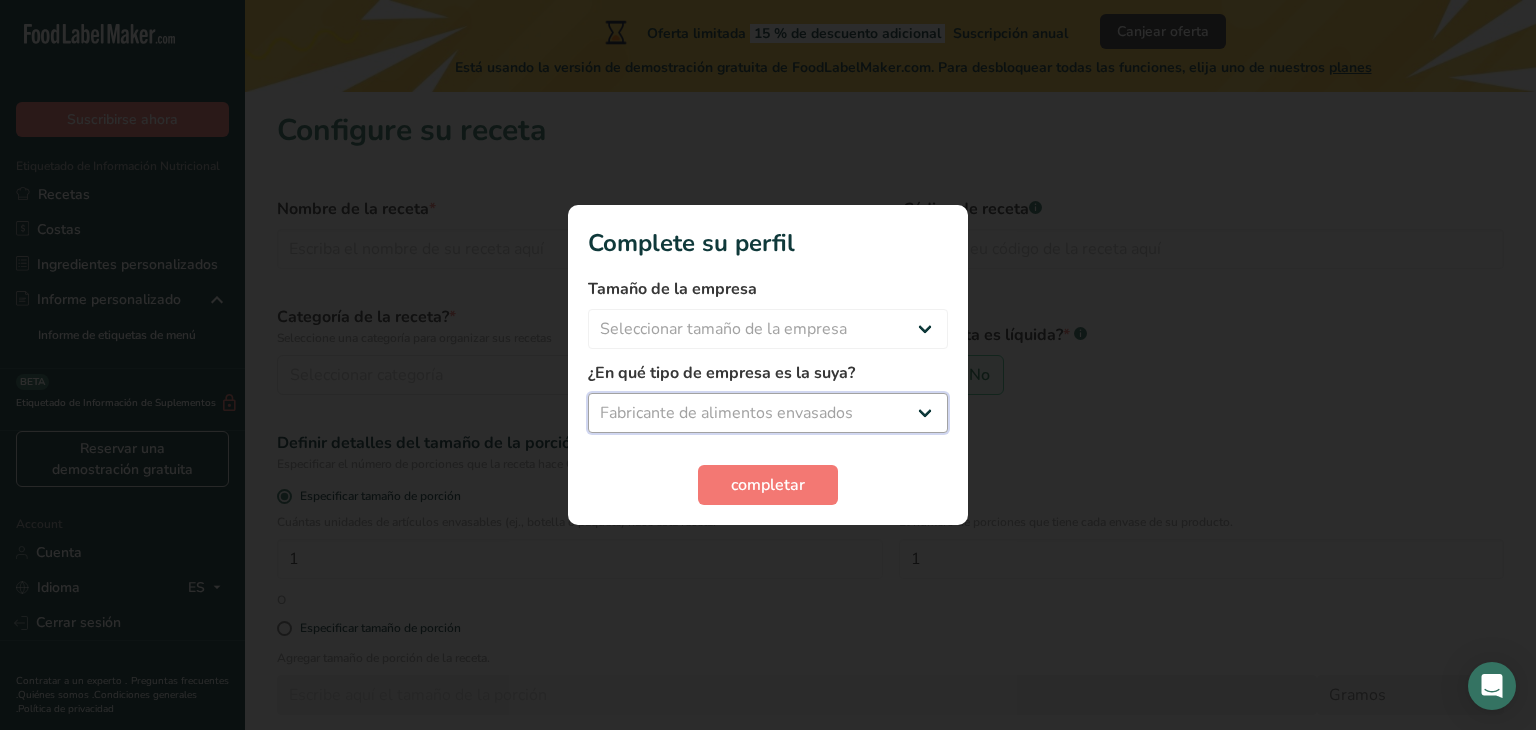 click on "Seleccione un tipo de empresa
Fabricante de alimentos envasados
Restaurante y cafetería
Panadería
Empresa de comidas preparadas y cáterin
Nutricionista
Bloguero gastronómico
Entrenador personal
Otro" at bounding box center (768, 413) 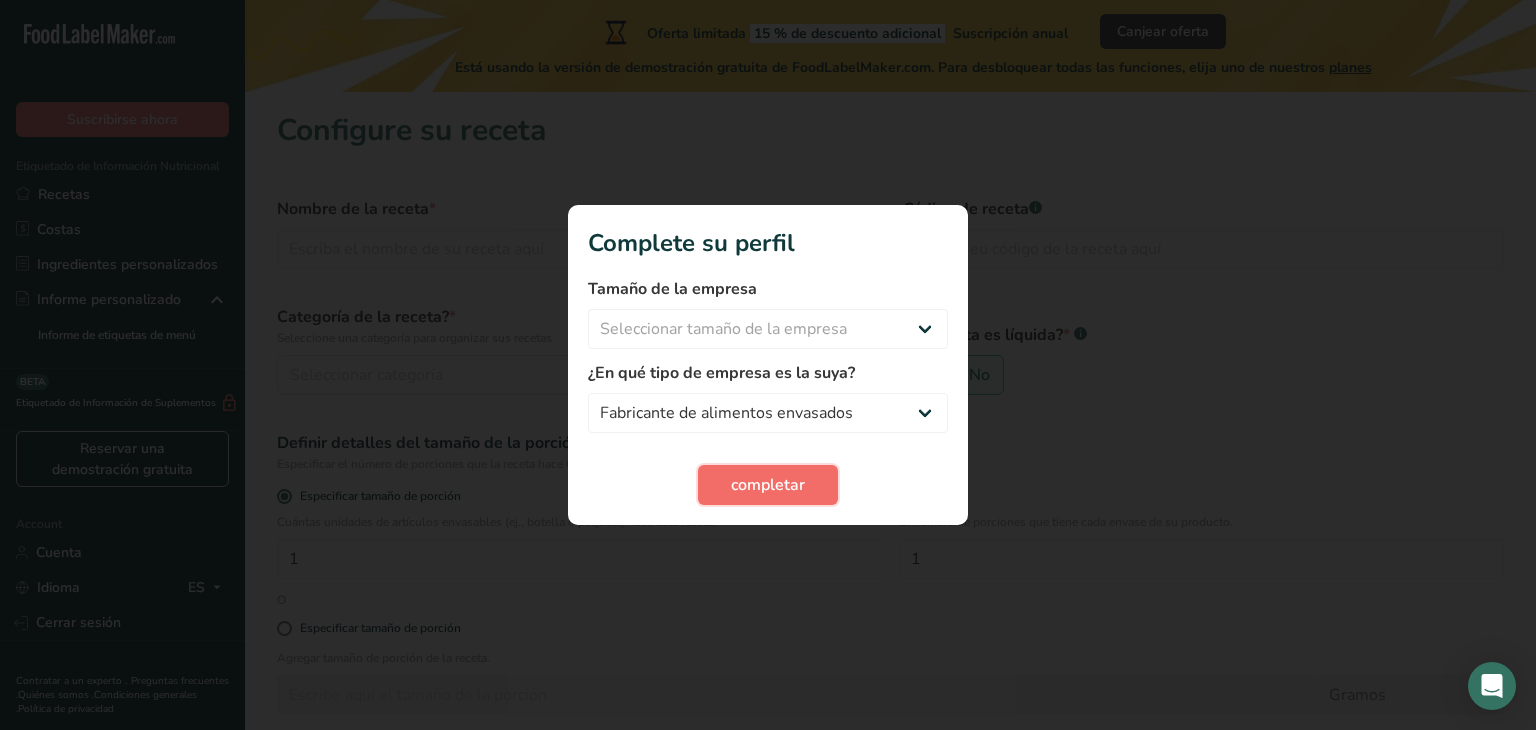 click on "completar" at bounding box center (768, 485) 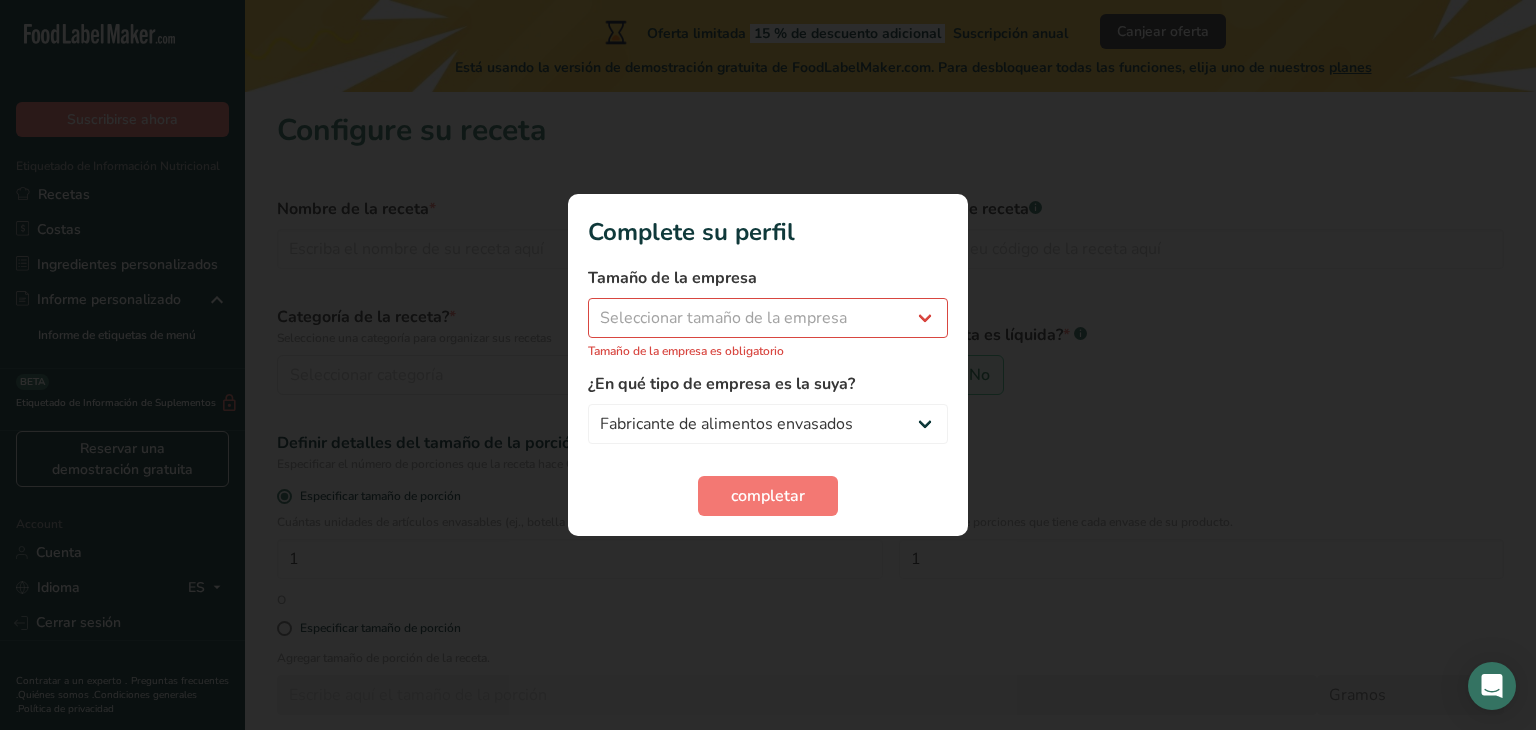 click on "Tamaño de la empresa  Seleccionar tamaño de la empresa
Menos de 10 empleados
De 10 a 50 empleados
De 51 a 500 empleados
Más de 500 empleados
Tamaño de la empresa es obligatorio" at bounding box center (768, 313) 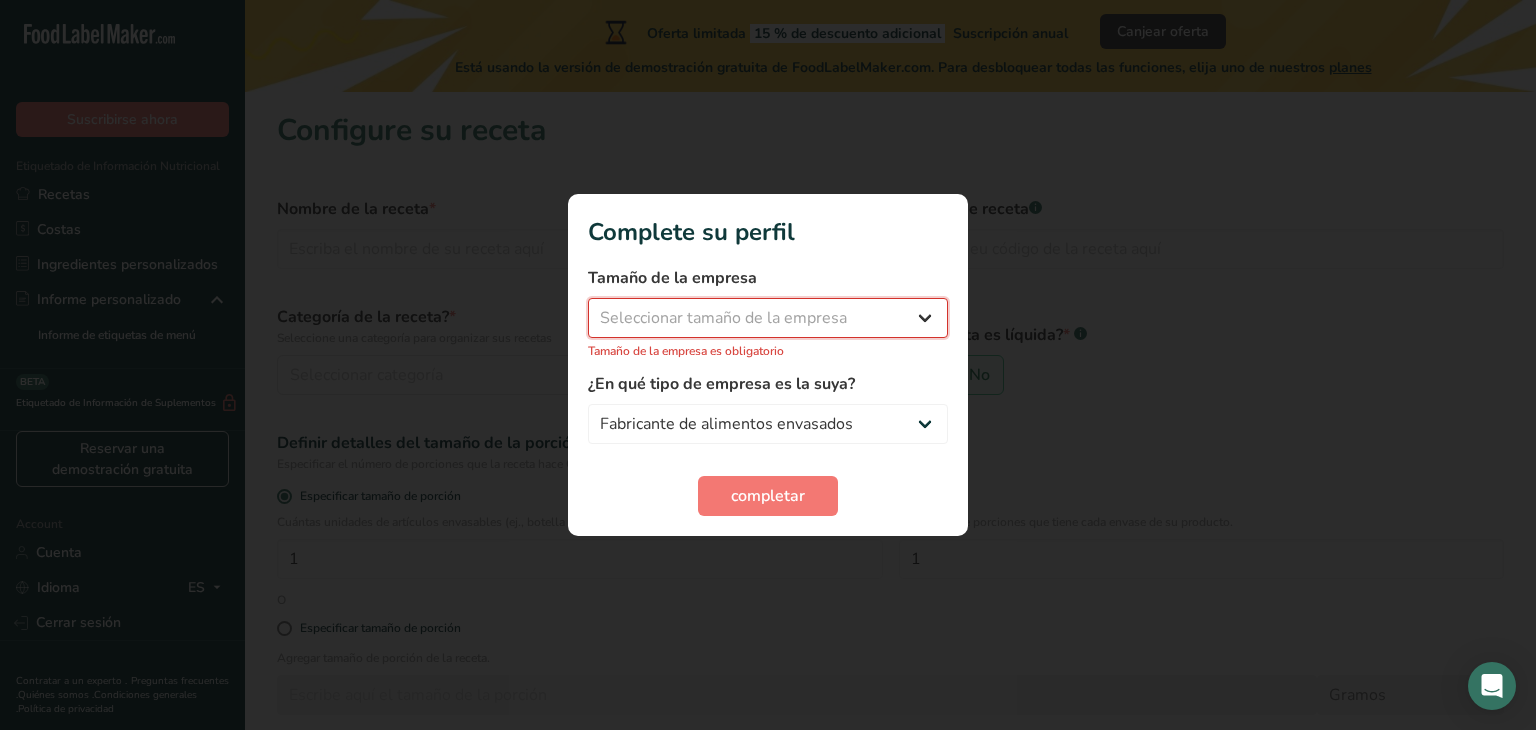 click on "Seleccionar tamaño de la empresa
Menos de 10 empleados
De 10 a 50 empleados
De 51 a 500 empleados
Más de 500 empleados" at bounding box center (768, 318) 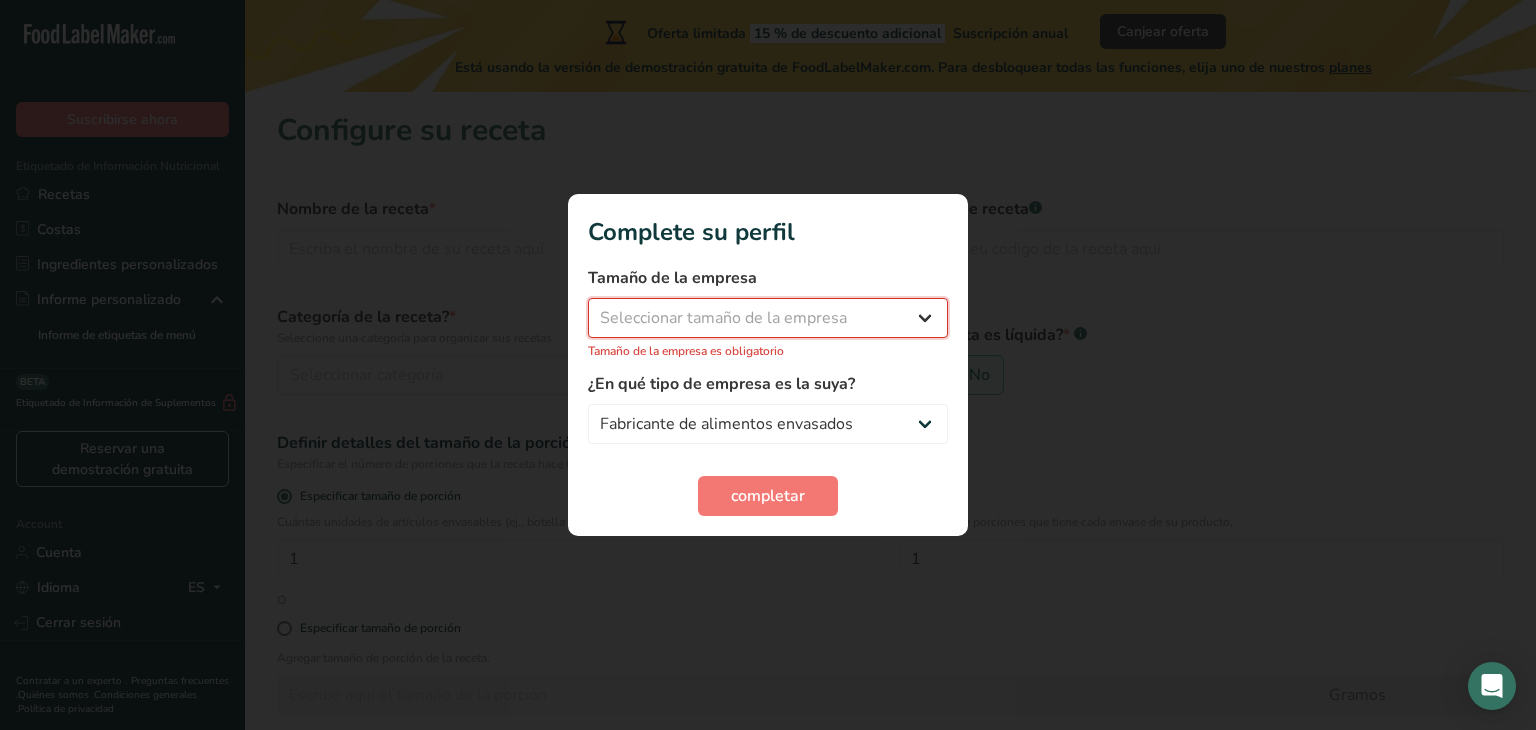 select on "1" 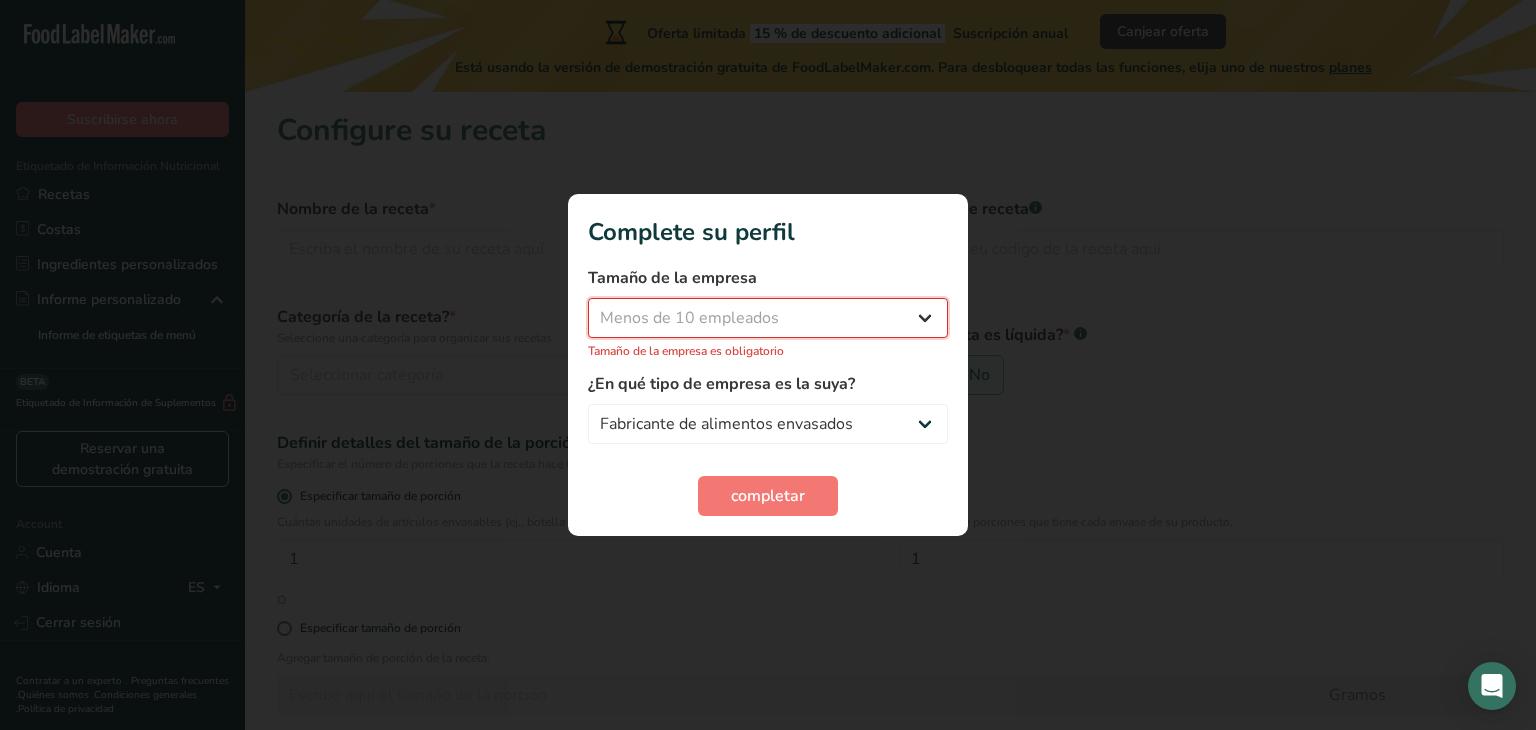 click on "Seleccionar tamaño de la empresa
Menos de 10 empleados
De 10 a 50 empleados
De 51 a 500 empleados
Más de 500 empleados" at bounding box center (768, 318) 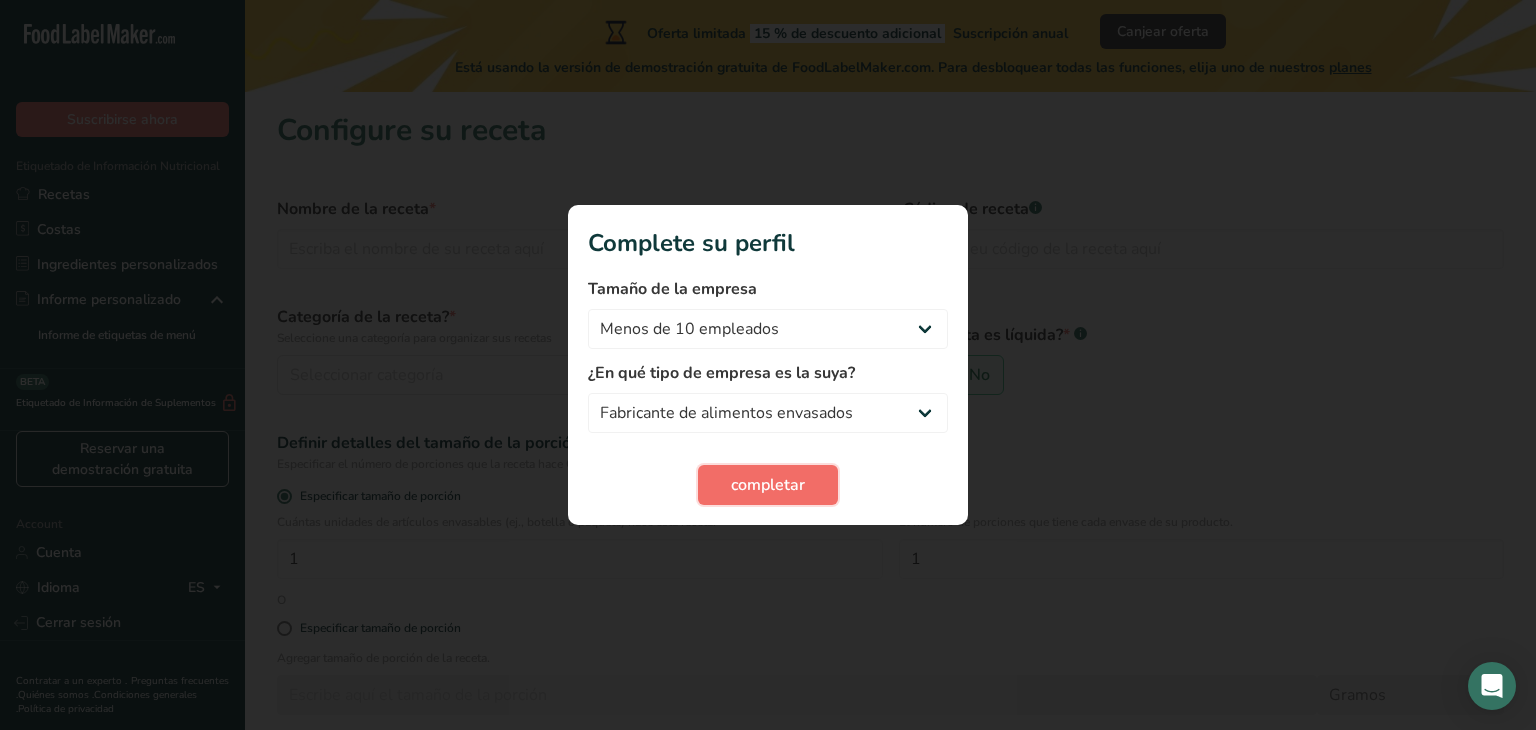click on "completar" at bounding box center (768, 485) 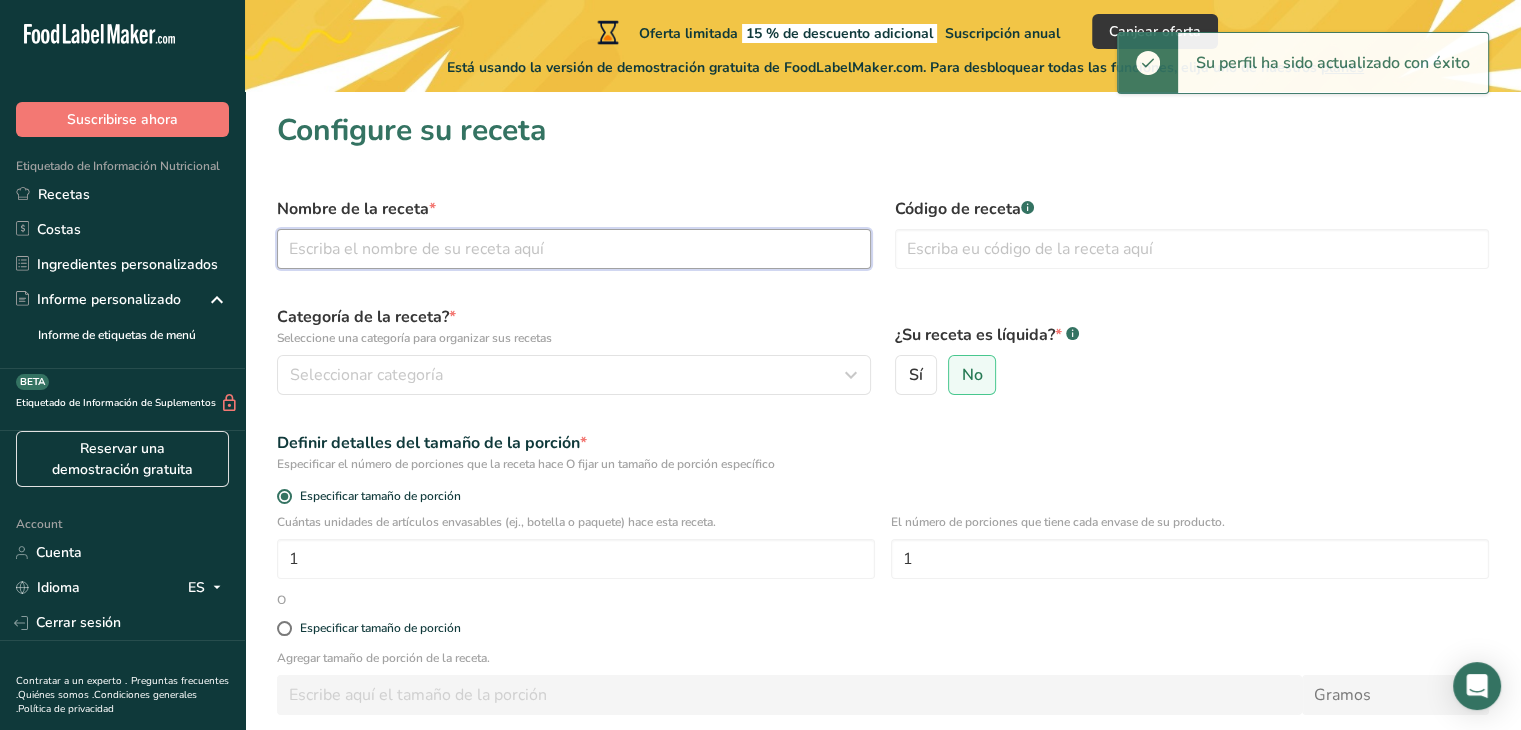 click at bounding box center (574, 249) 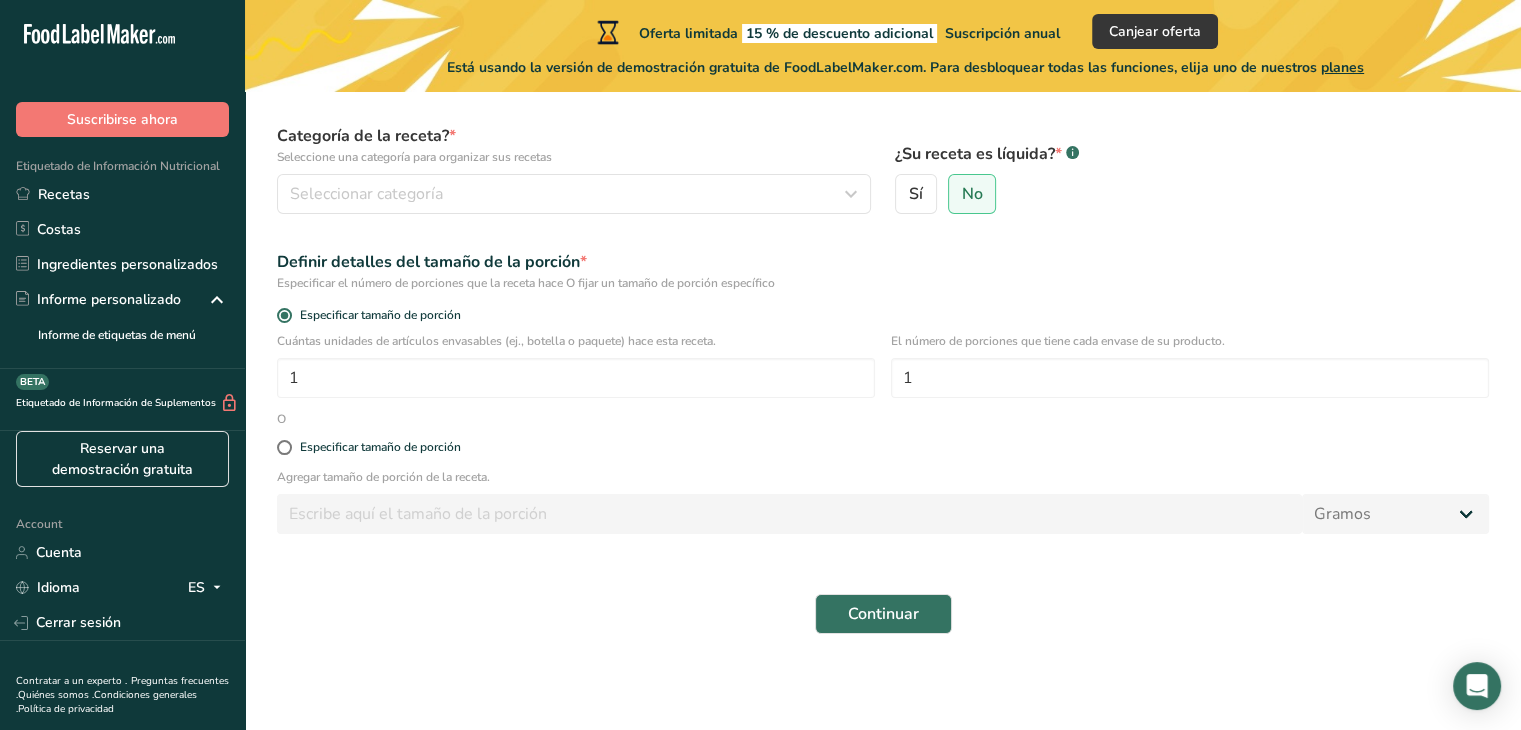 scroll, scrollTop: 0, scrollLeft: 0, axis: both 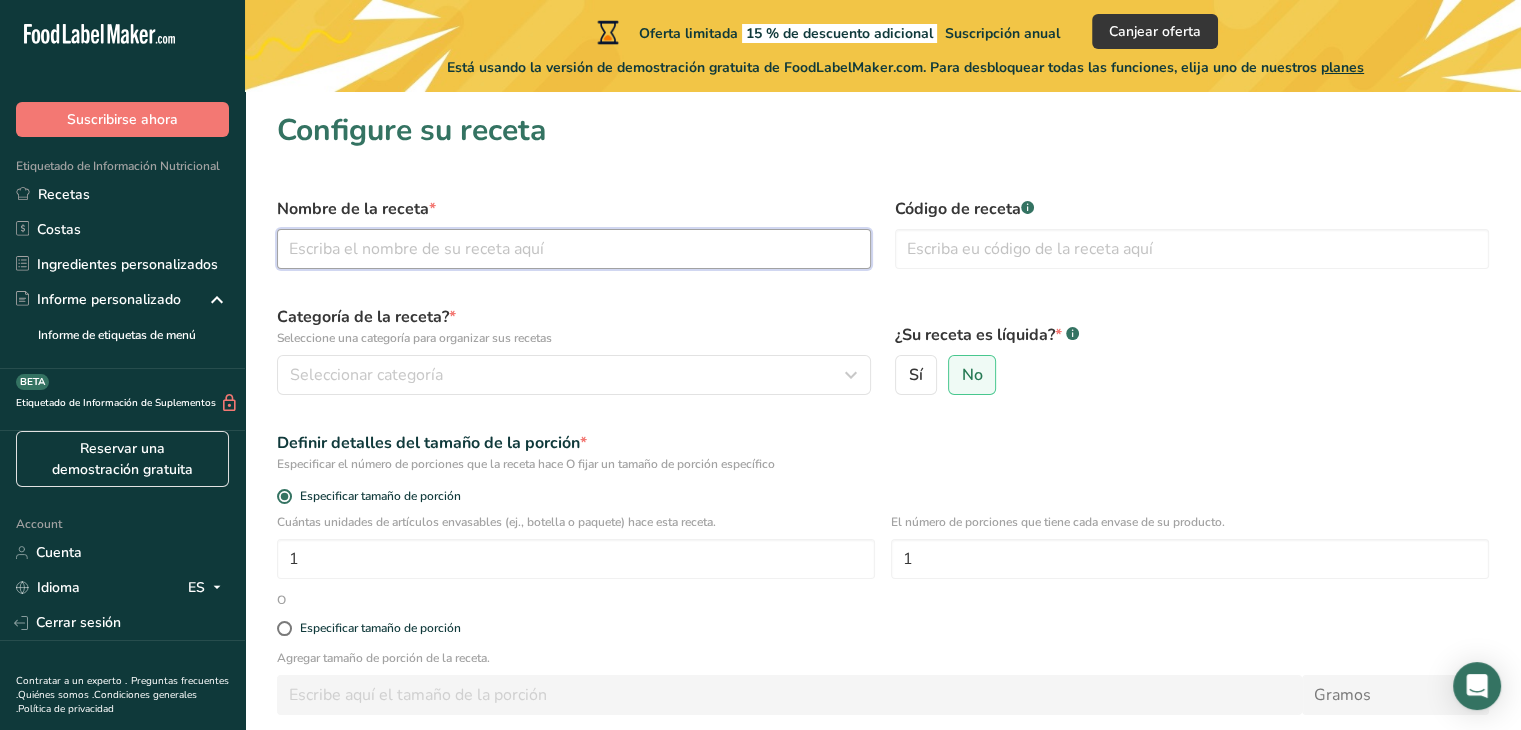click at bounding box center (574, 249) 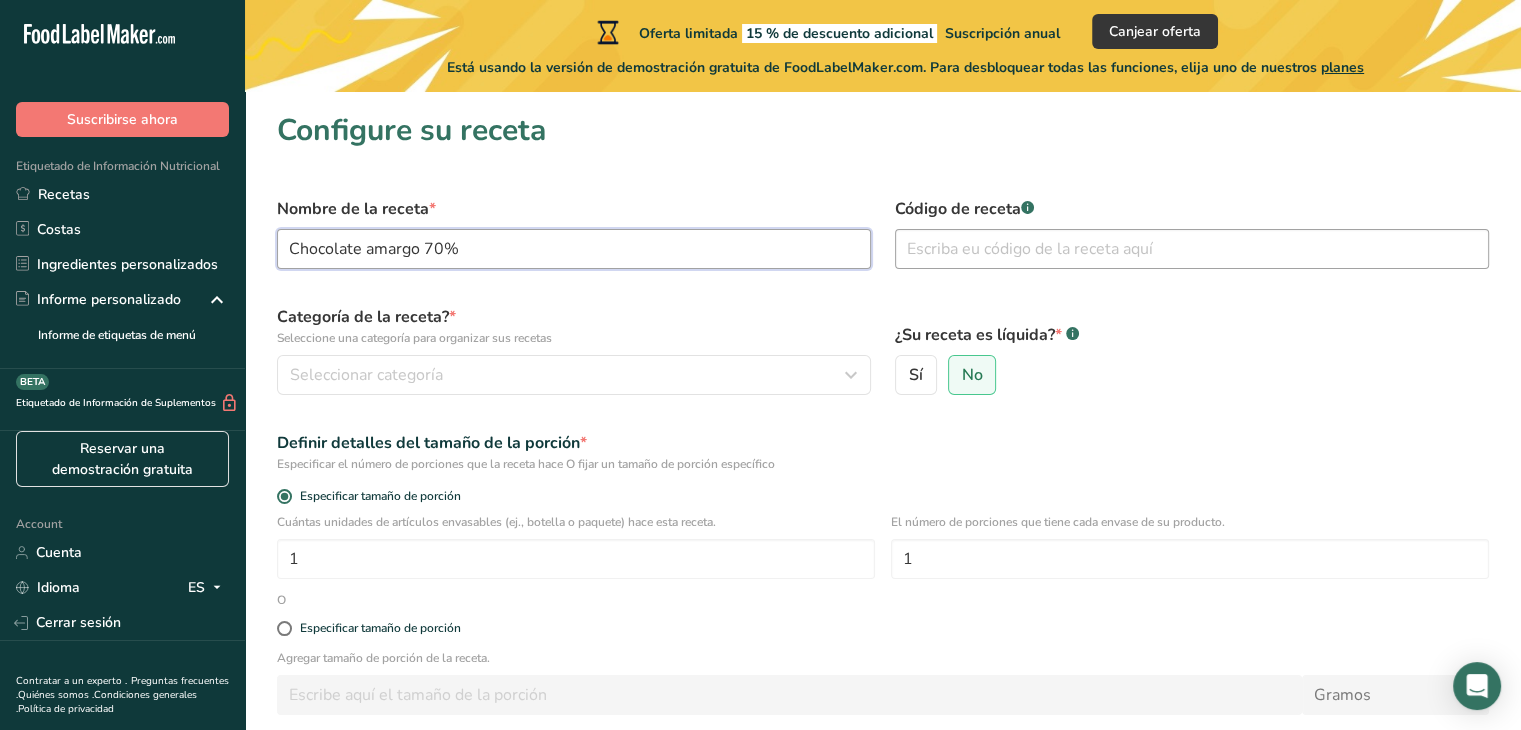 type on "Chocolate amargo 70%" 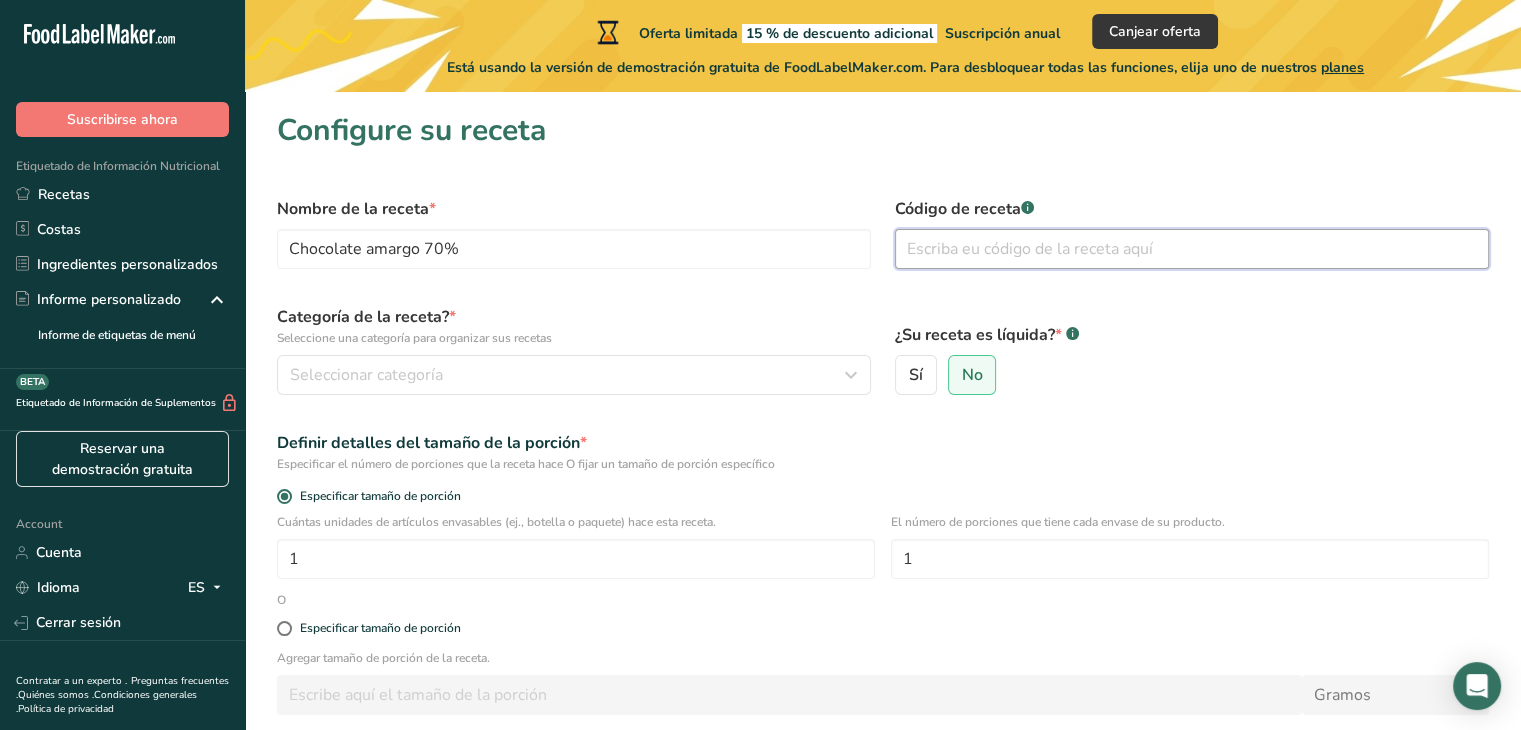 click at bounding box center (1192, 249) 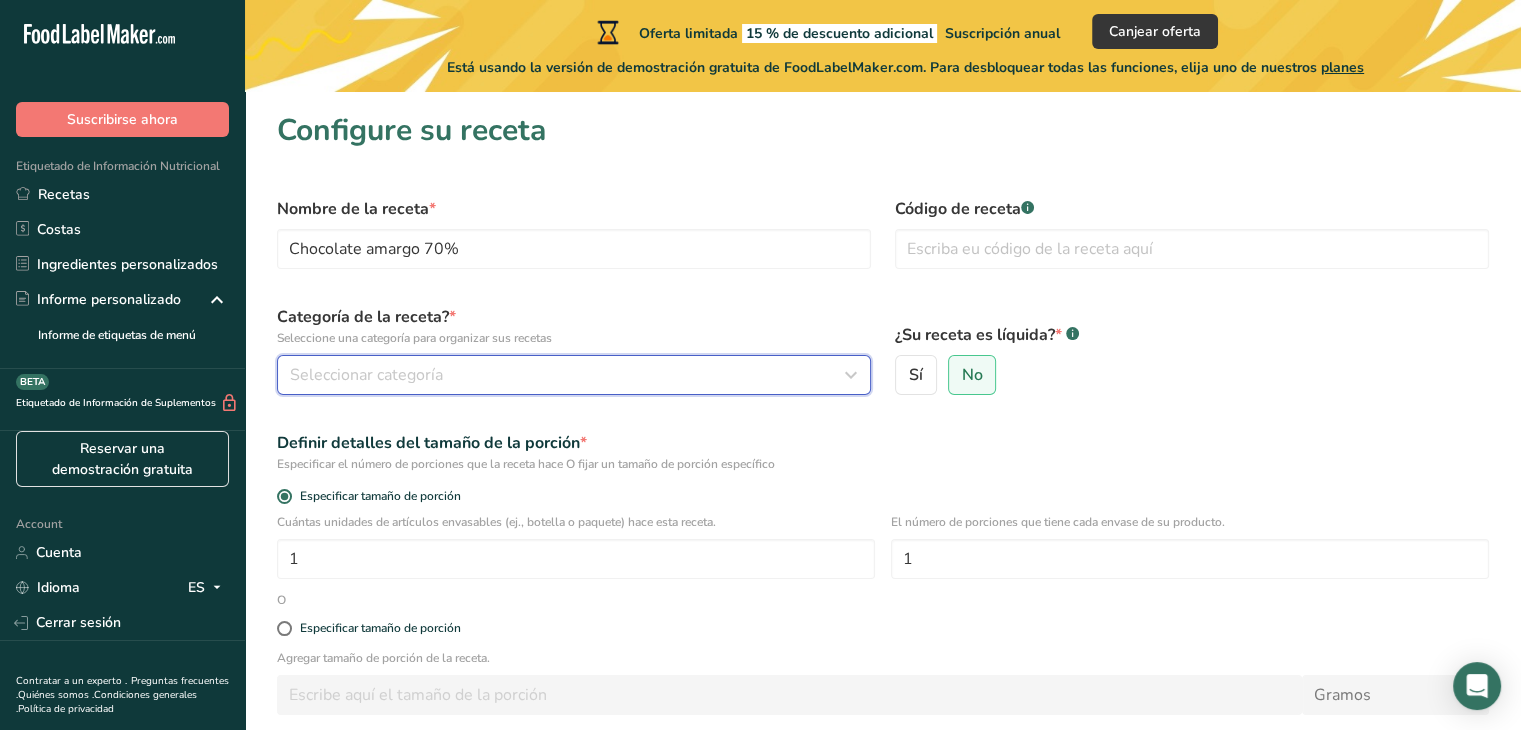 click on "Seleccionar categoría" at bounding box center [568, 375] 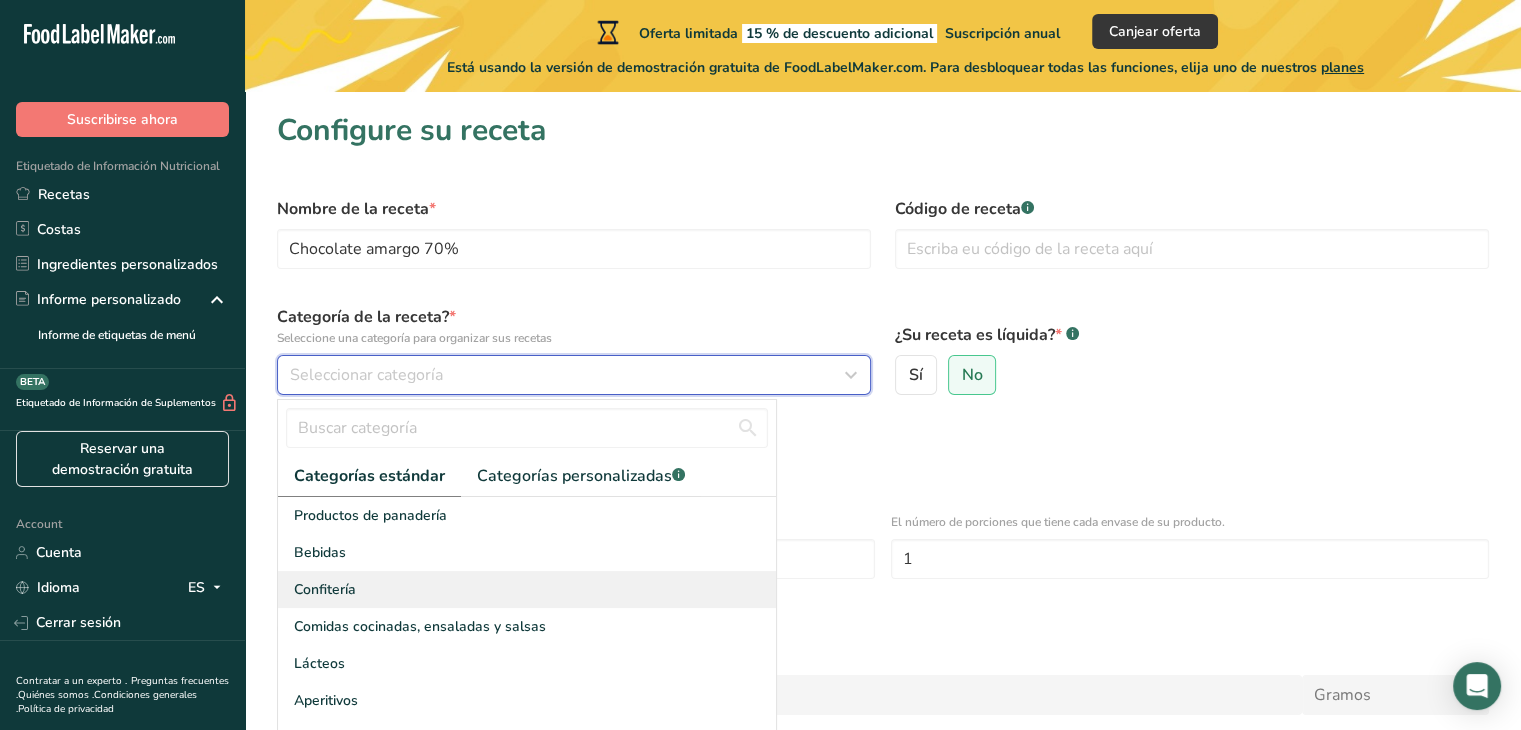 type 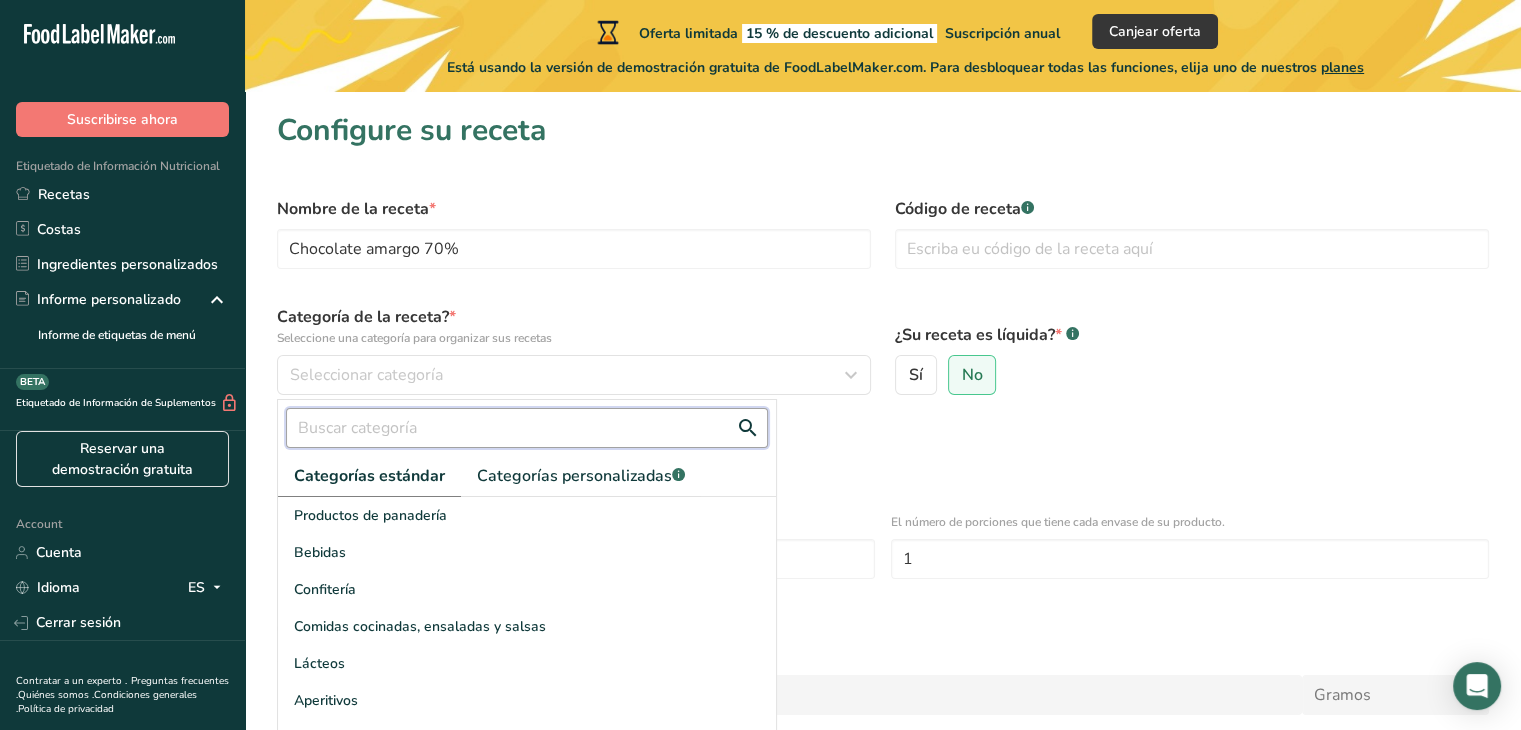 click at bounding box center [527, 428] 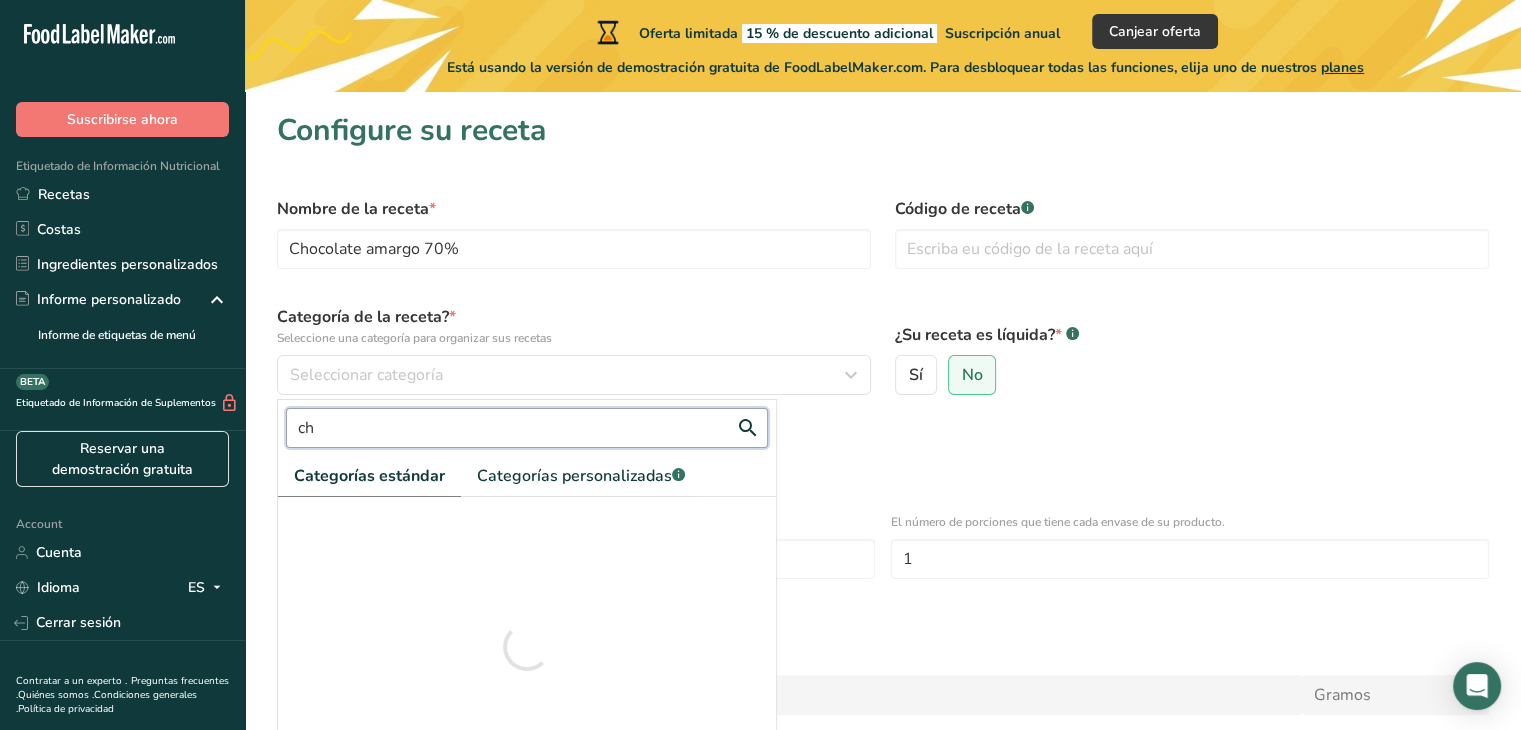 type on "c" 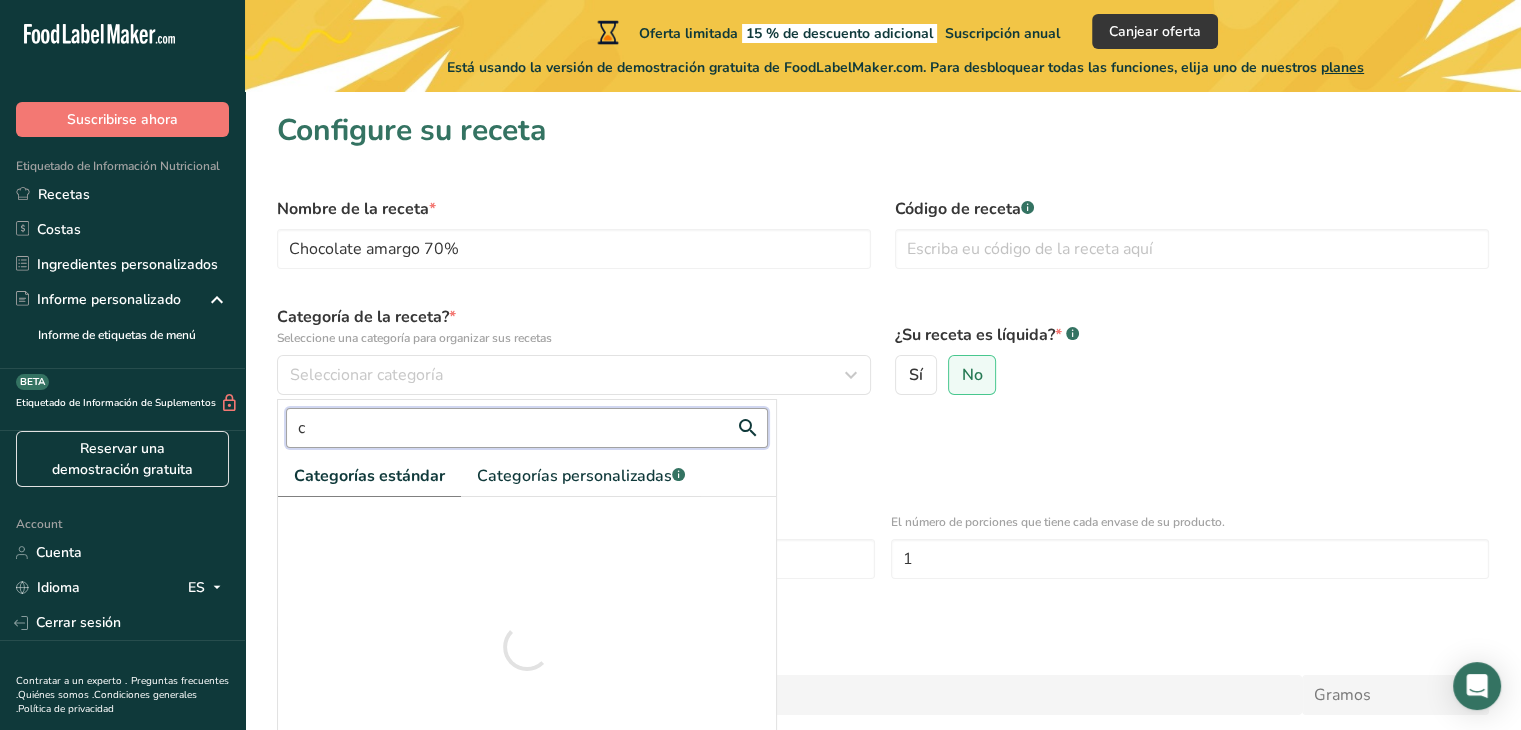 type 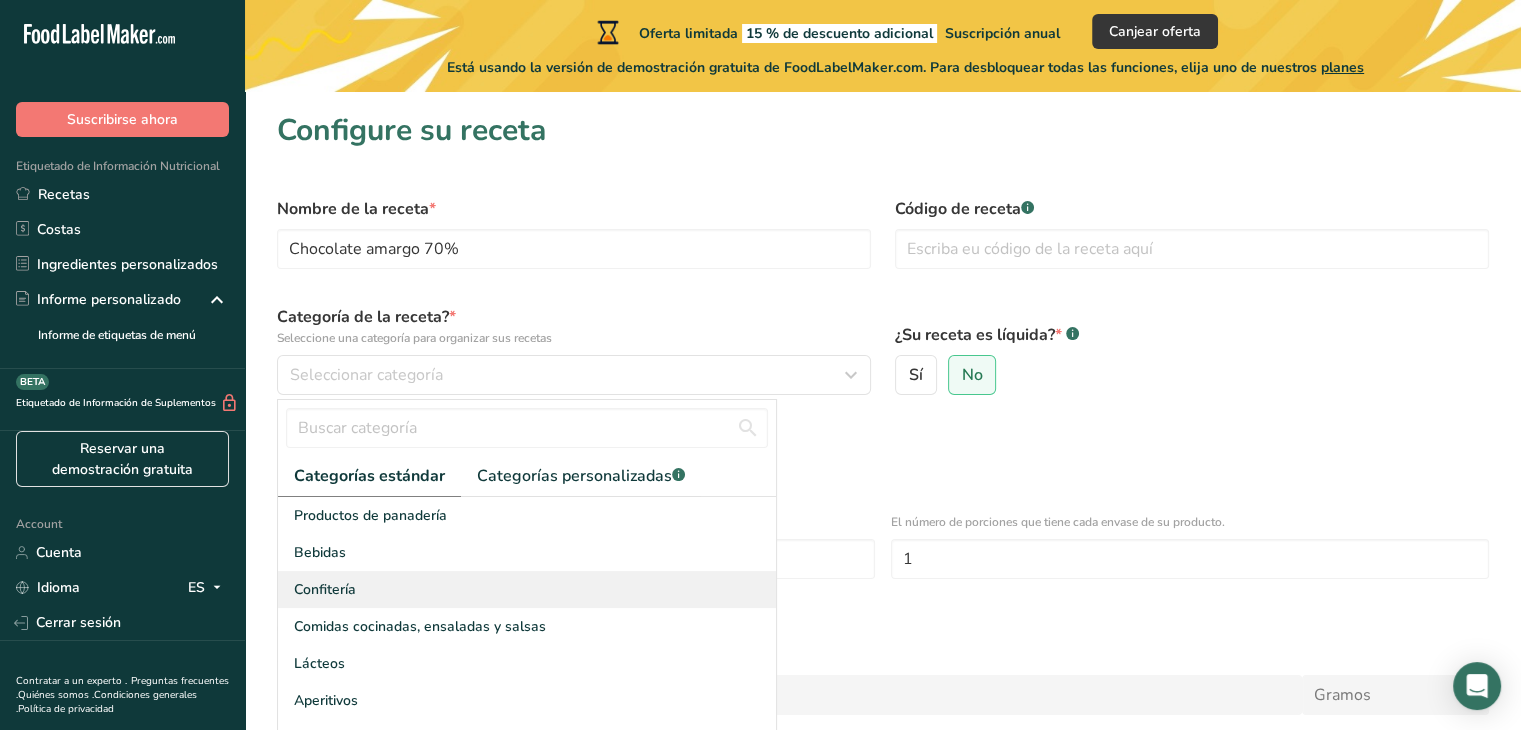 click on "Confitería" at bounding box center [527, 589] 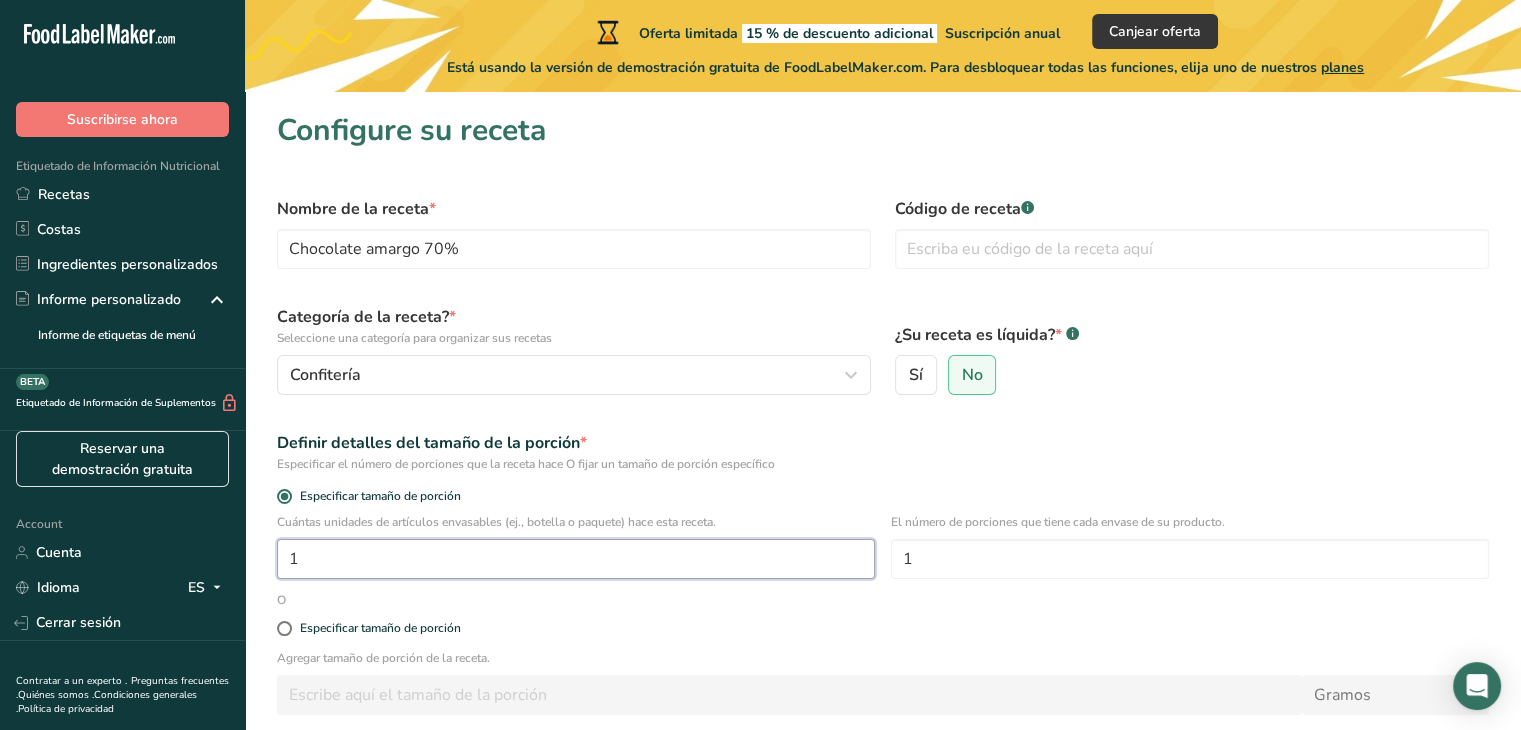 click on "1" at bounding box center (576, 559) 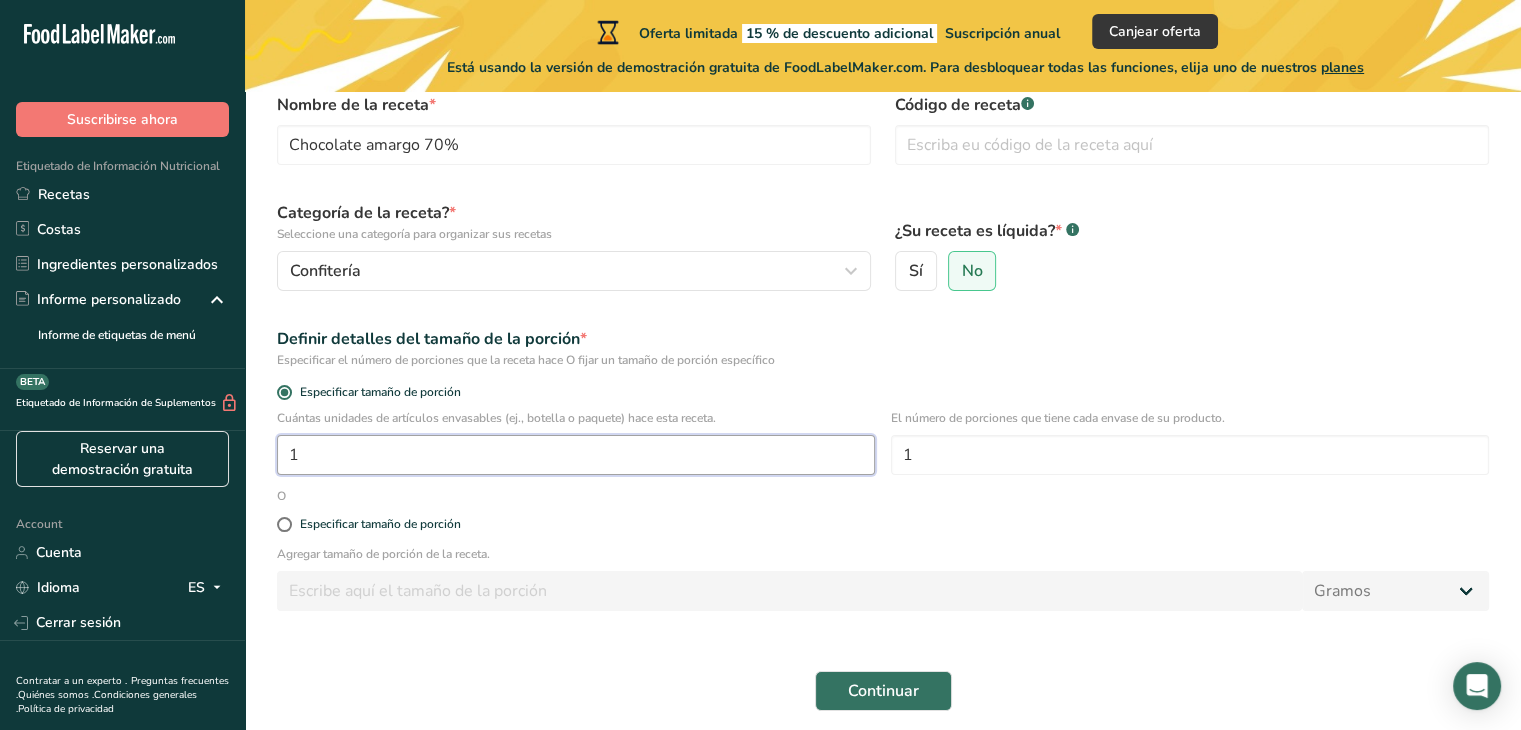 scroll, scrollTop: 108, scrollLeft: 0, axis: vertical 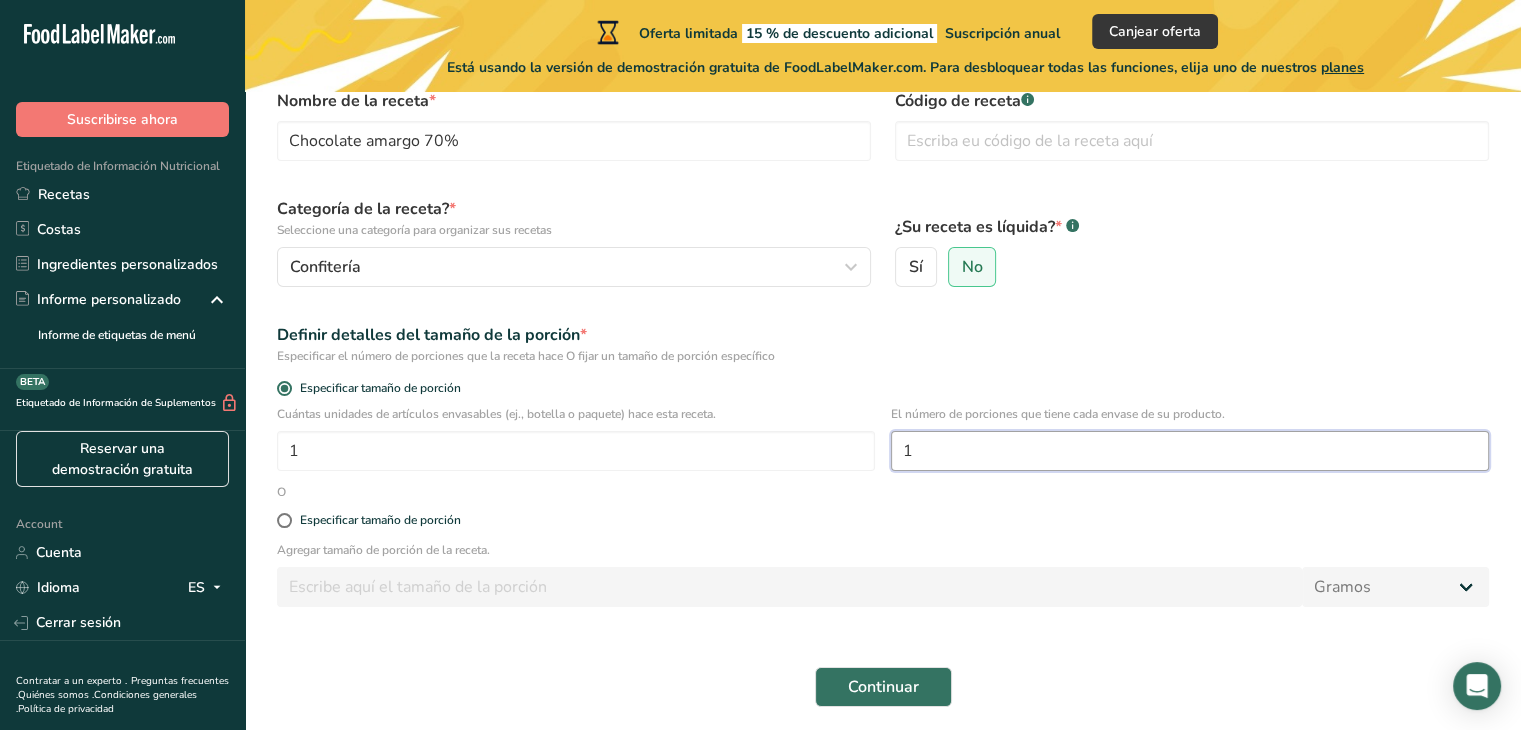 click on "1" at bounding box center [1190, 451] 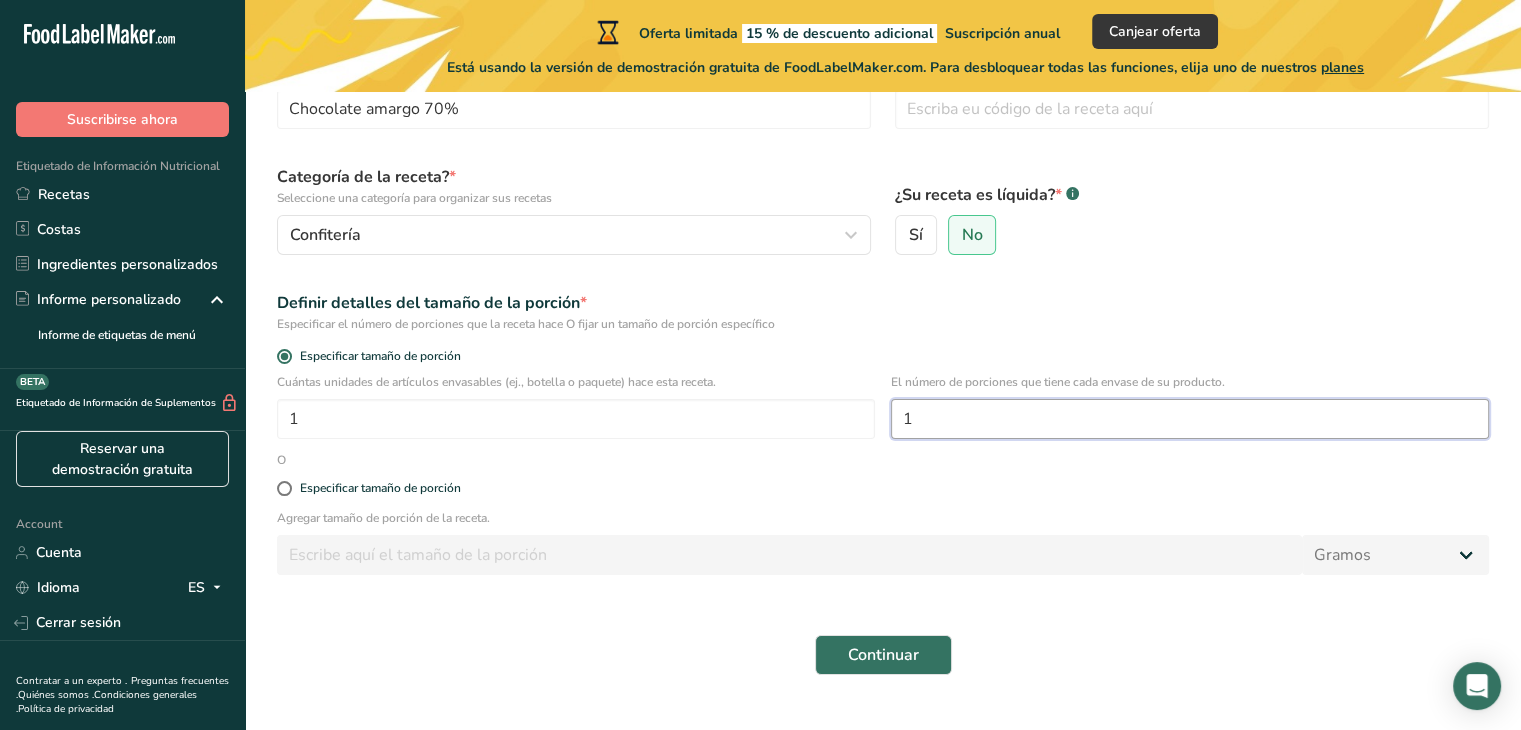 scroll, scrollTop: 142, scrollLeft: 0, axis: vertical 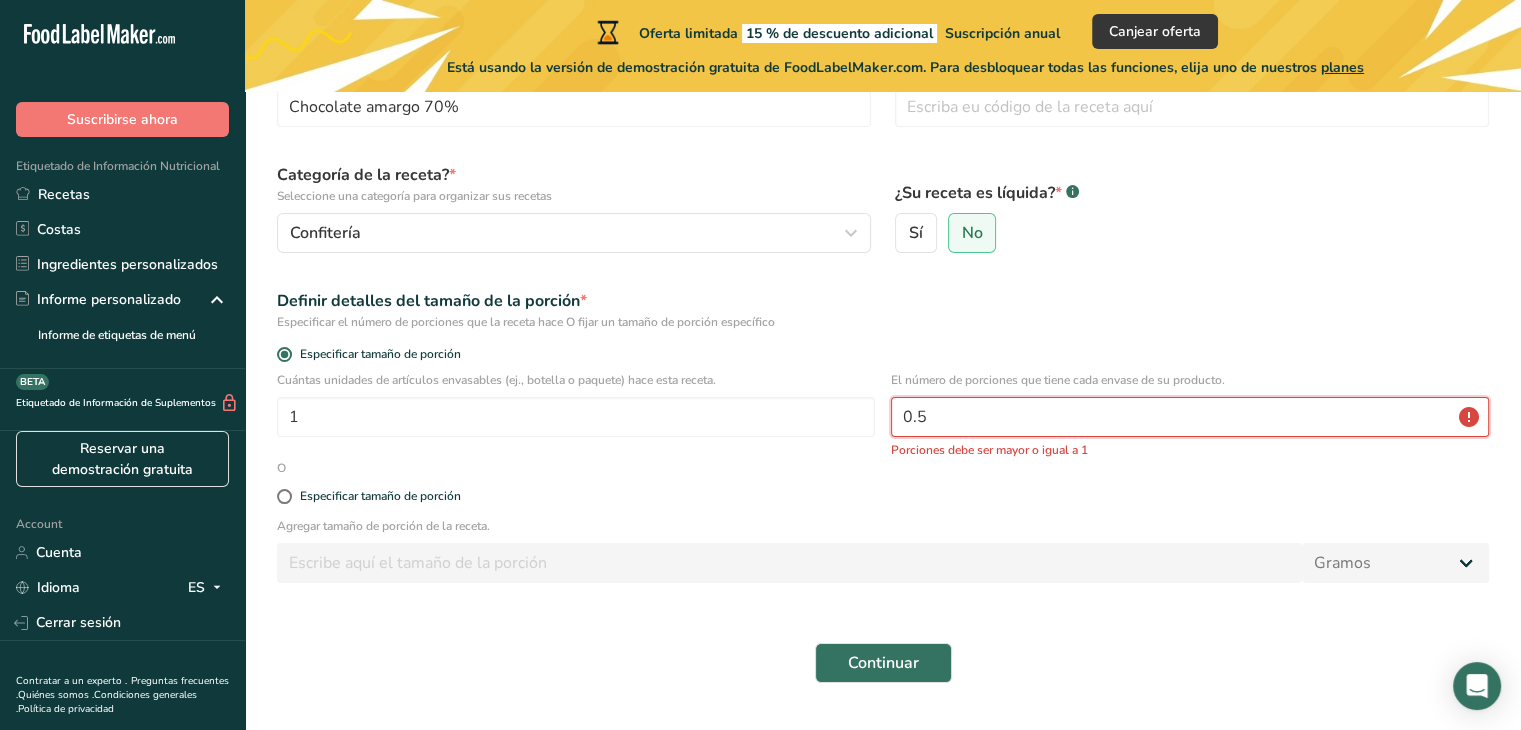 type on "0" 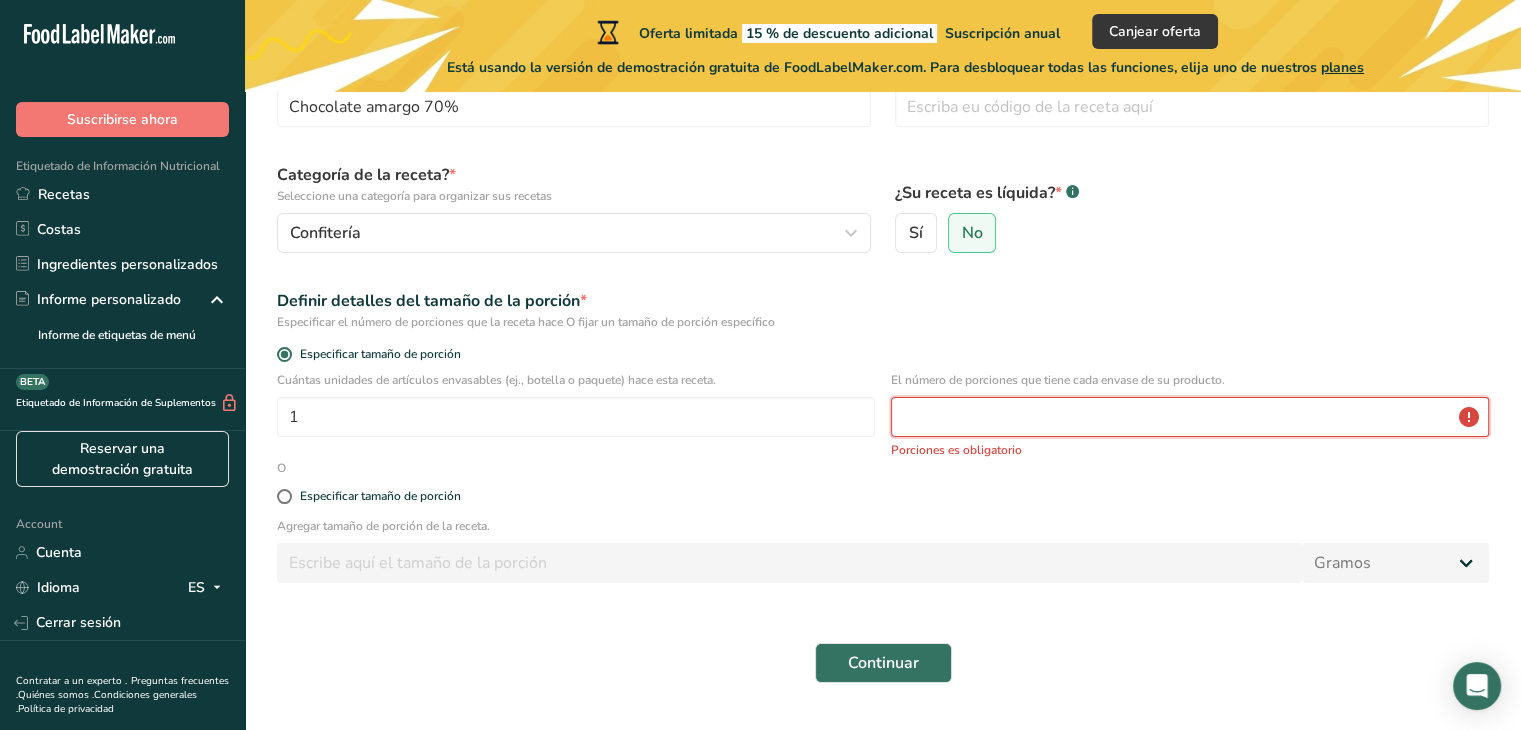 type on "1" 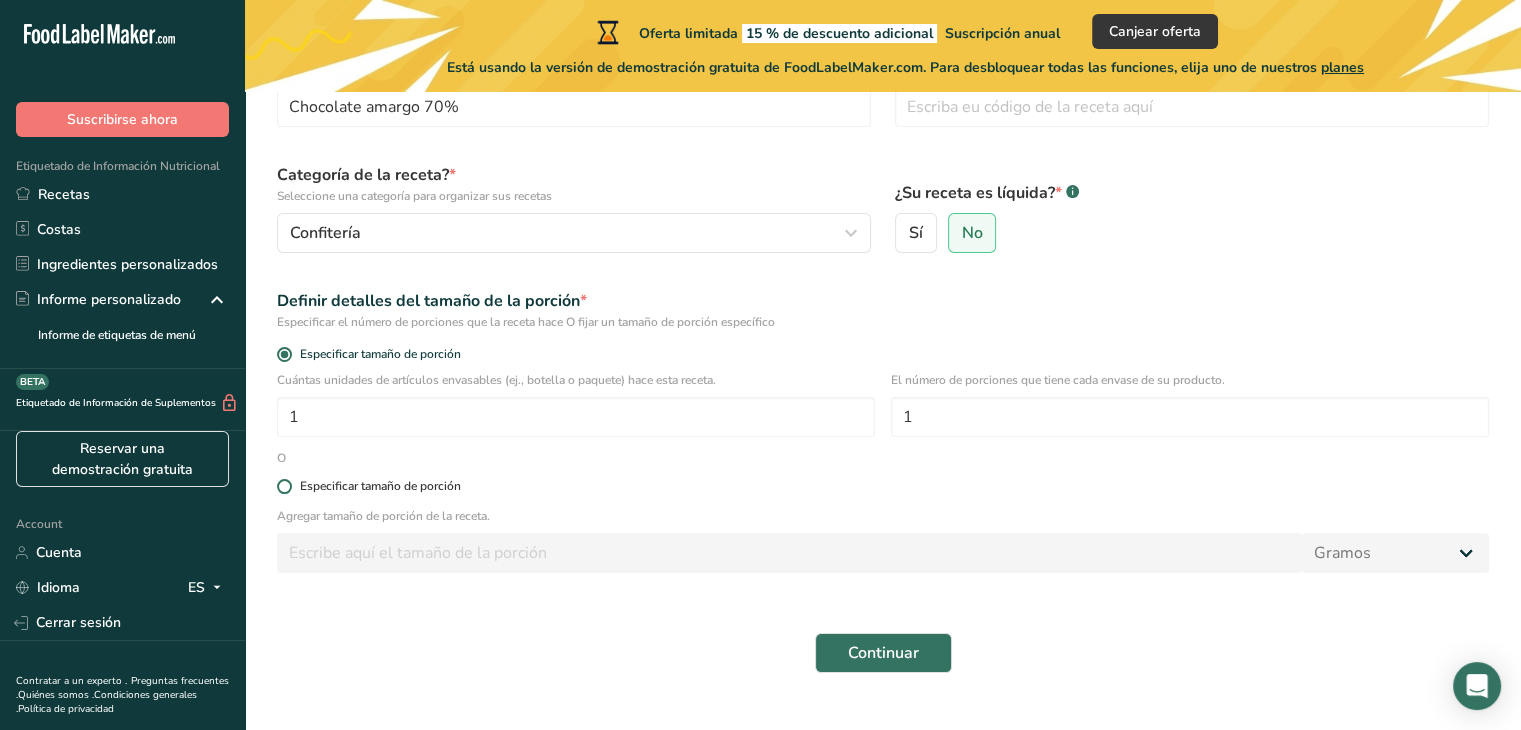 click on "Especificar tamaño de porción" at bounding box center [380, 486] 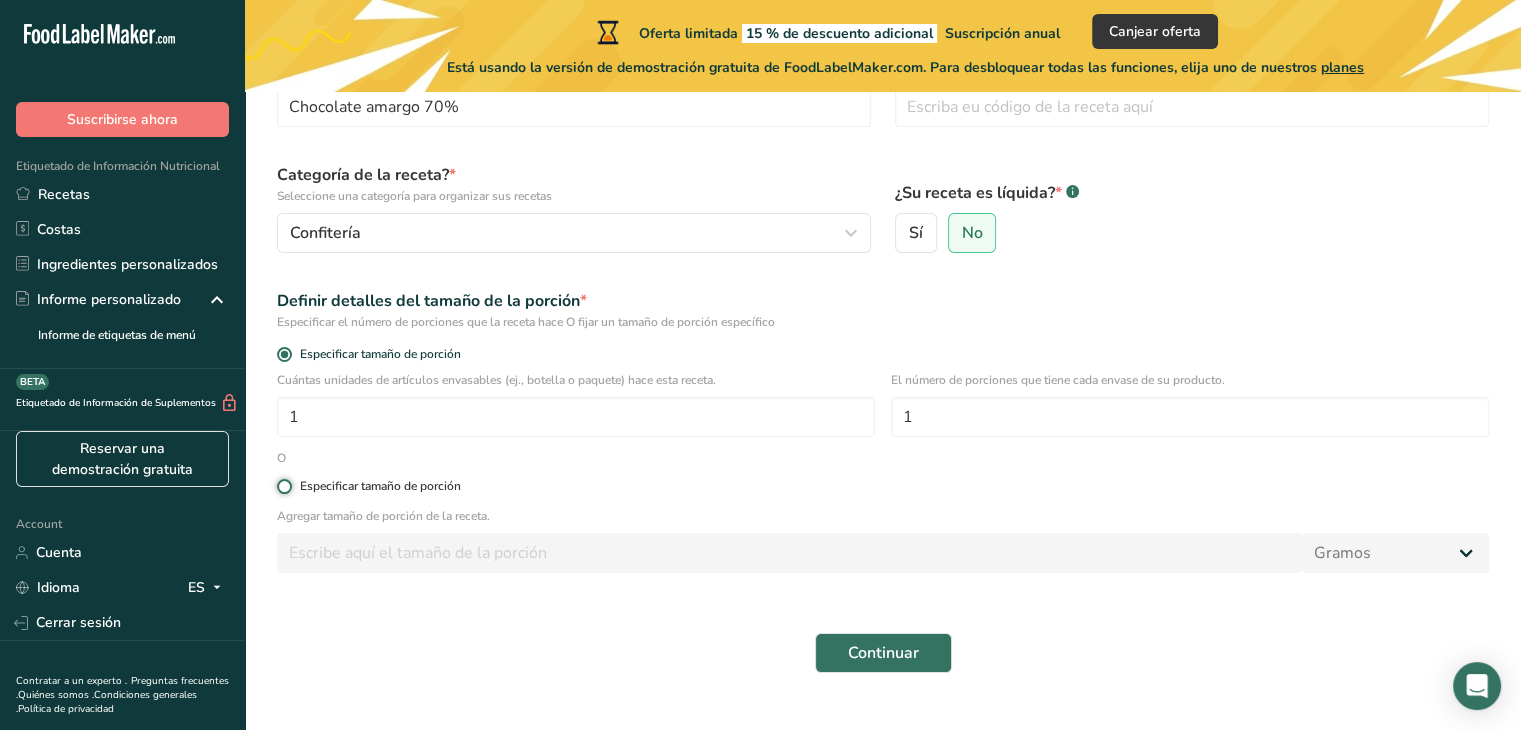 click on "Especificar tamaño de porción" at bounding box center (283, 486) 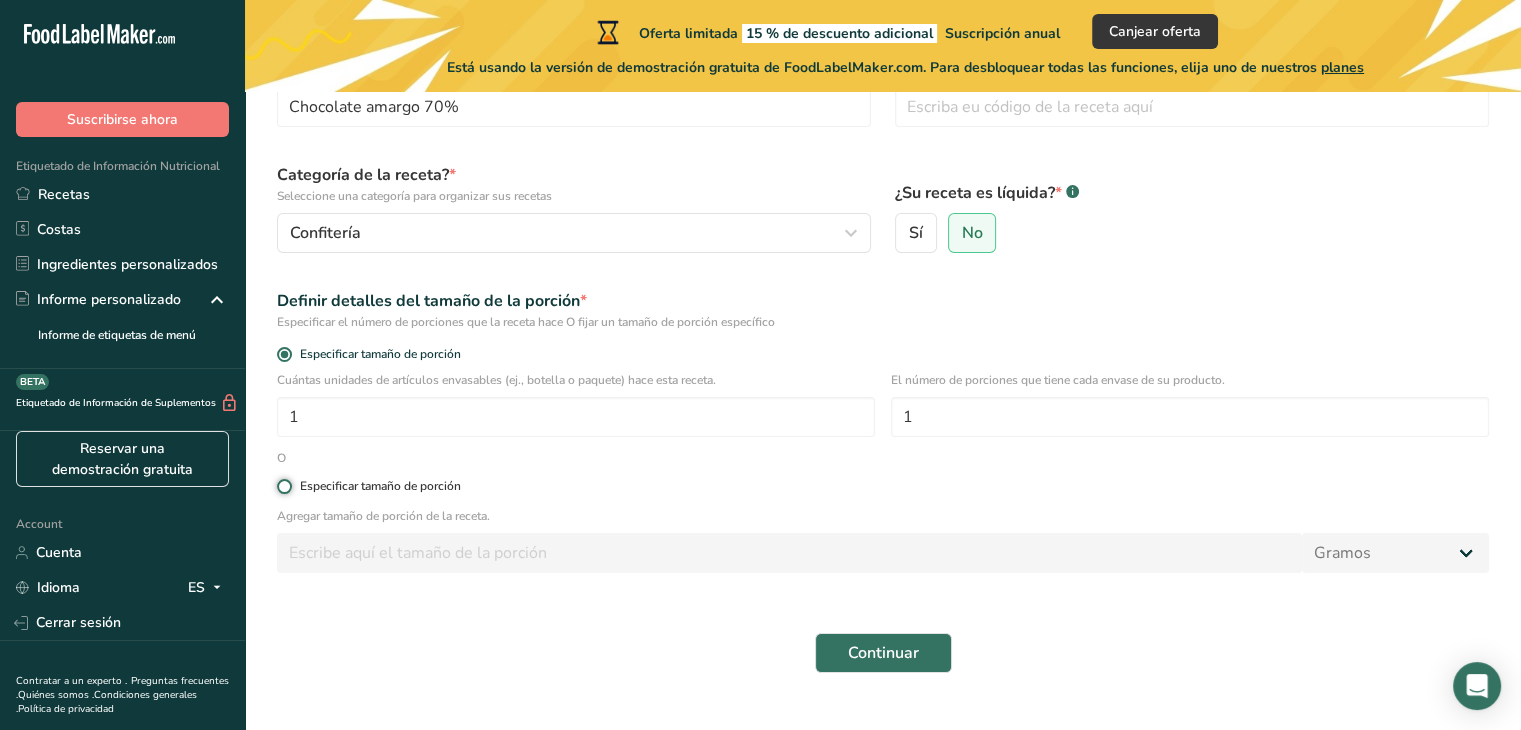 radio on "true" 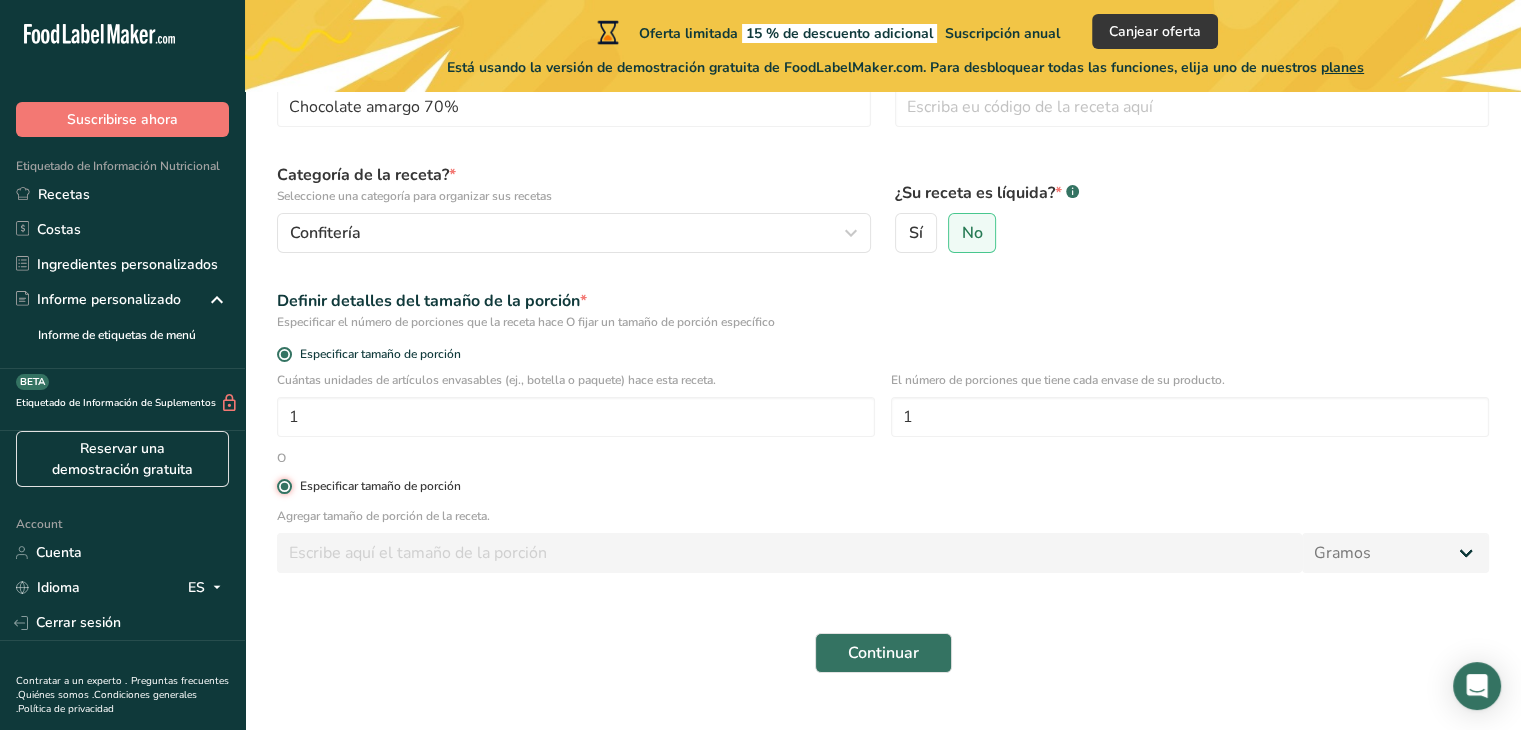 radio on "false" 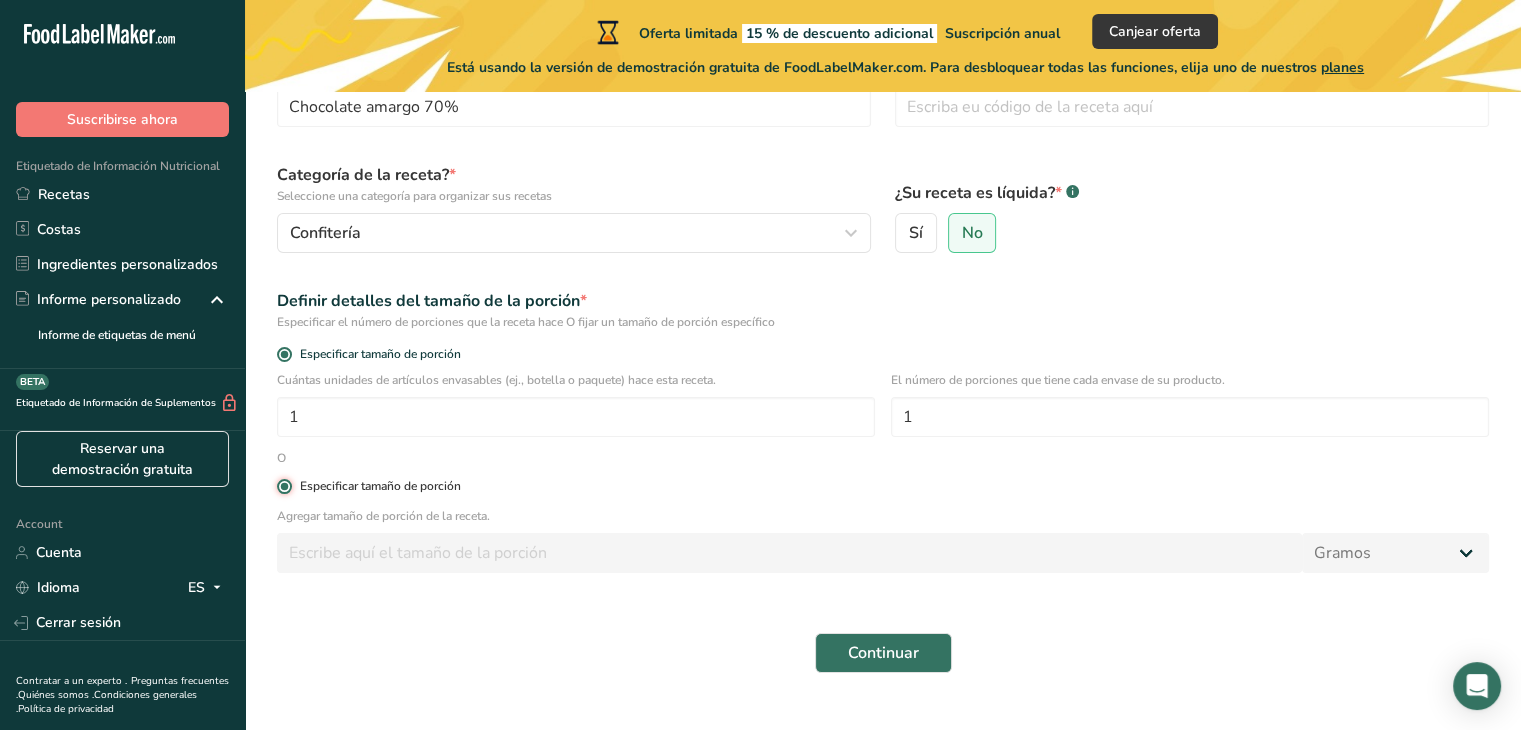 type 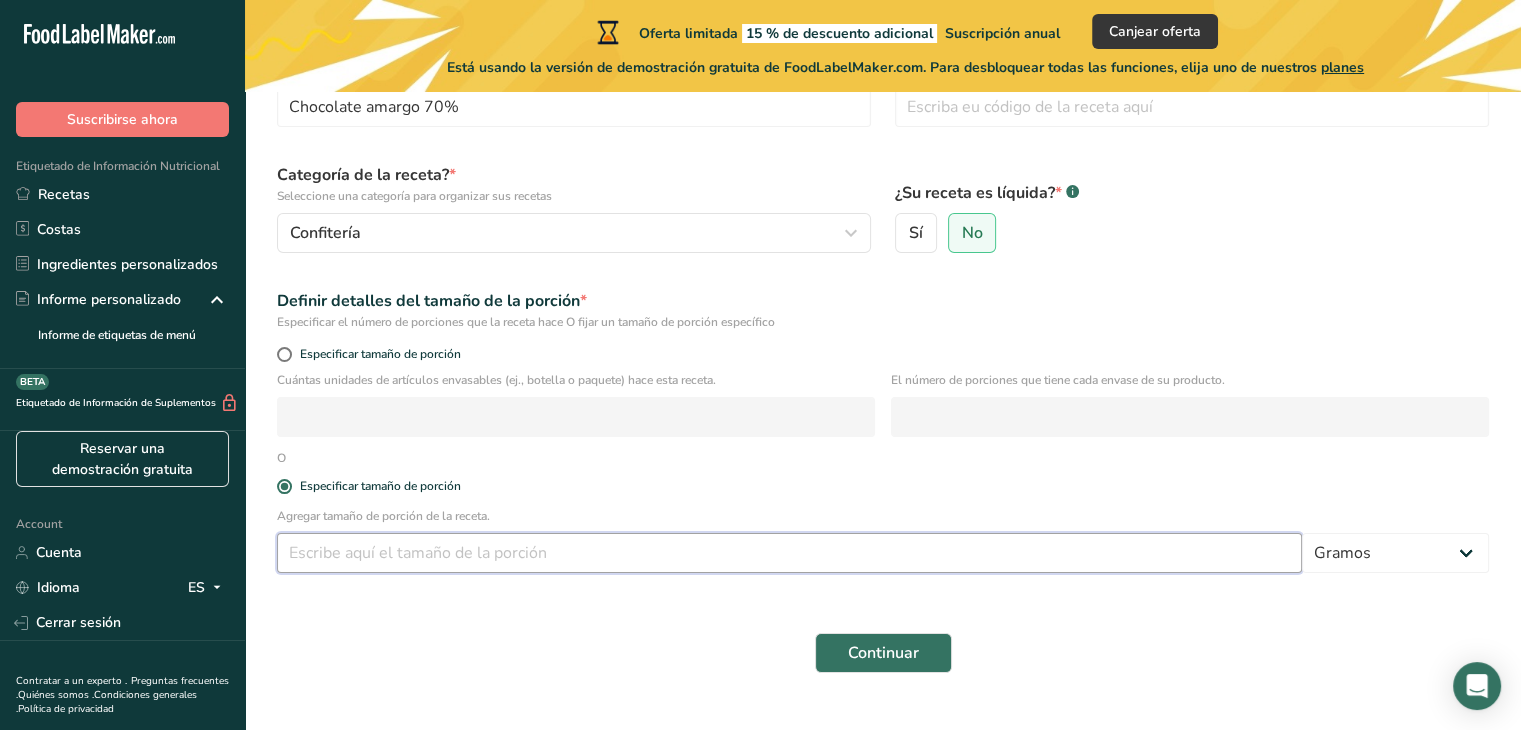 click at bounding box center (789, 553) 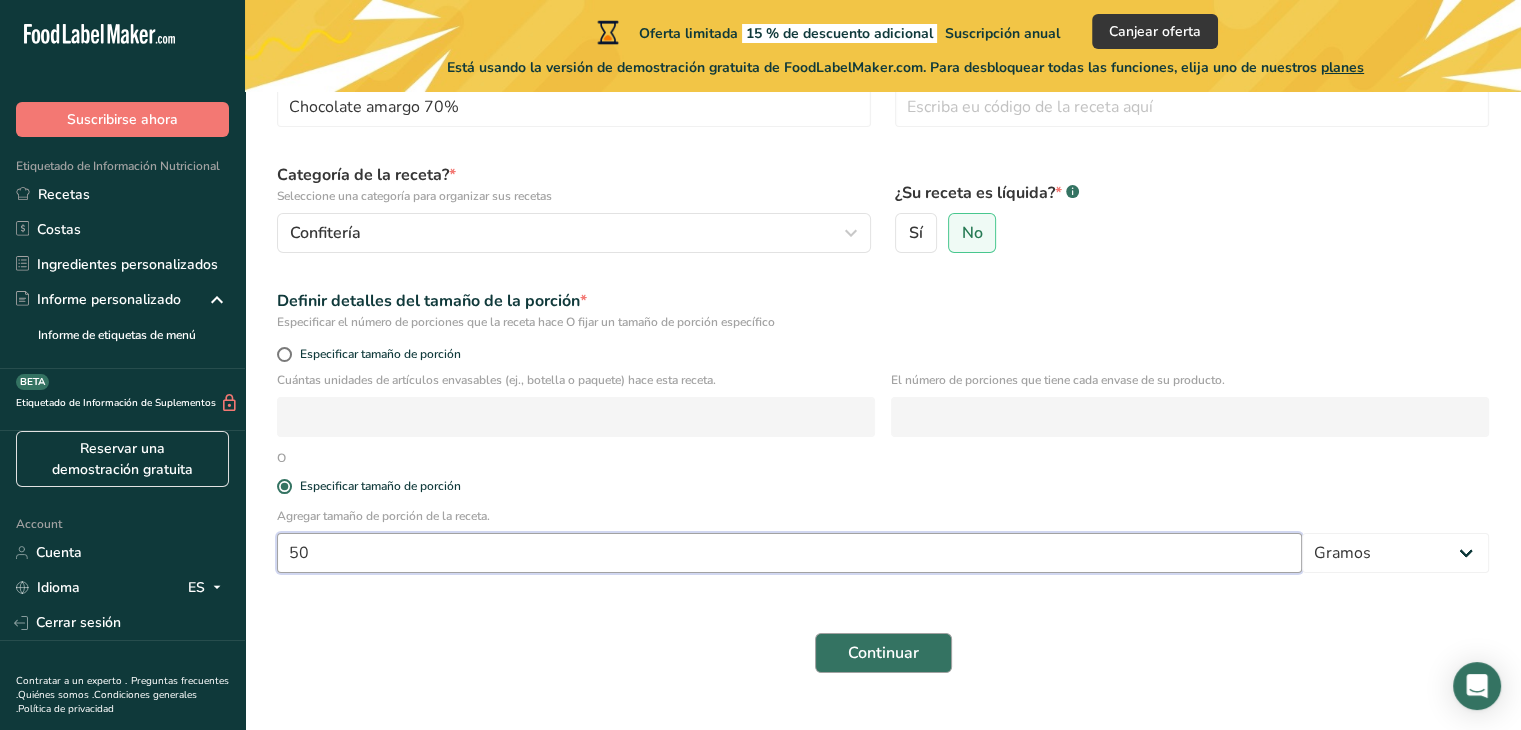 type on "50" 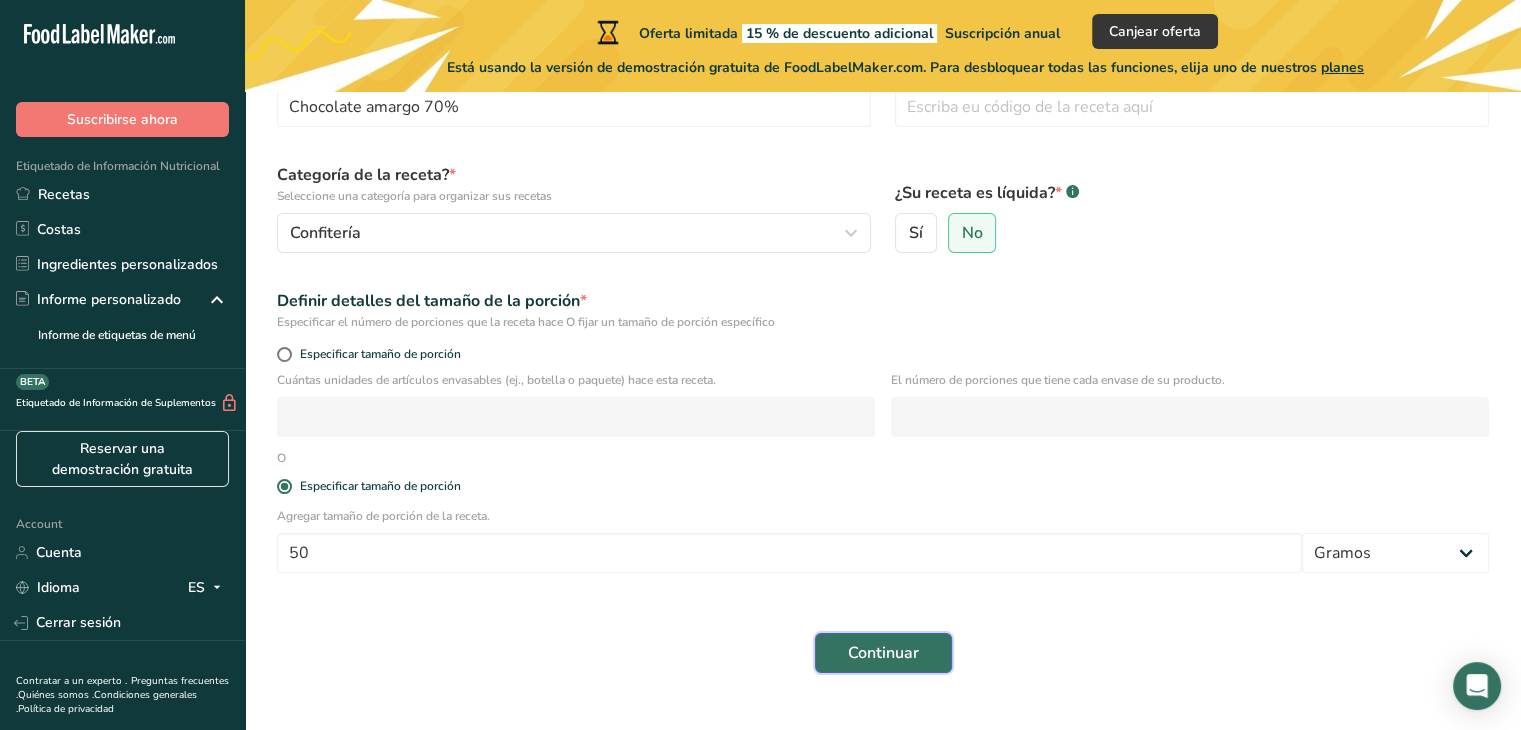 click on "Continuar" at bounding box center [883, 653] 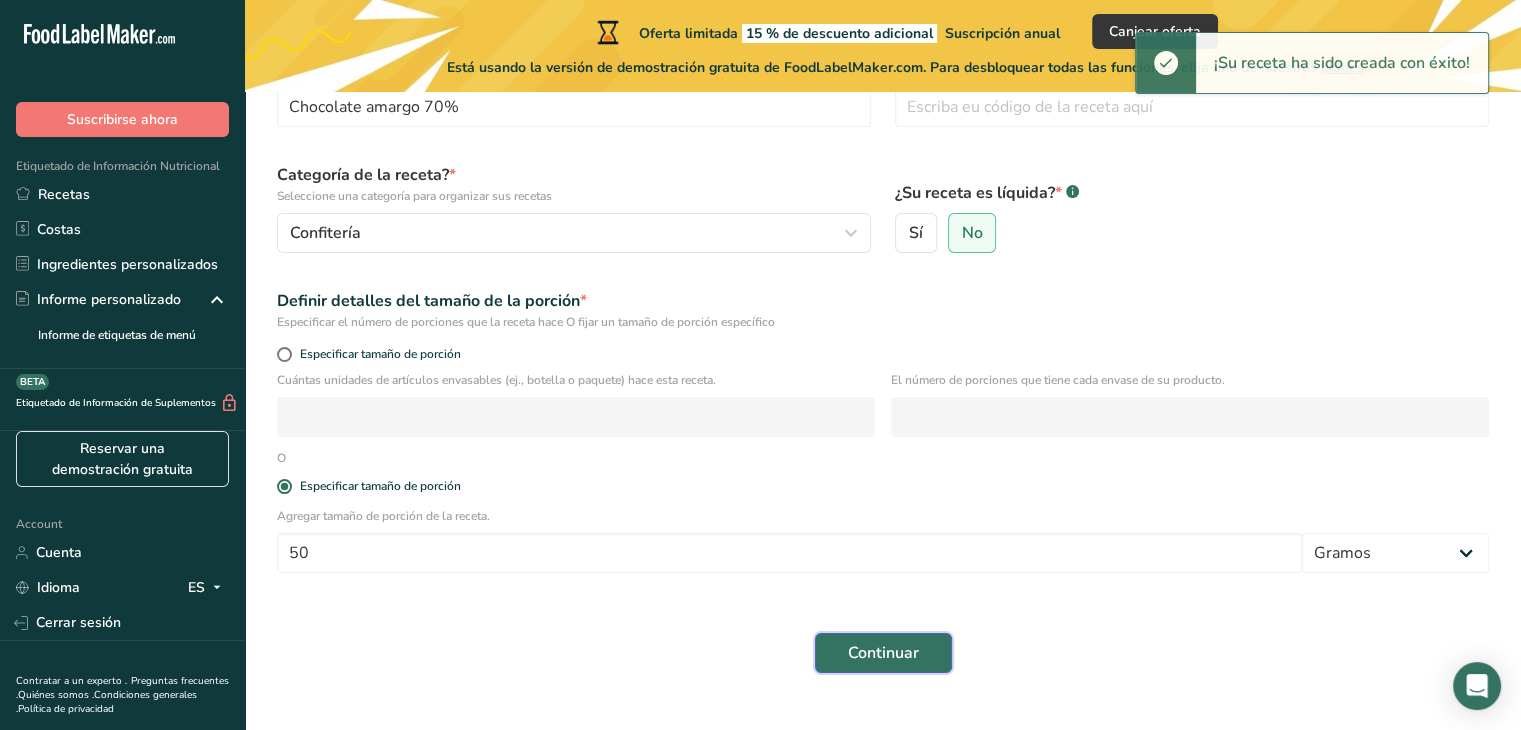 scroll, scrollTop: 0, scrollLeft: 0, axis: both 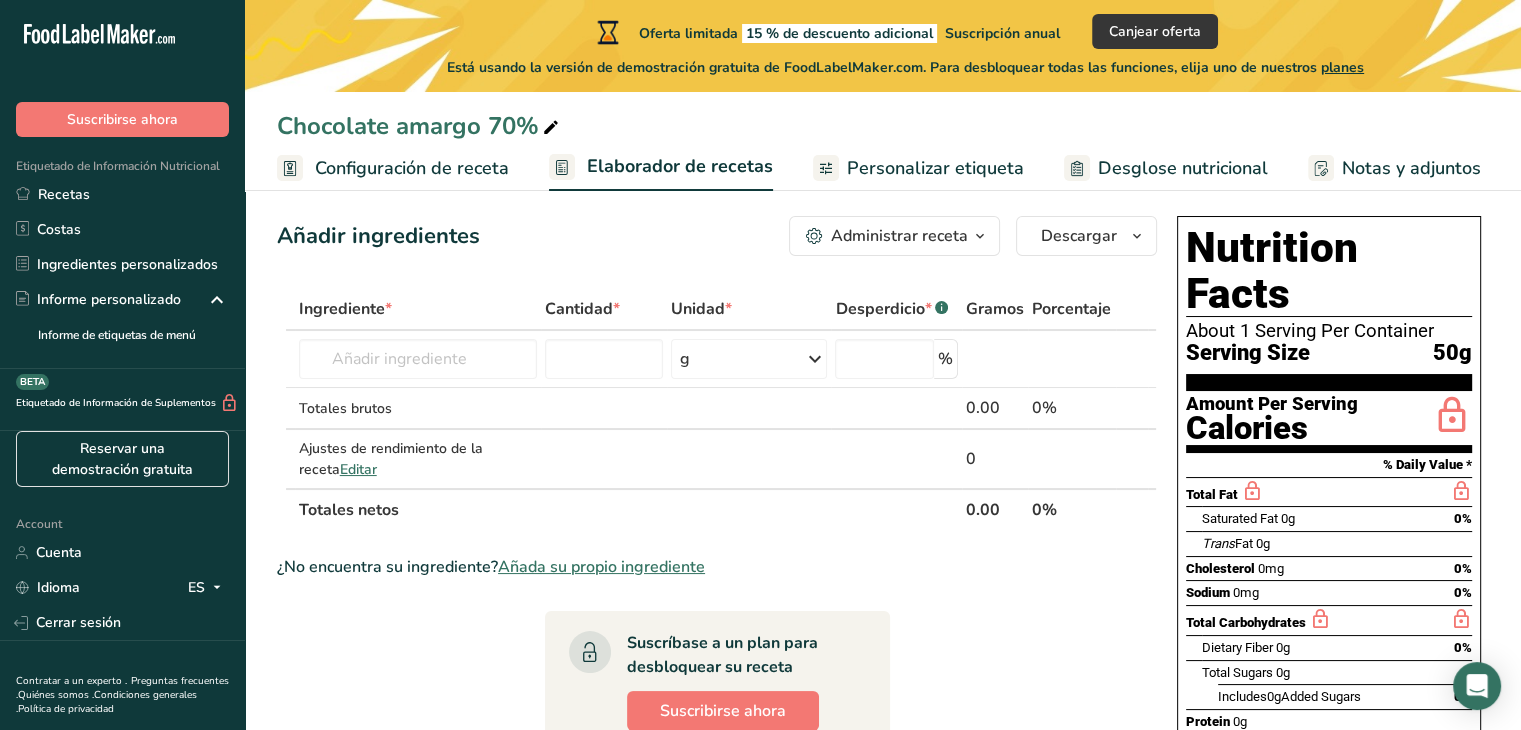 click on "Nutrition Facts" at bounding box center (1329, 271) 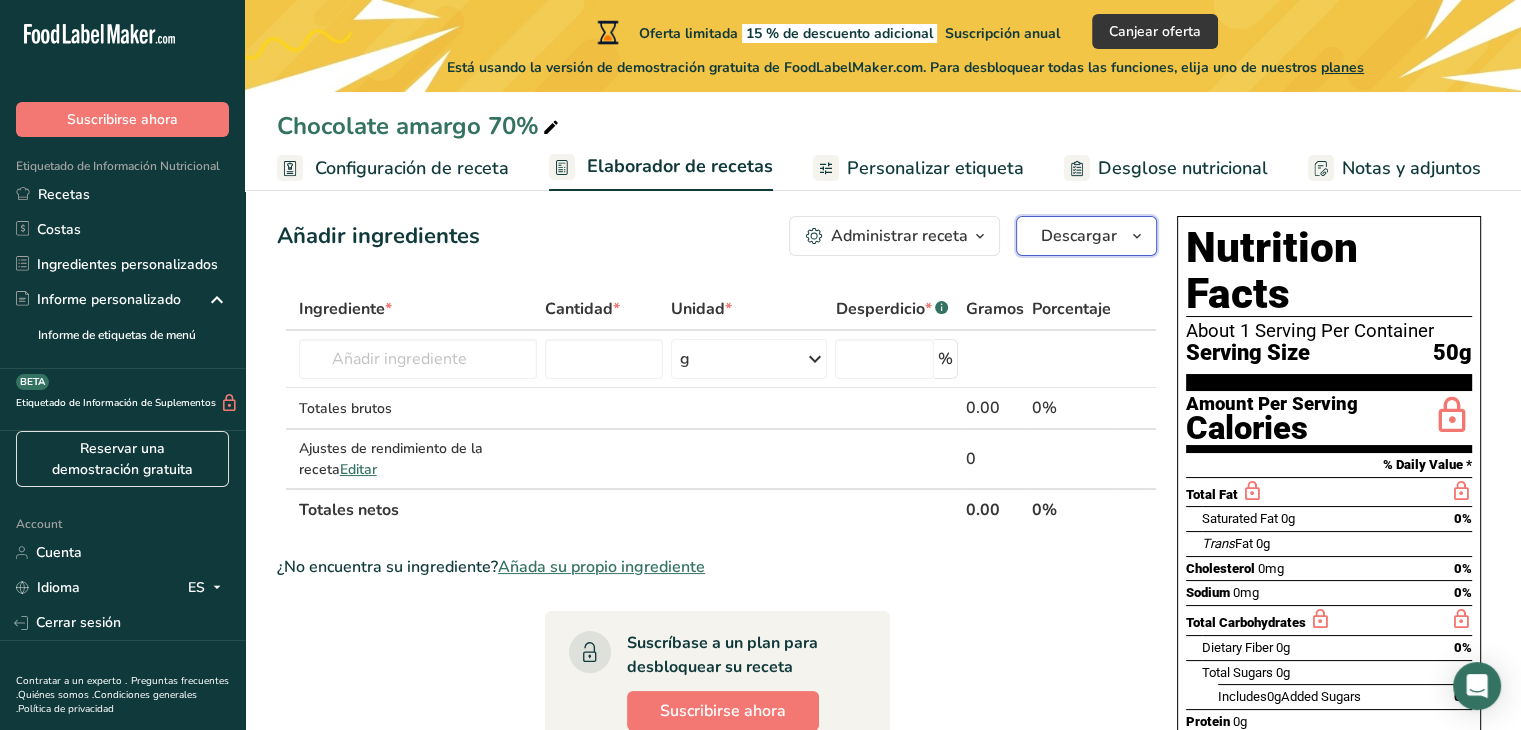 click on "Descargar" at bounding box center (1079, 236) 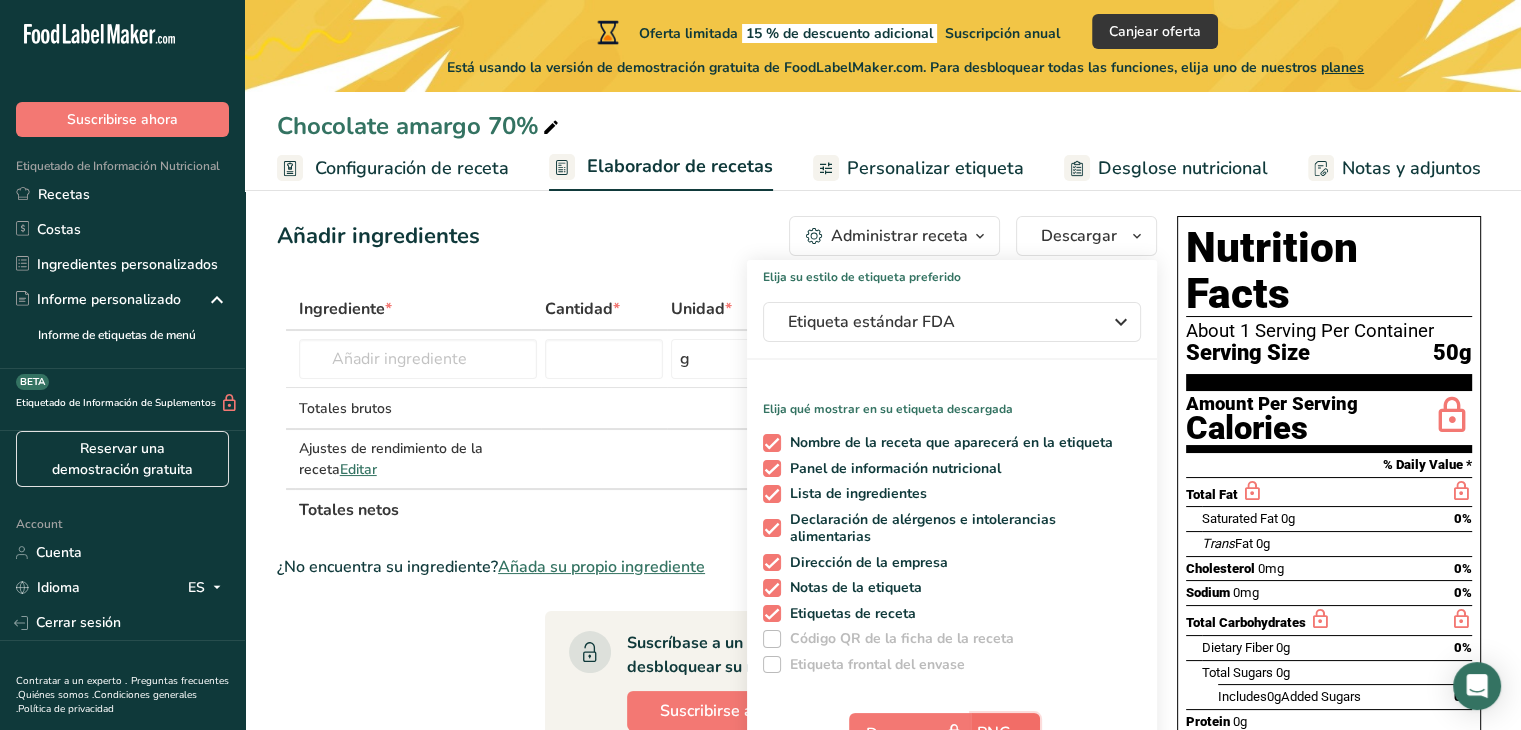 click on "PNG" at bounding box center [1005, 733] 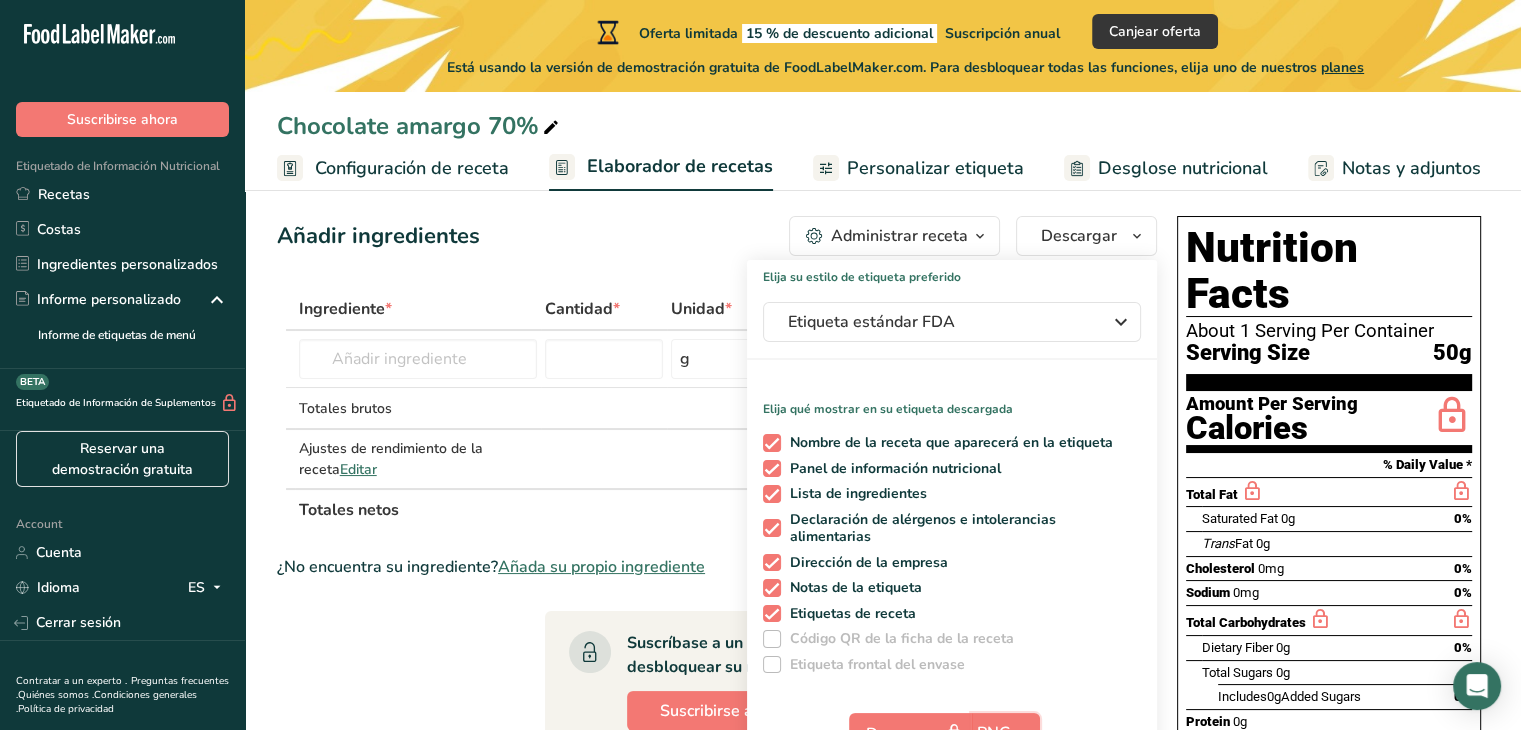 scroll, scrollTop: 69, scrollLeft: 0, axis: vertical 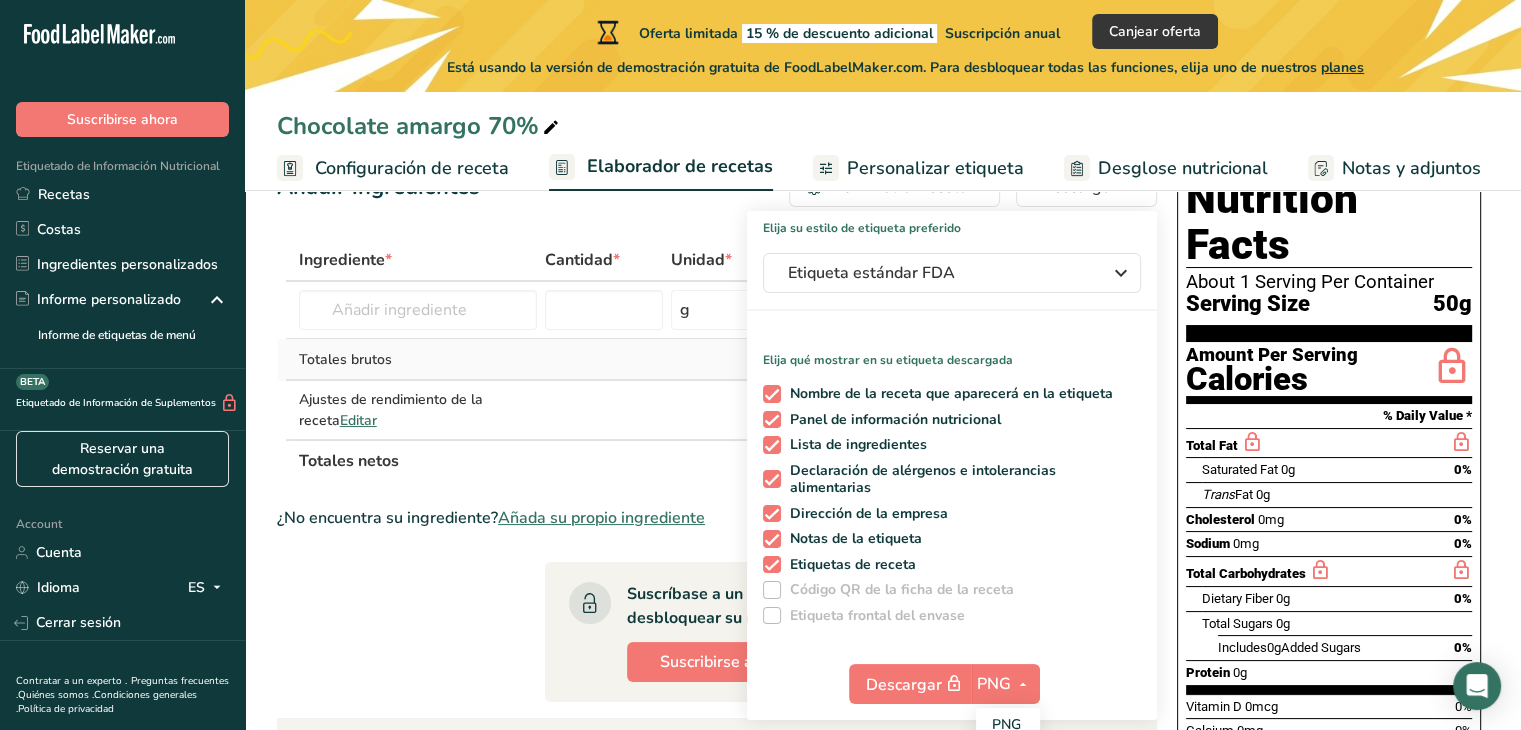 click on "Totales brutos" at bounding box center [418, 359] 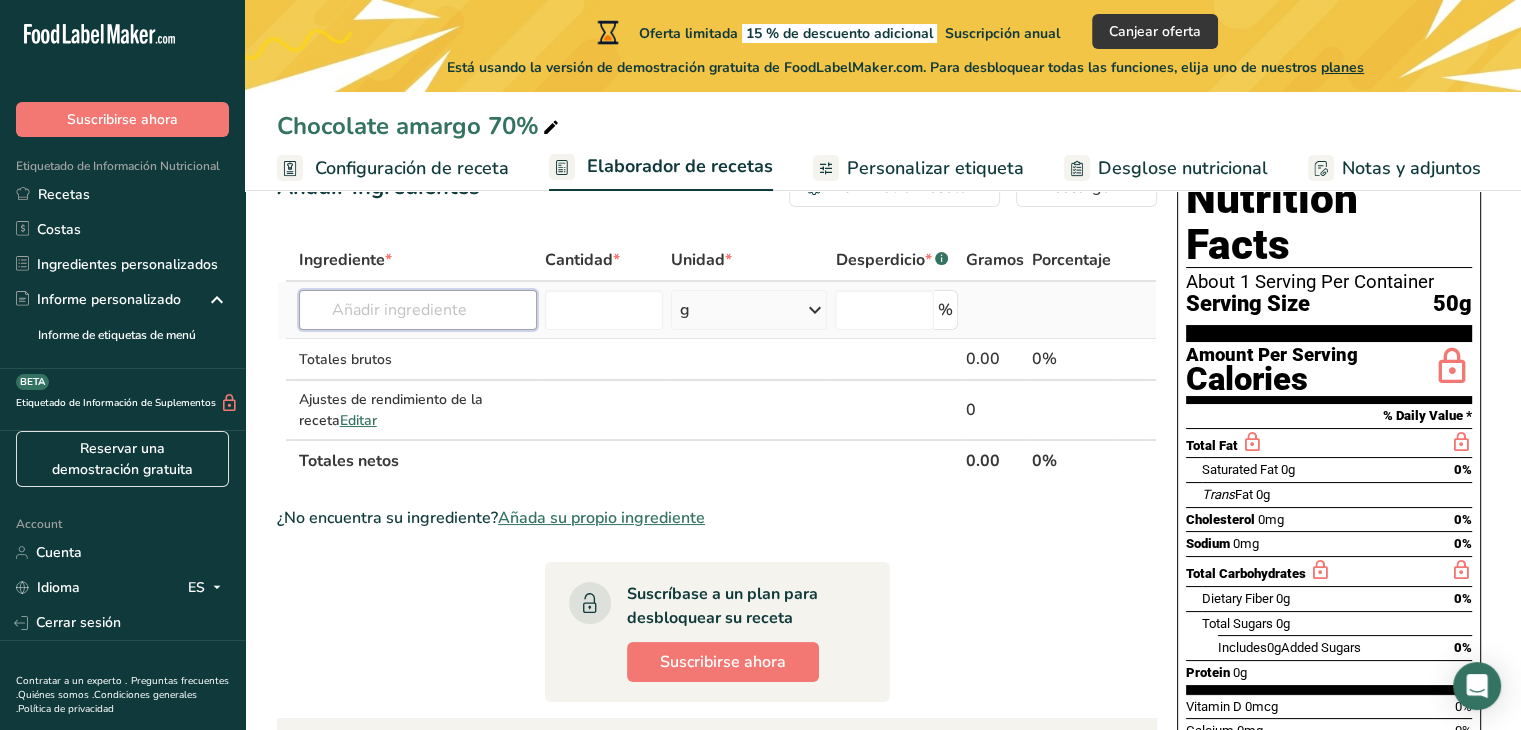 click at bounding box center (418, 310) 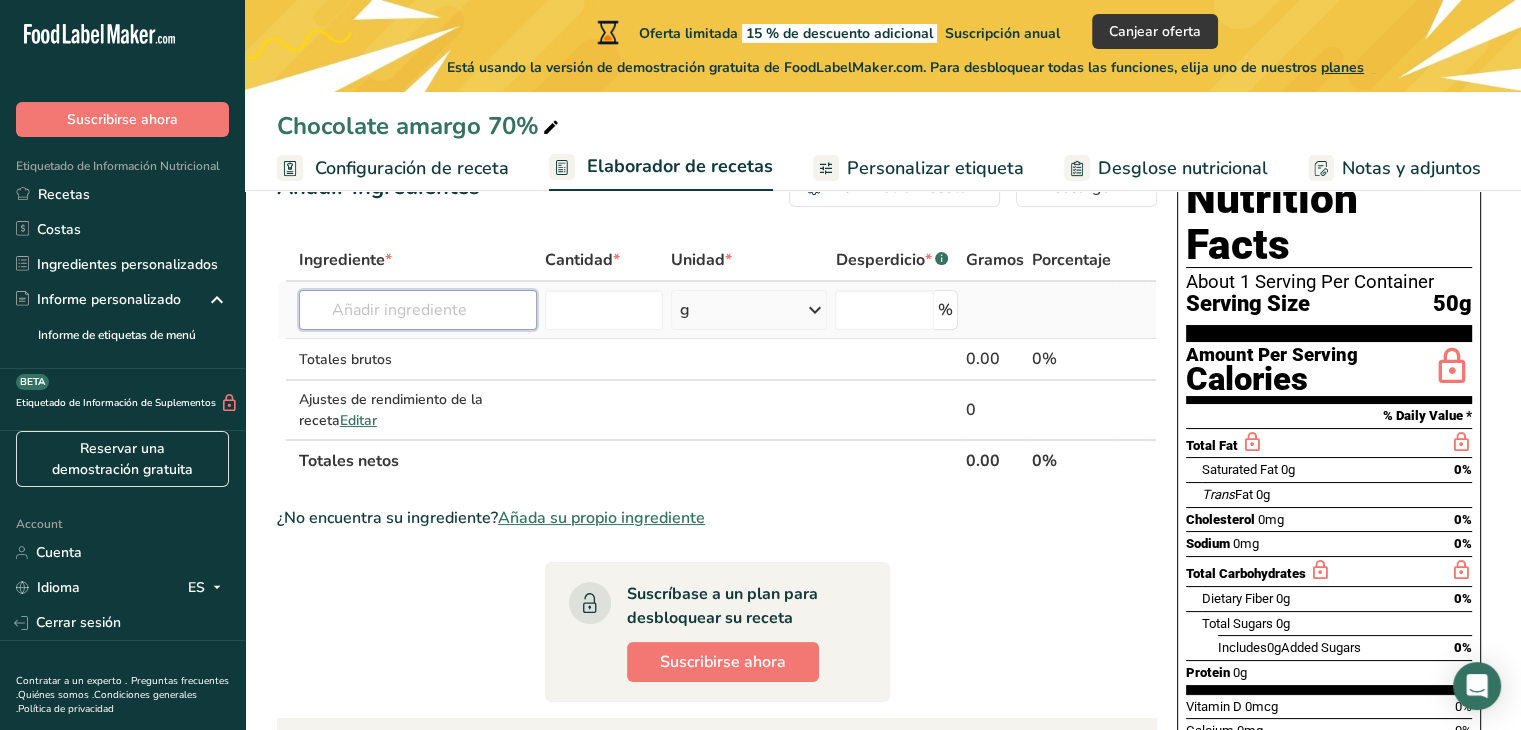 type on "O" 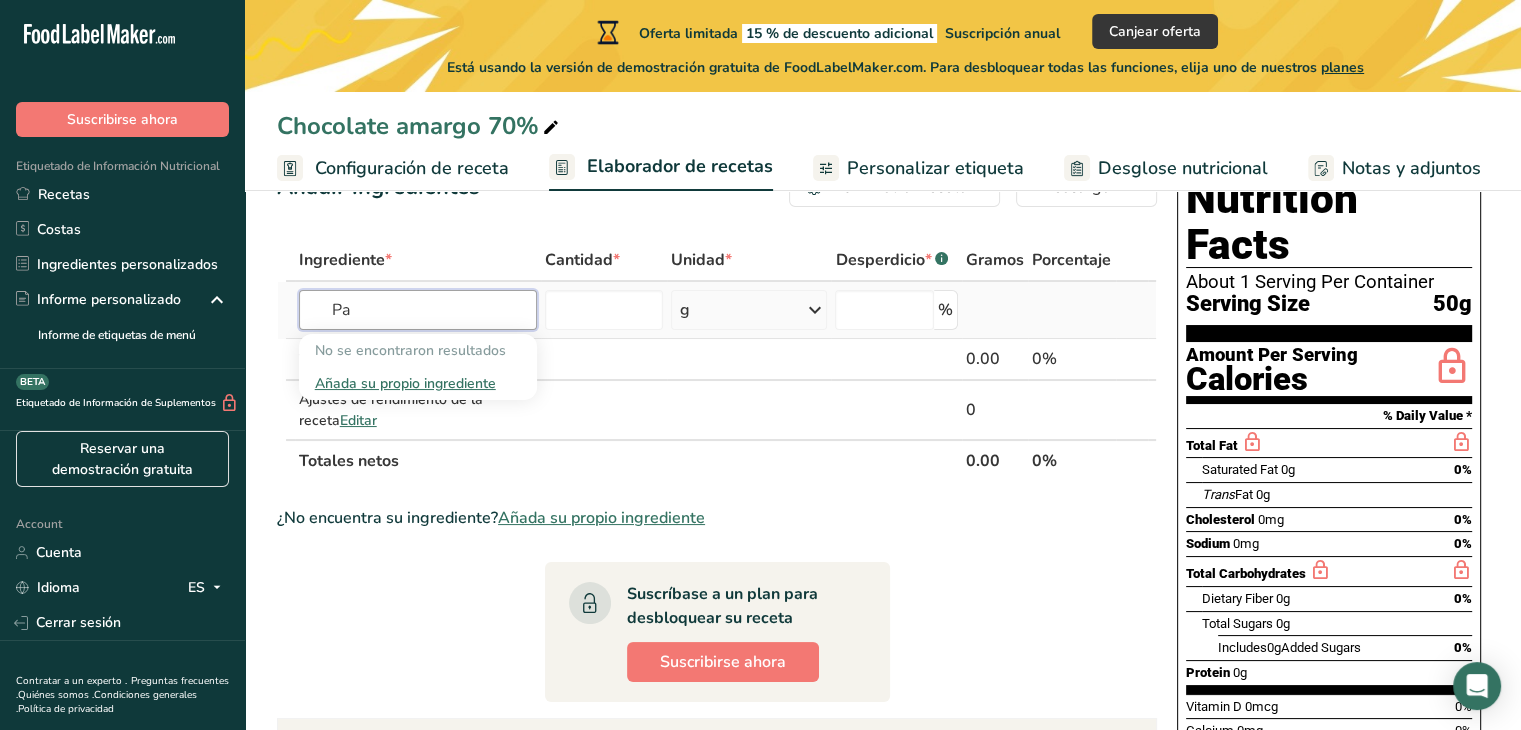 type on "P" 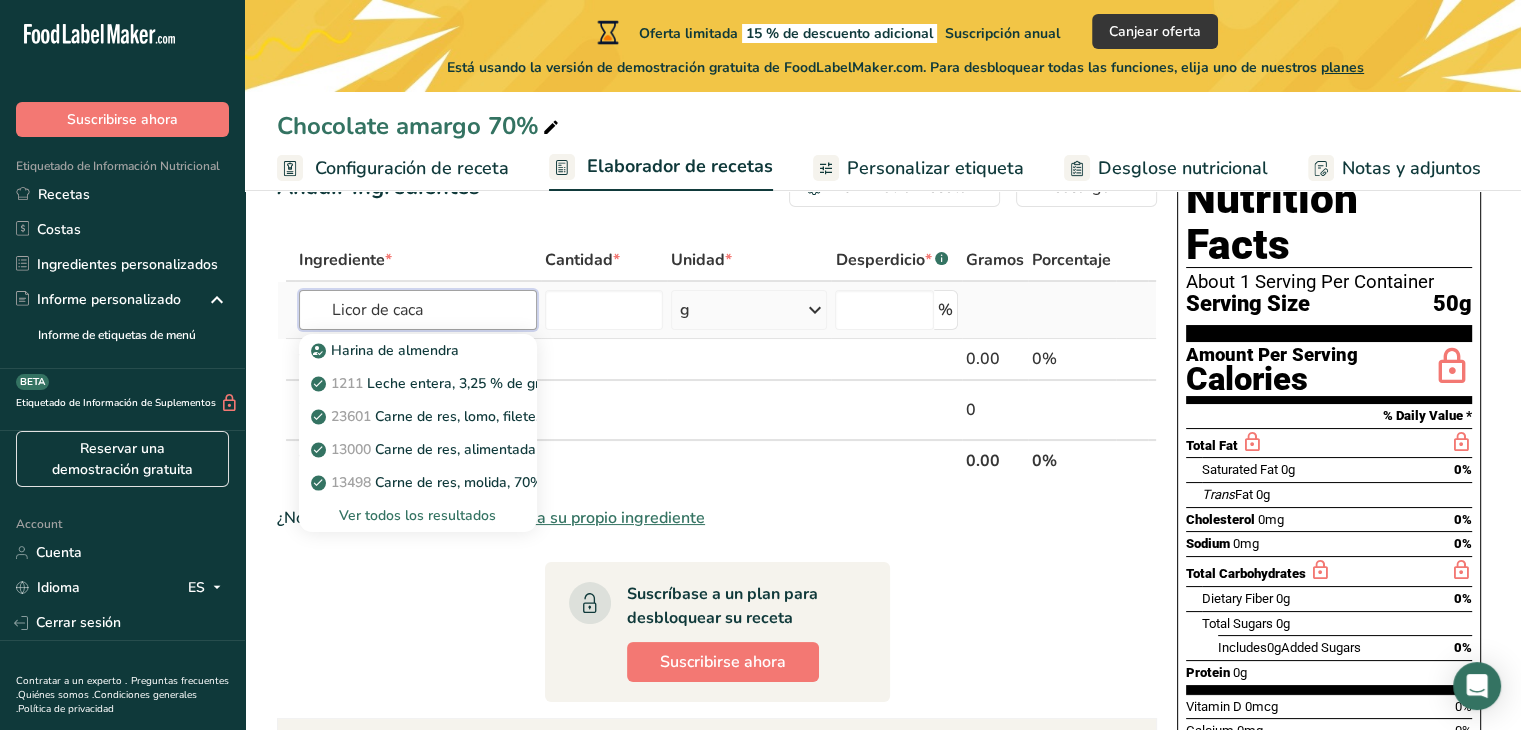 type on "Licor de cacao" 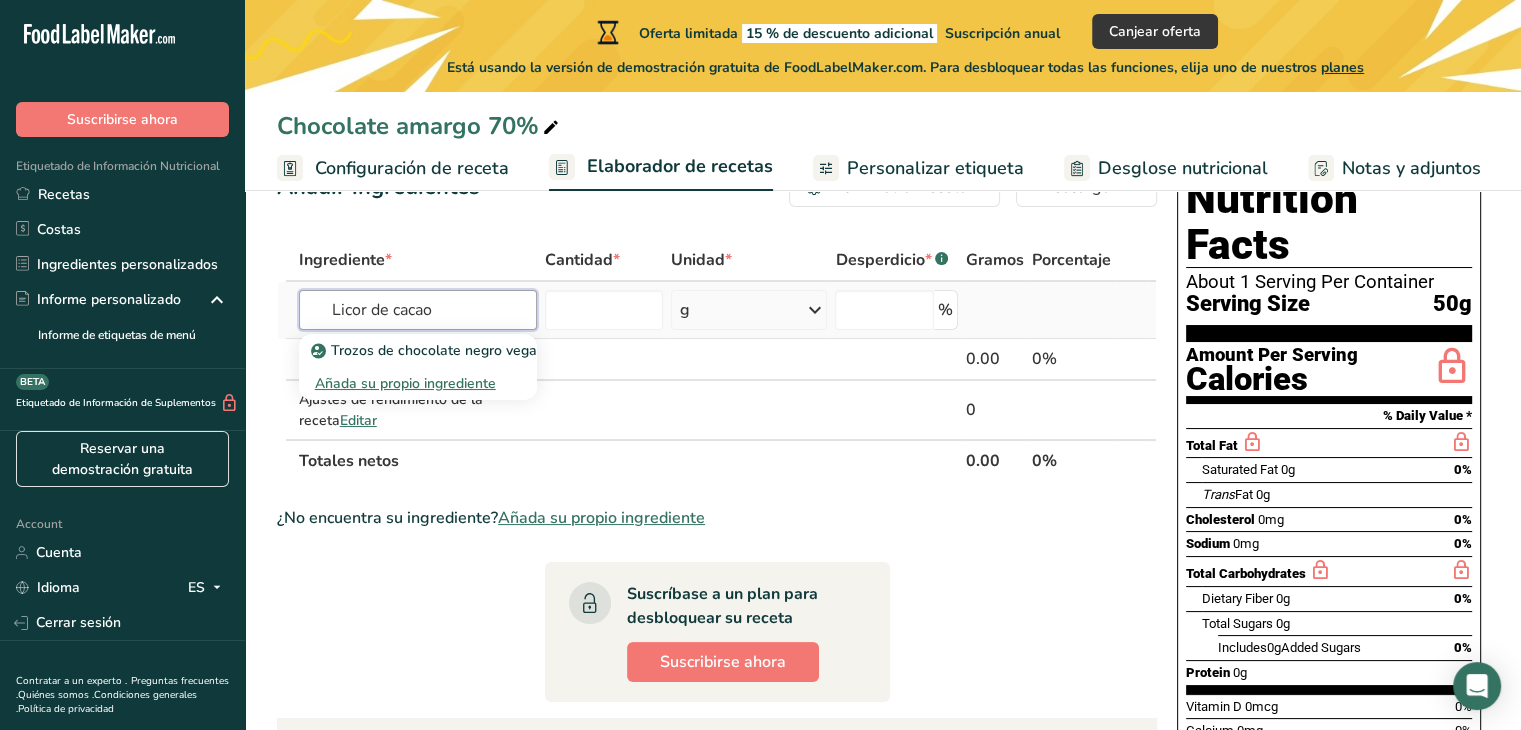drag, startPoint x: 479, startPoint y: 305, endPoint x: 328, endPoint y: 295, distance: 151.33076 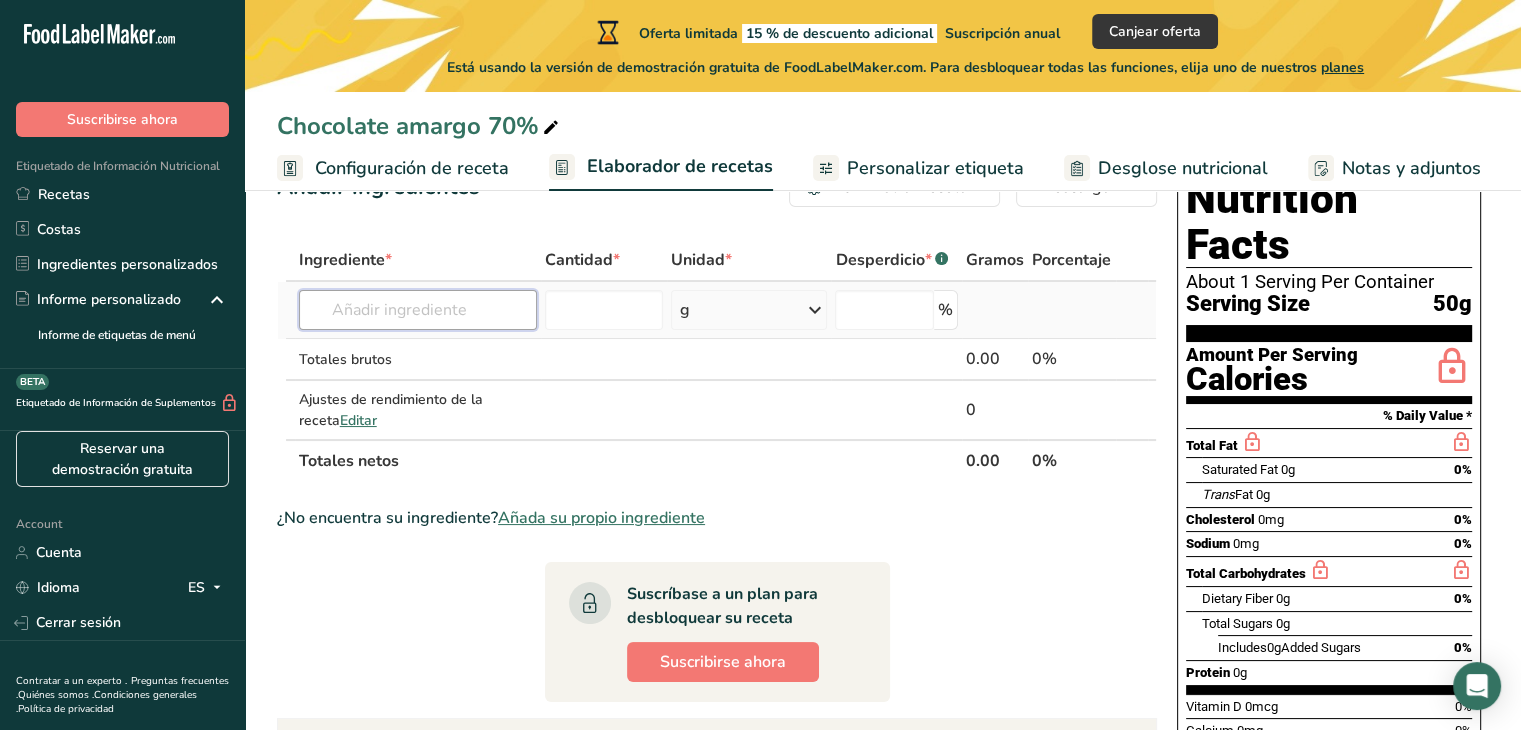 type on "m" 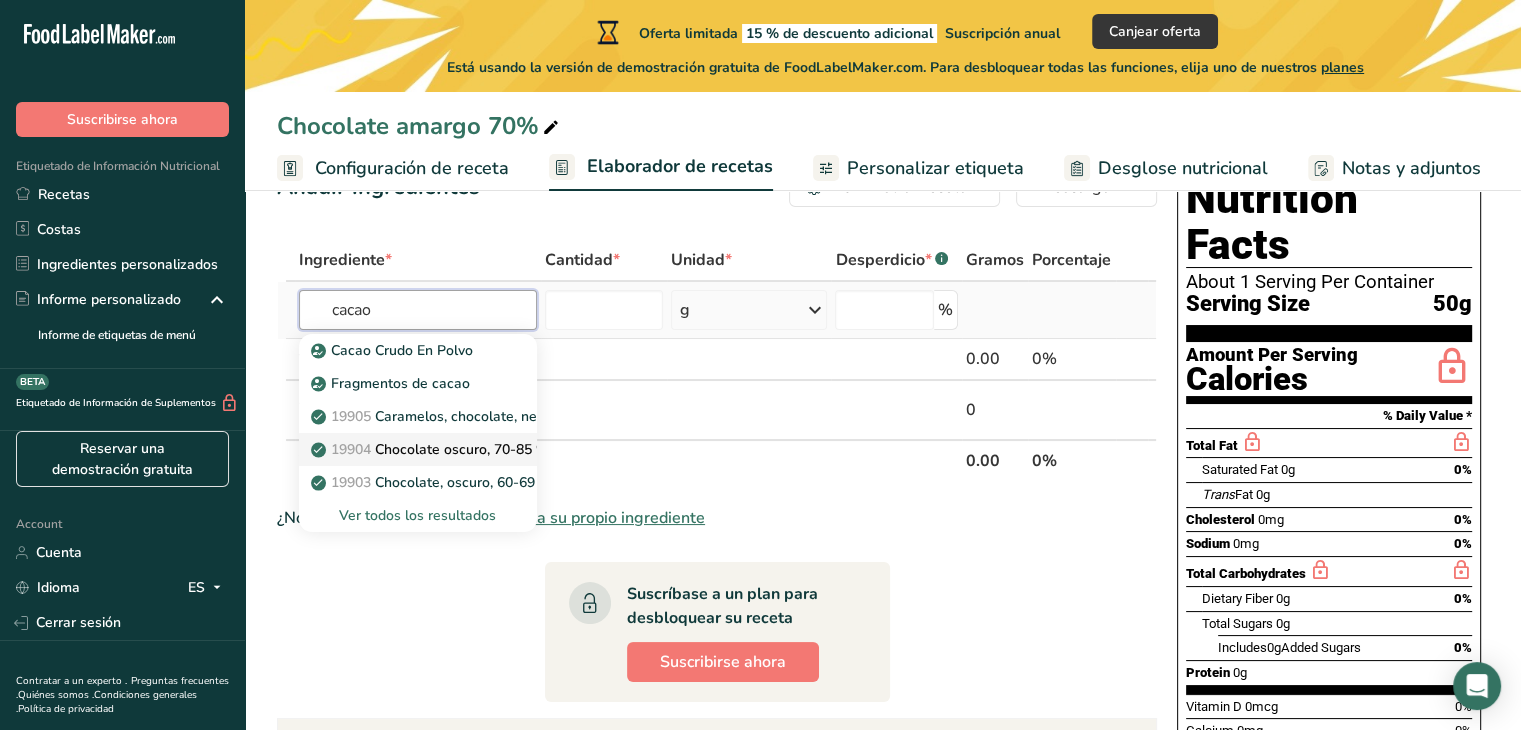 type on "cacao" 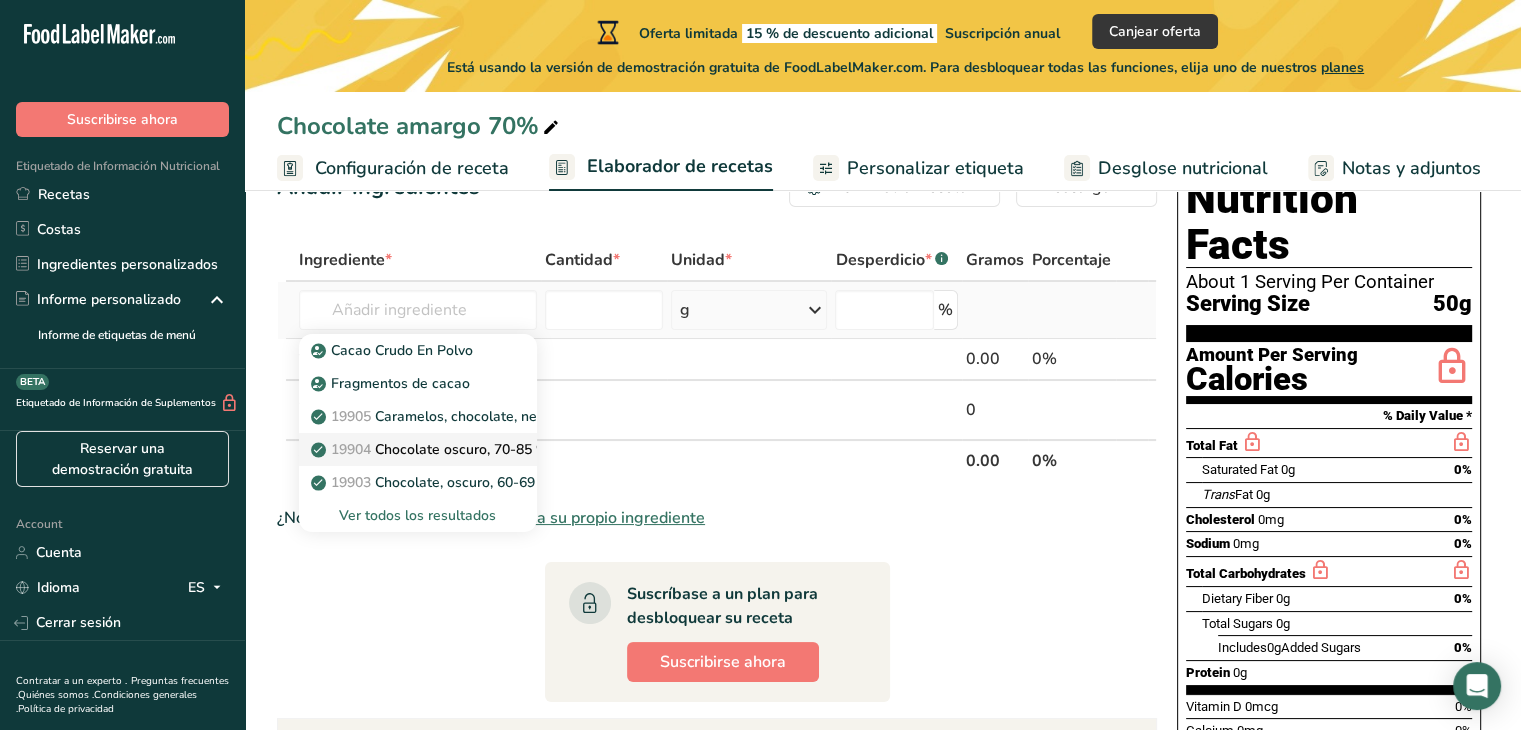 click on "19904
Chocolate oscuro, 70-85 % de sólidos de cacao" at bounding box center [497, 449] 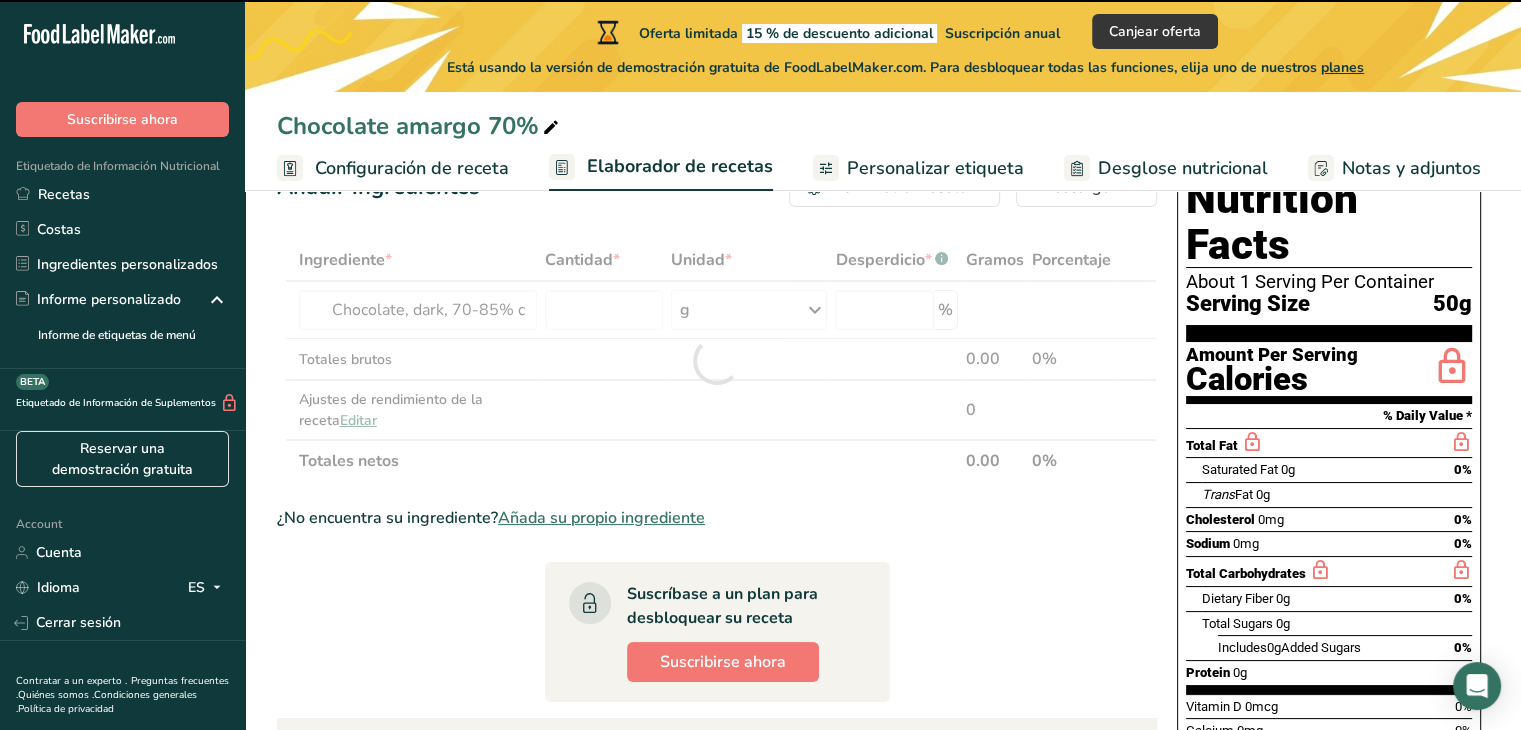 type on "0" 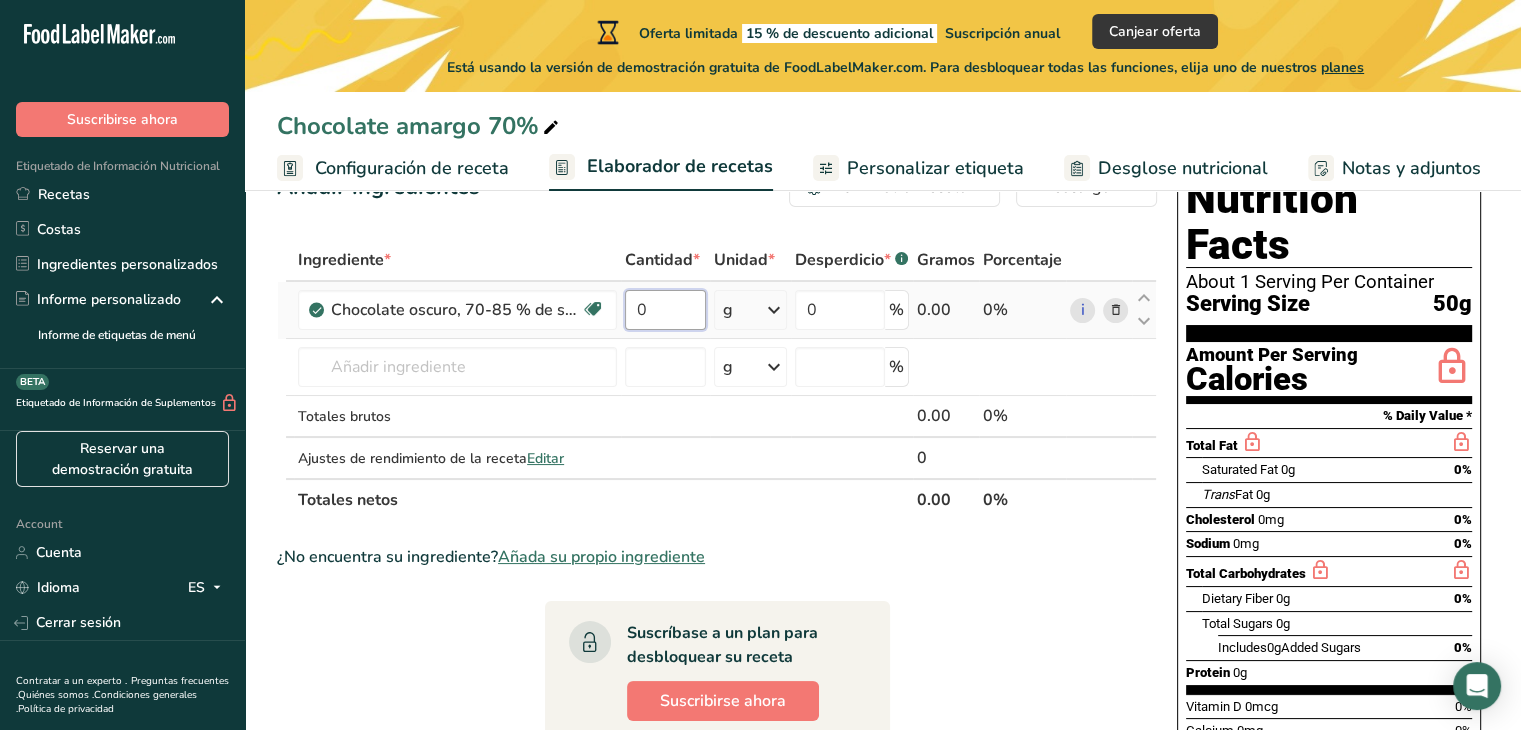 click on "0" at bounding box center (665, 310) 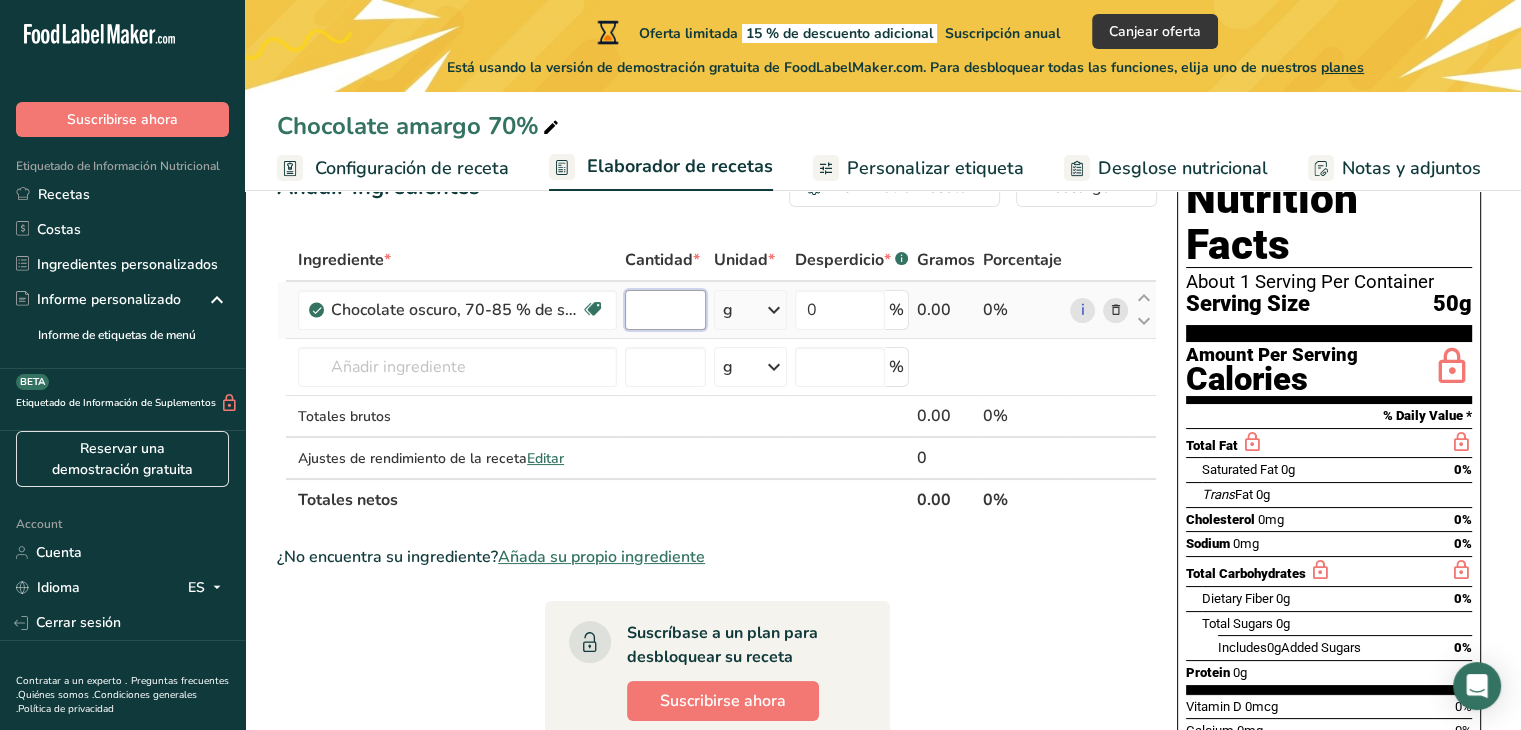 click at bounding box center (665, 310) 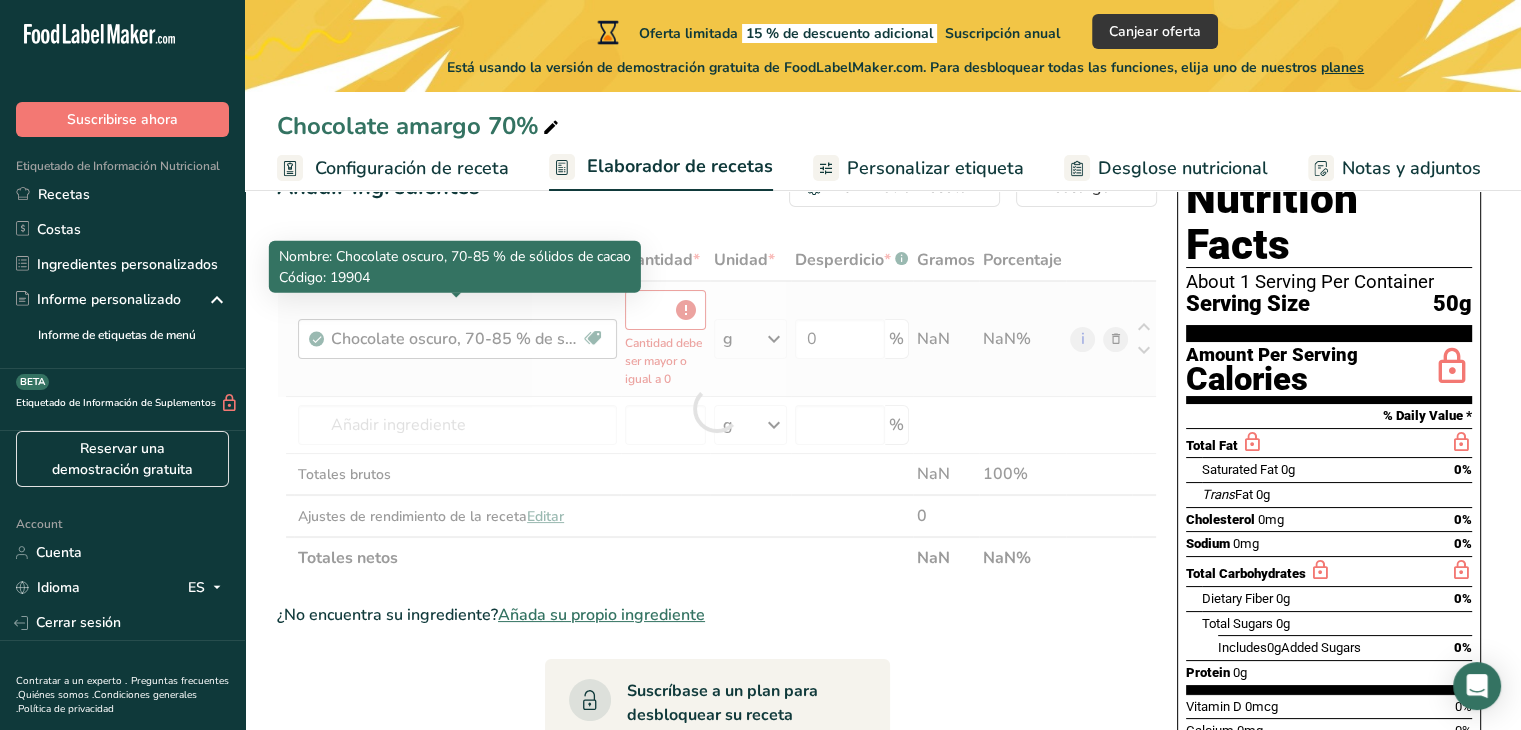click on "Gramos
Porcentaje
Chocolate oscuro, 70-85 % de sólidos de cacao
Fuente de antioxidantes
Libre de lácteos
Libre de gluten
Vegano
Vegetariano
Libre de soja
Cantidad debe ser mayor o igual a 0
g
Porciones
1 oz
1 bar
Unidades de peso
g
kg
mg
Ver más
Unidades de volumen
litro
Las unidades de volumen requieren una conversión de densidad. Si conoce la densidad de su ingrediente, introdúzcala a continuación. De lo contrario, haga clic en "RIA", nuestra asistente regulatoria de IA, quien podrá ayudarle." at bounding box center [717, 409] 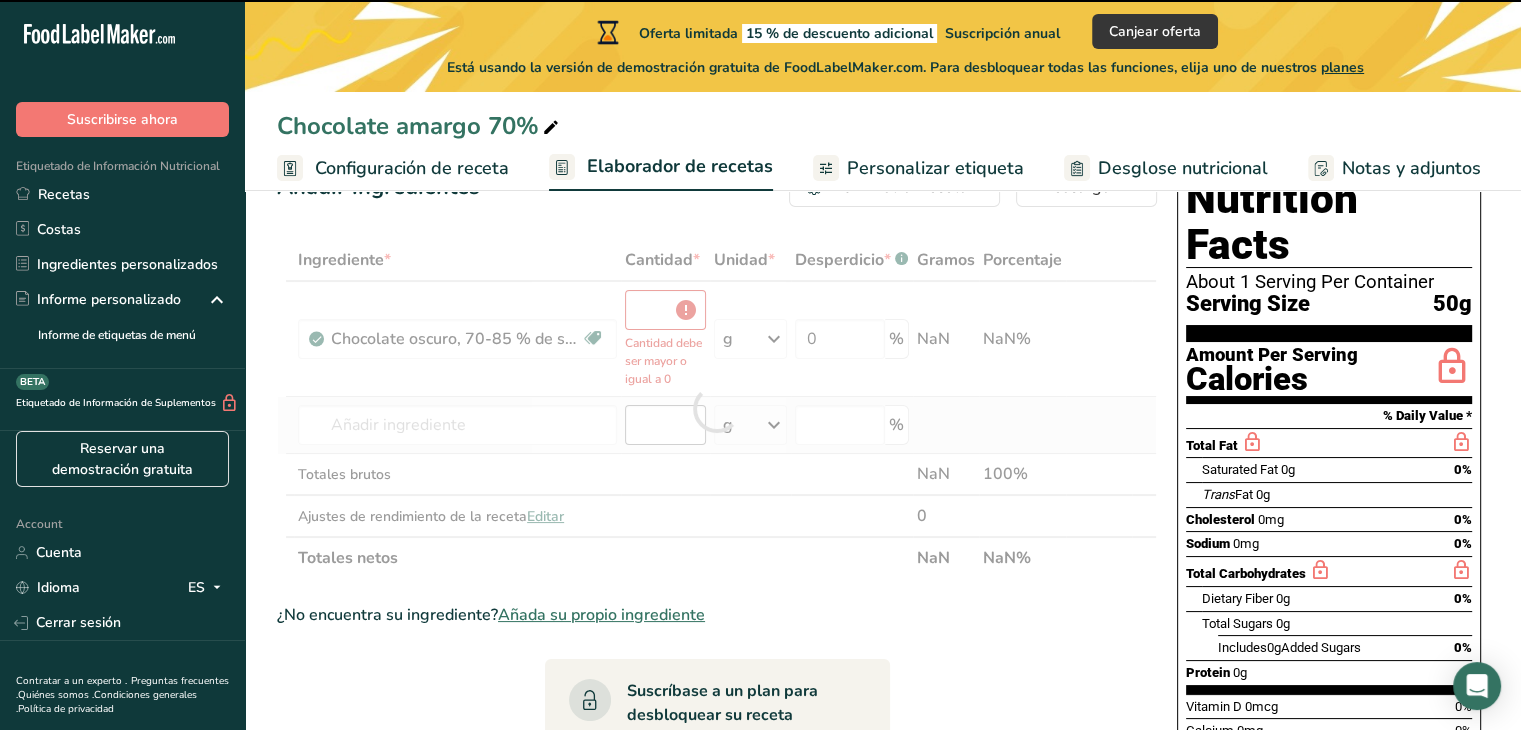 type on "0" 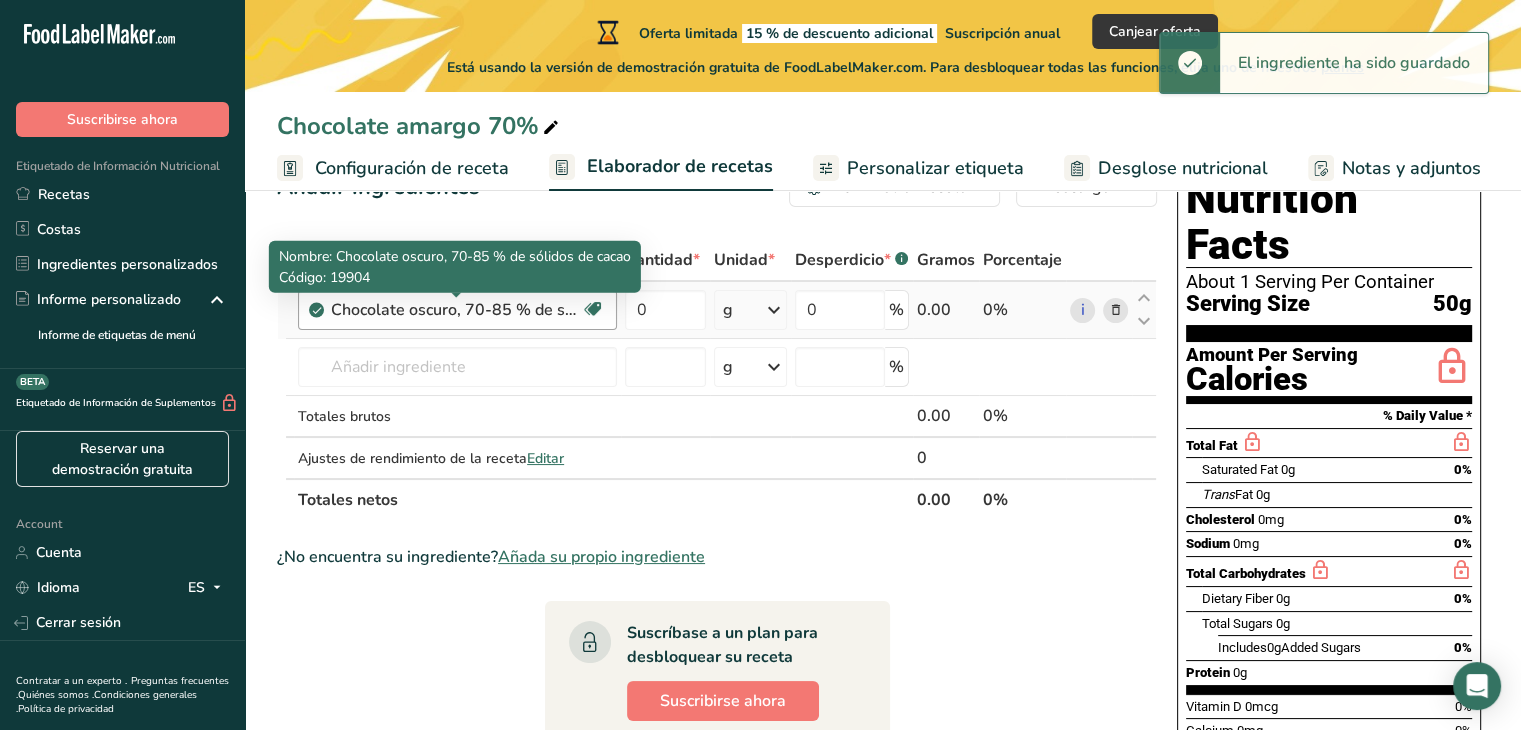 click on "Chocolate oscuro, 70-85 % de sólidos de cacao" at bounding box center (456, 310) 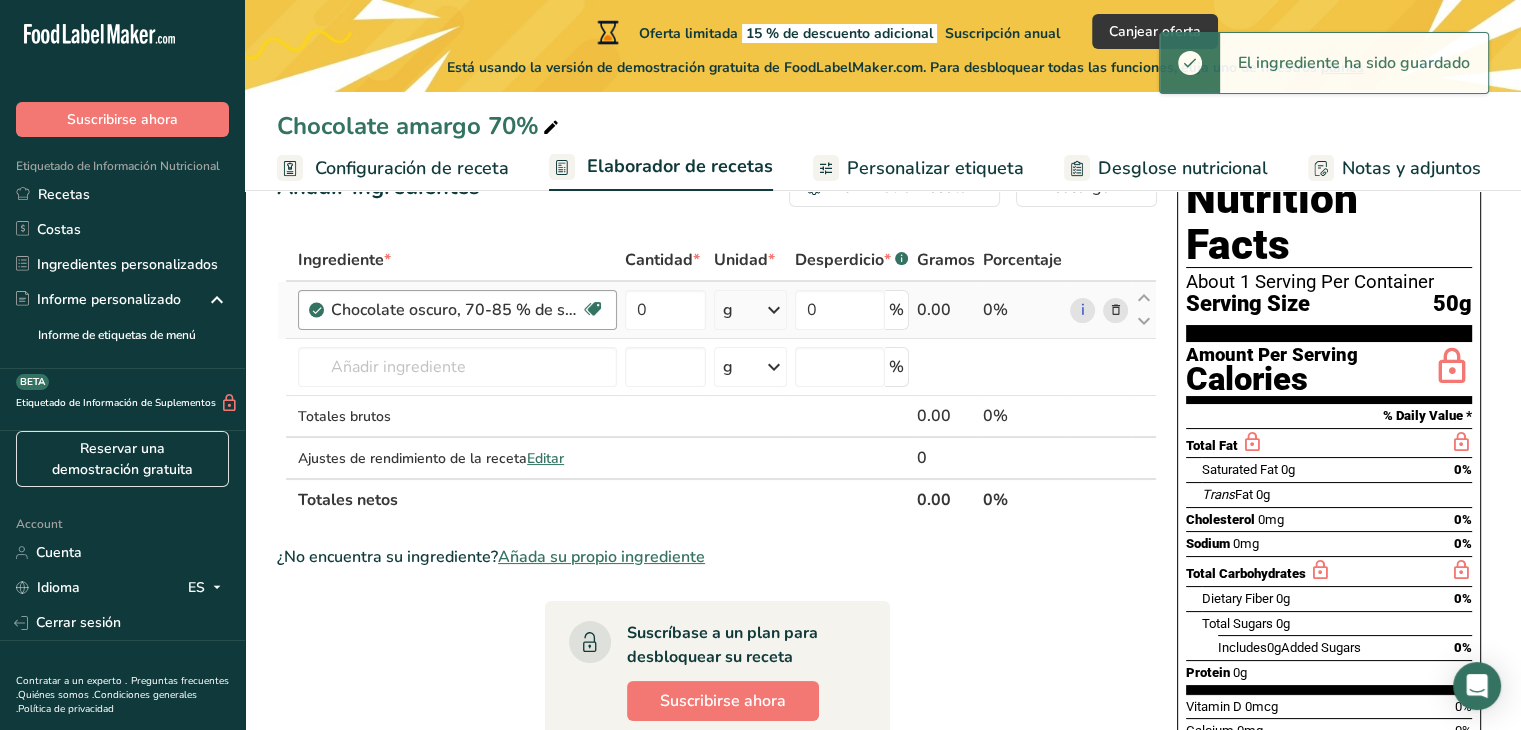 drag, startPoint x: 326, startPoint y: 310, endPoint x: 337, endPoint y: 310, distance: 11 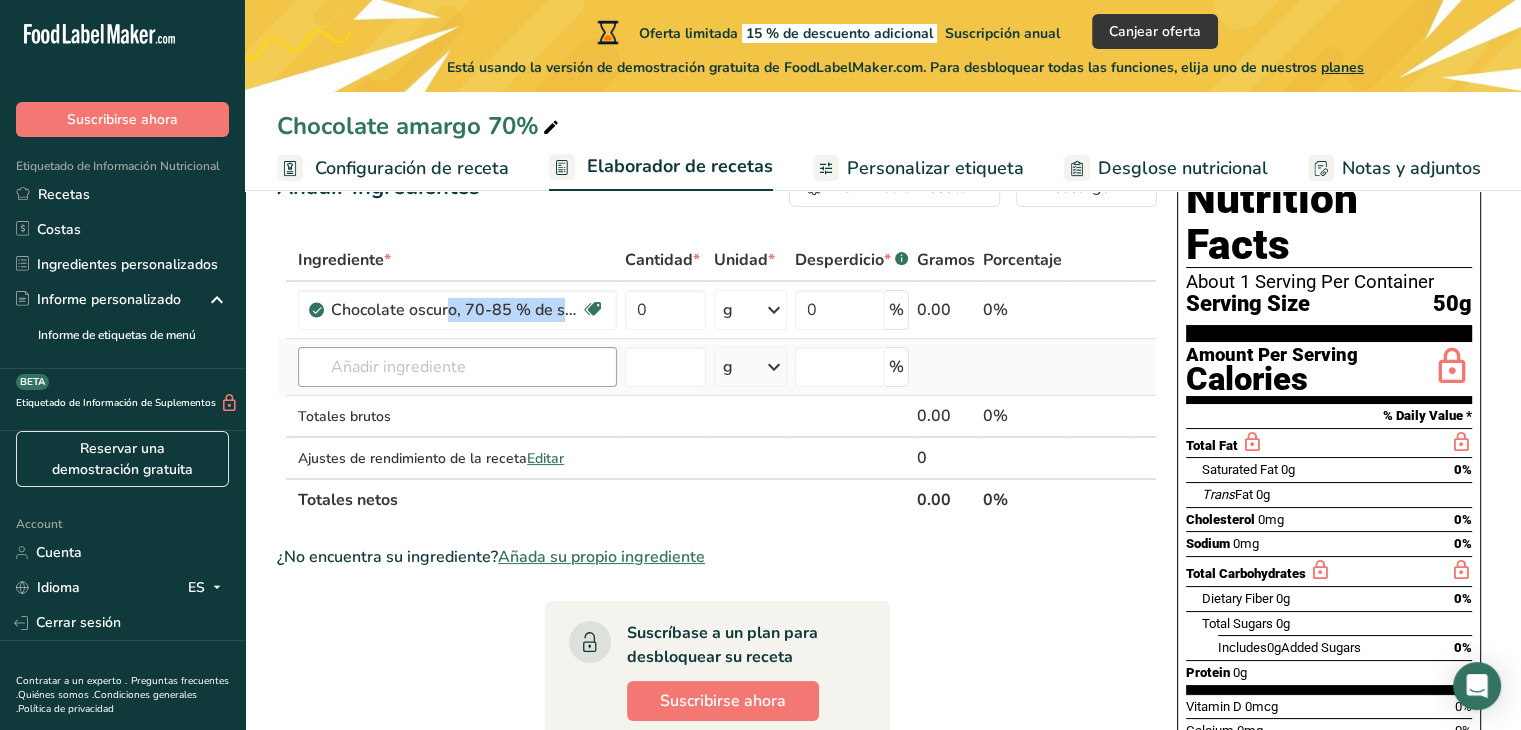 scroll, scrollTop: 0, scrollLeft: 44, axis: horizontal 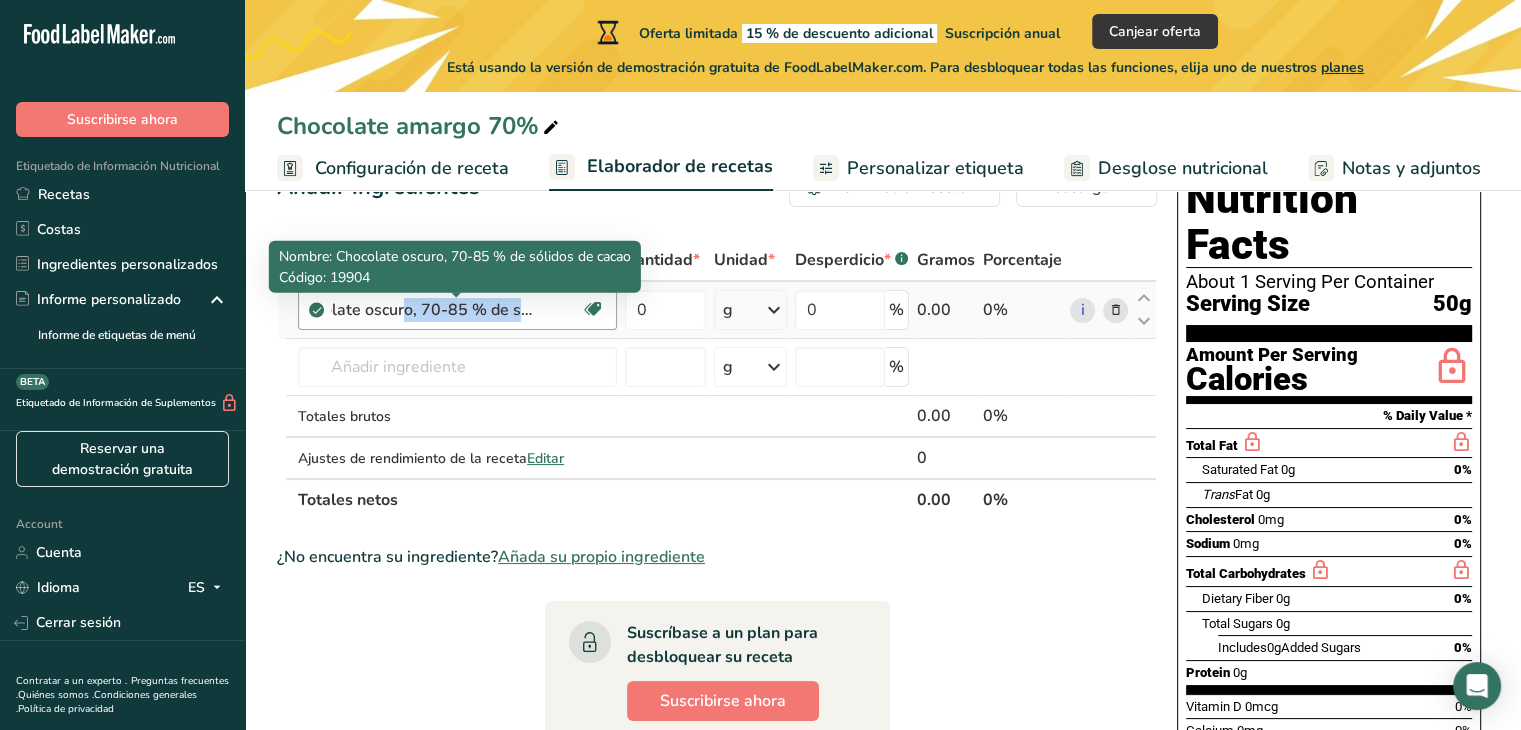 click on "Chocolate oscuro, 70-85 % de sólidos de cacao" at bounding box center (456, 310) 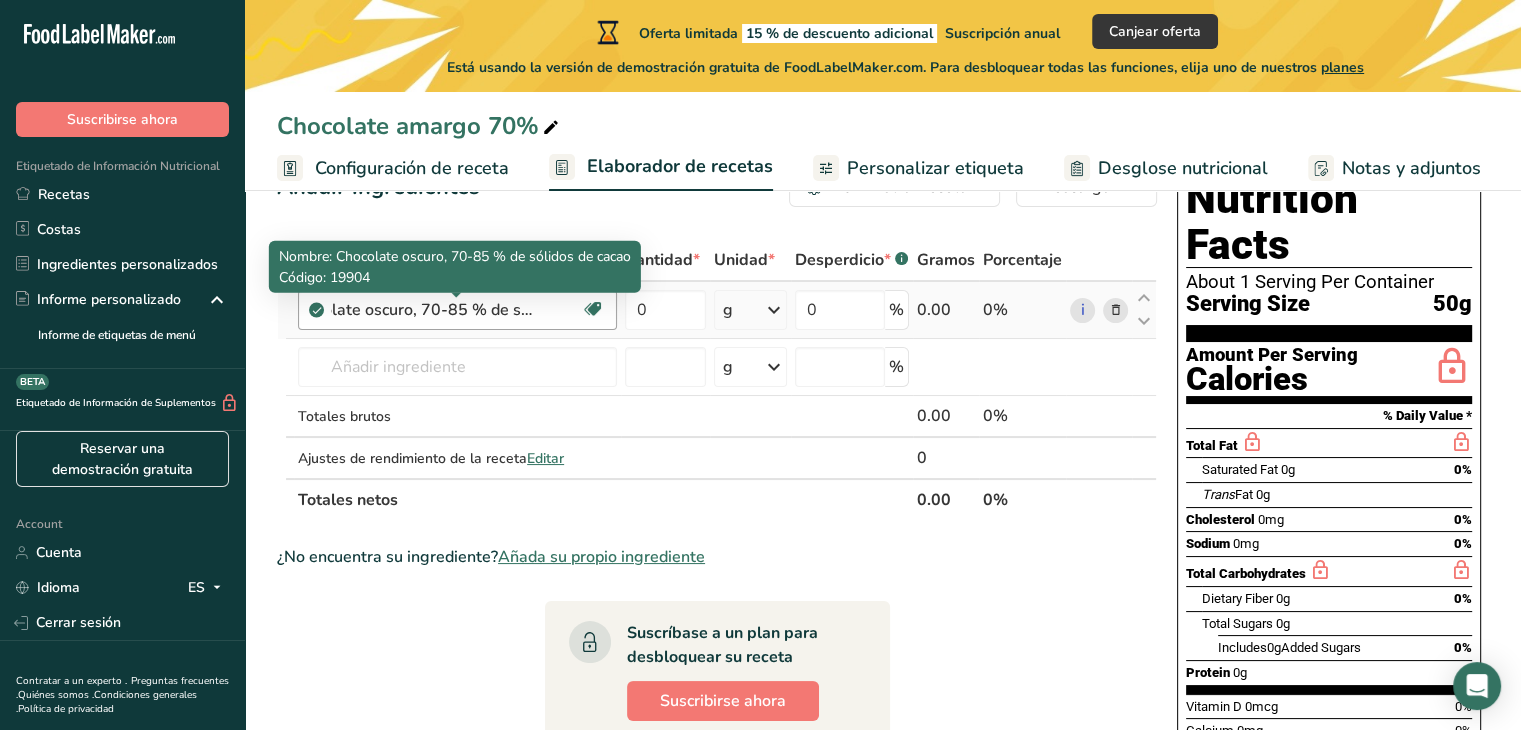 click on "Chocolate oscuro, 70-85 % de sólidos de cacao" at bounding box center [456, 310] 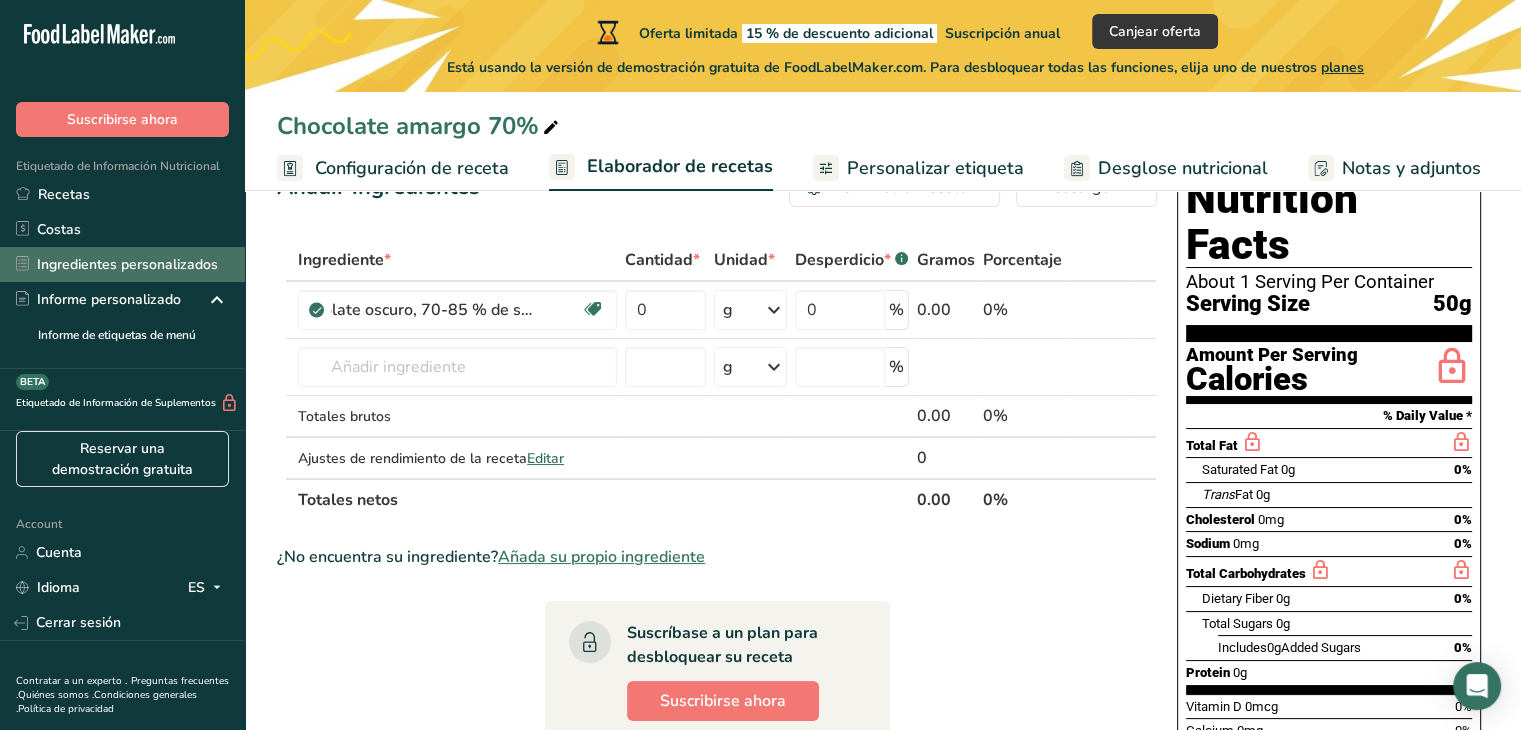 drag, startPoint x: 524, startPoint y: 317, endPoint x: 144, endPoint y: 281, distance: 381.70145 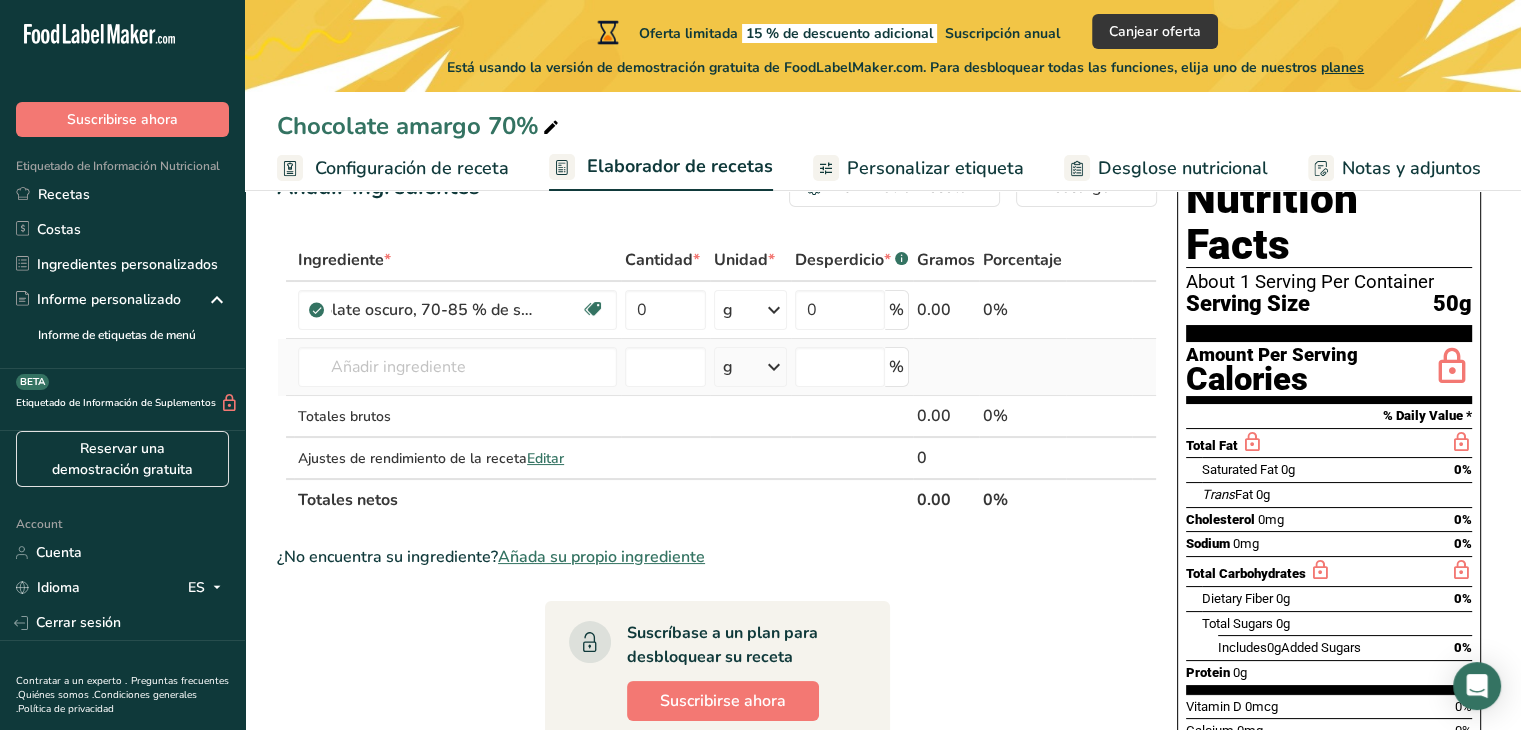 click on "Cacao Crudo En Polvo
Fragmentos de cacao
19905
Caramelos, chocolate, negro, NFS (45-59% de sólidos de cacao 90%; 60-69% de sólidos de cacao 5%; 70-85% de sólidos de cacao 5%)
19904
Chocolate oscuro, 70-85 % de sólidos de cacao
19903
Chocolate, oscuro, 60-69 % de sólidos de cacao
Ver todos los resultados" at bounding box center (457, 367) 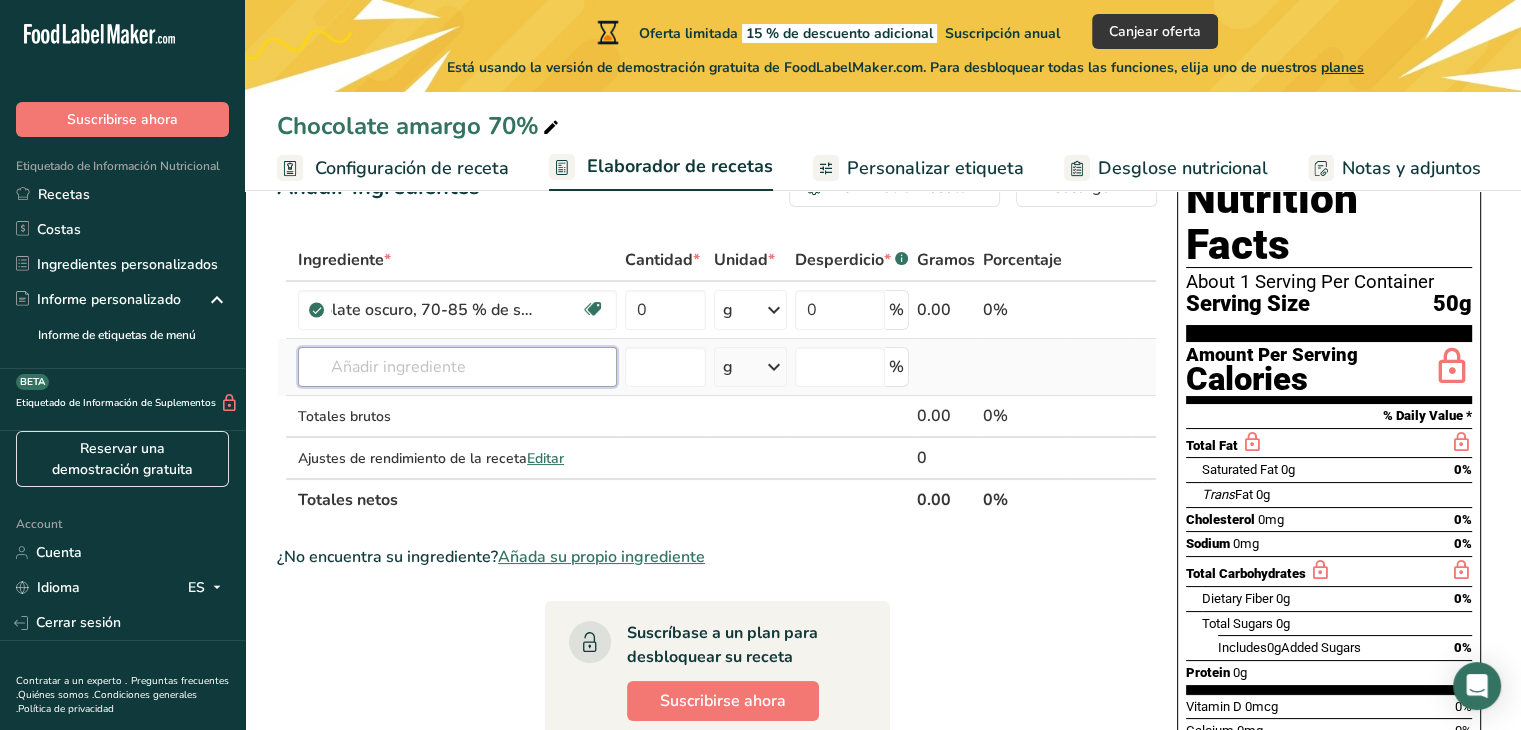 click at bounding box center [457, 367] 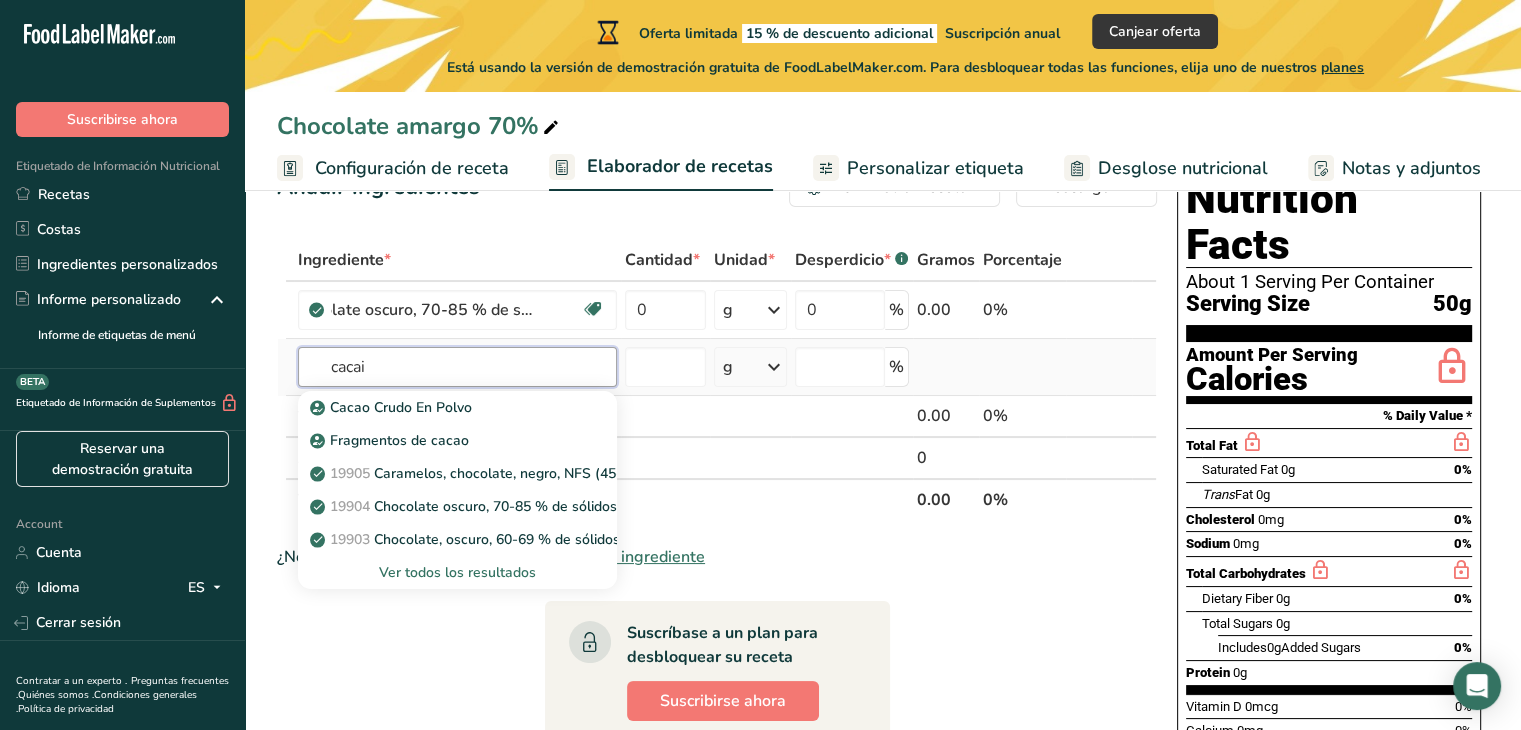 type on "cacai" 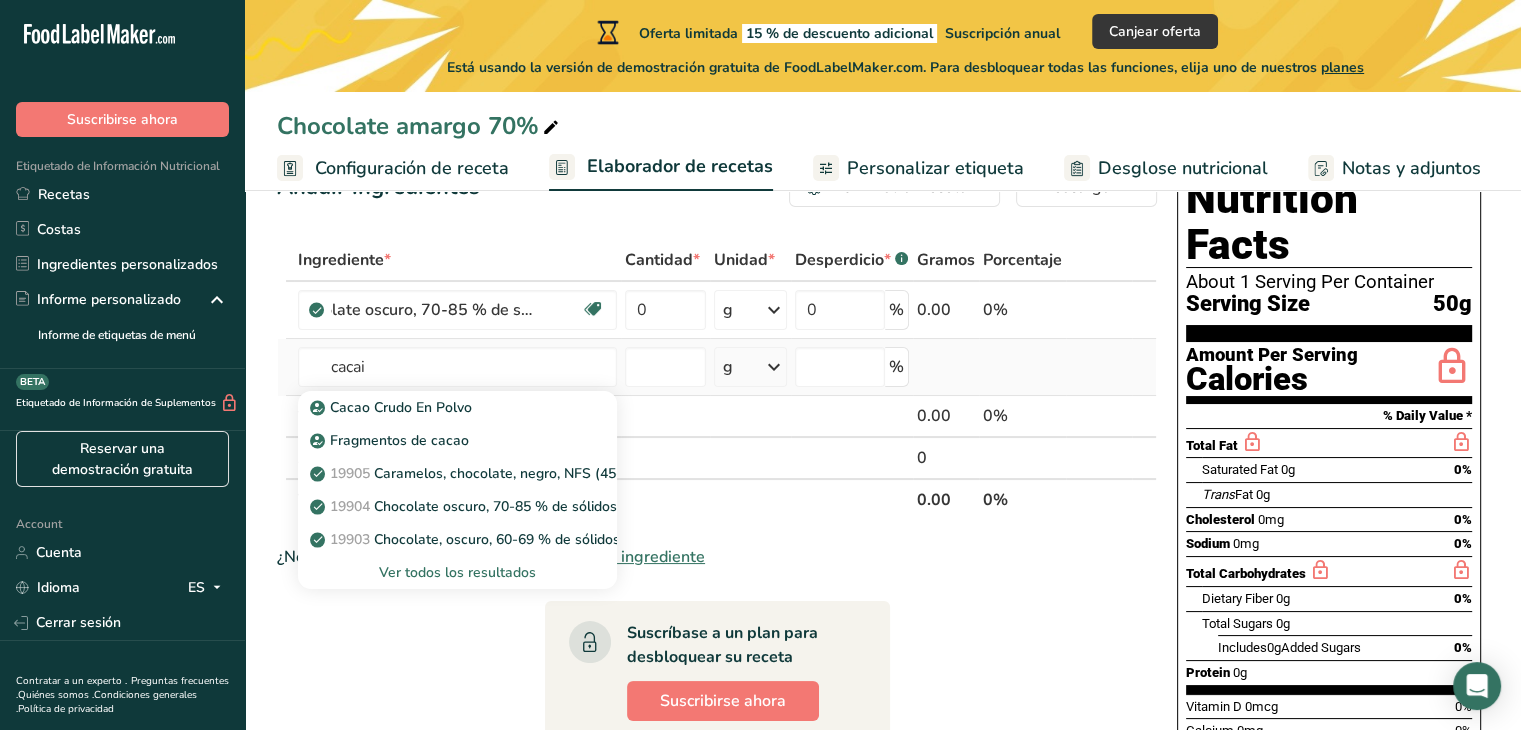 type 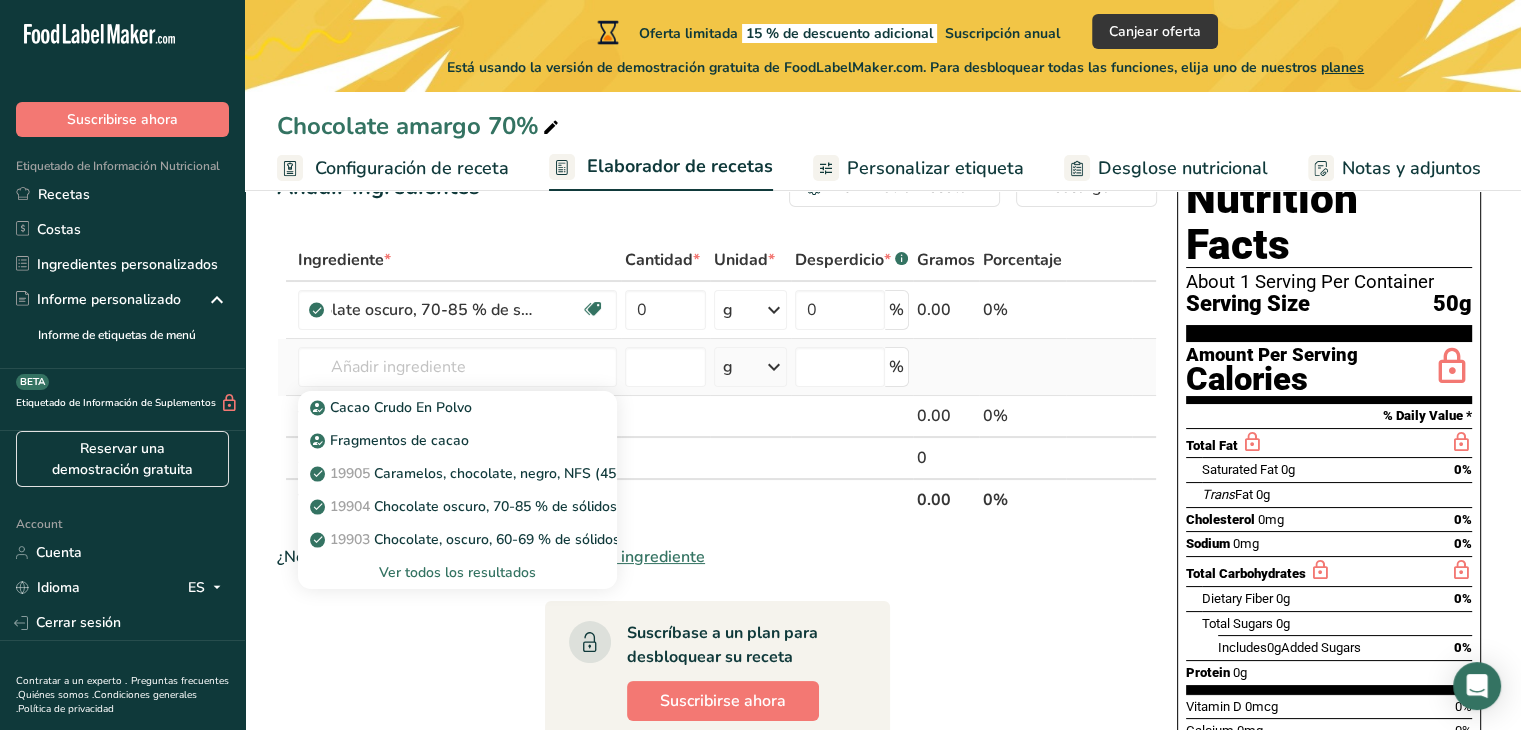 click on "Ver todos los resultados" at bounding box center [457, 572] 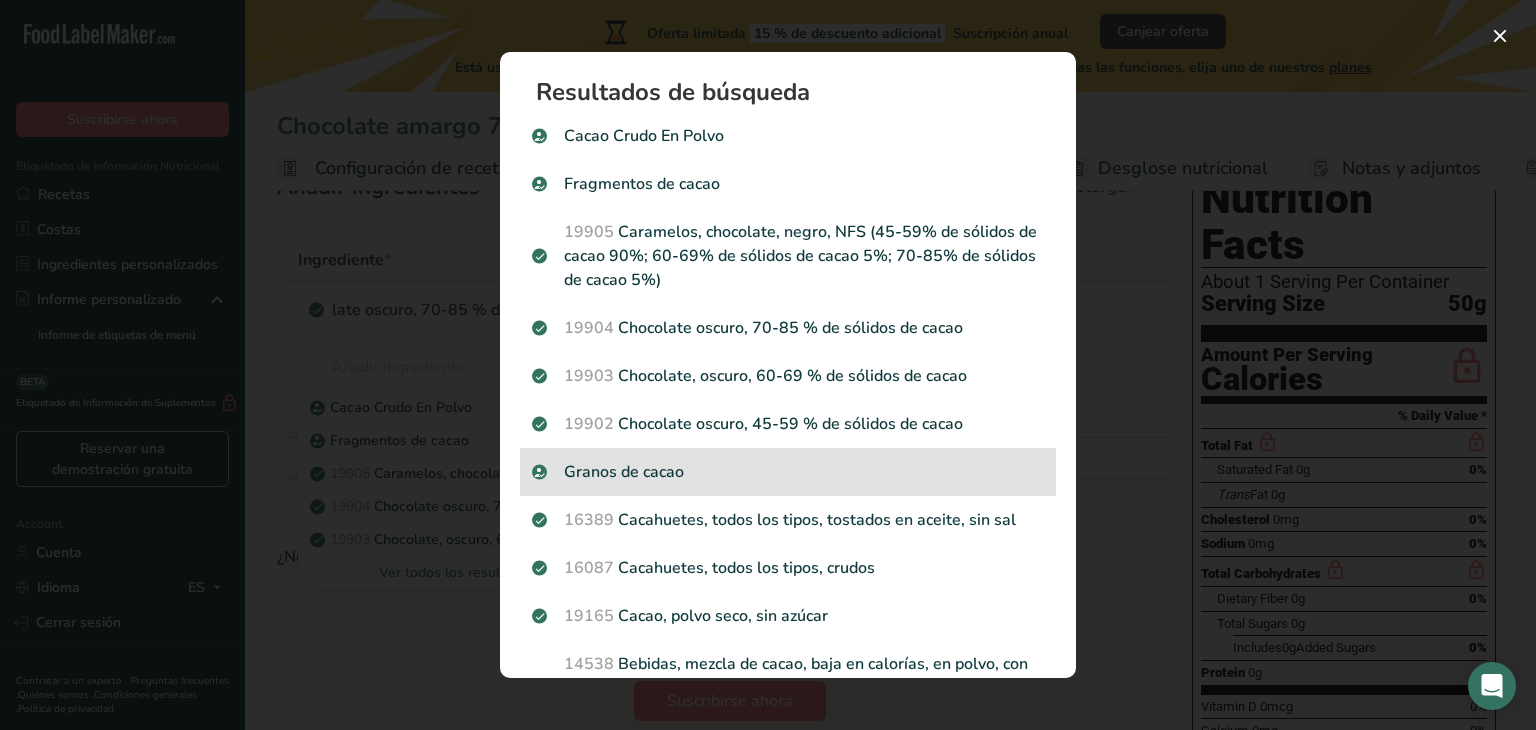 click on "Granos de cacao" at bounding box center [788, 472] 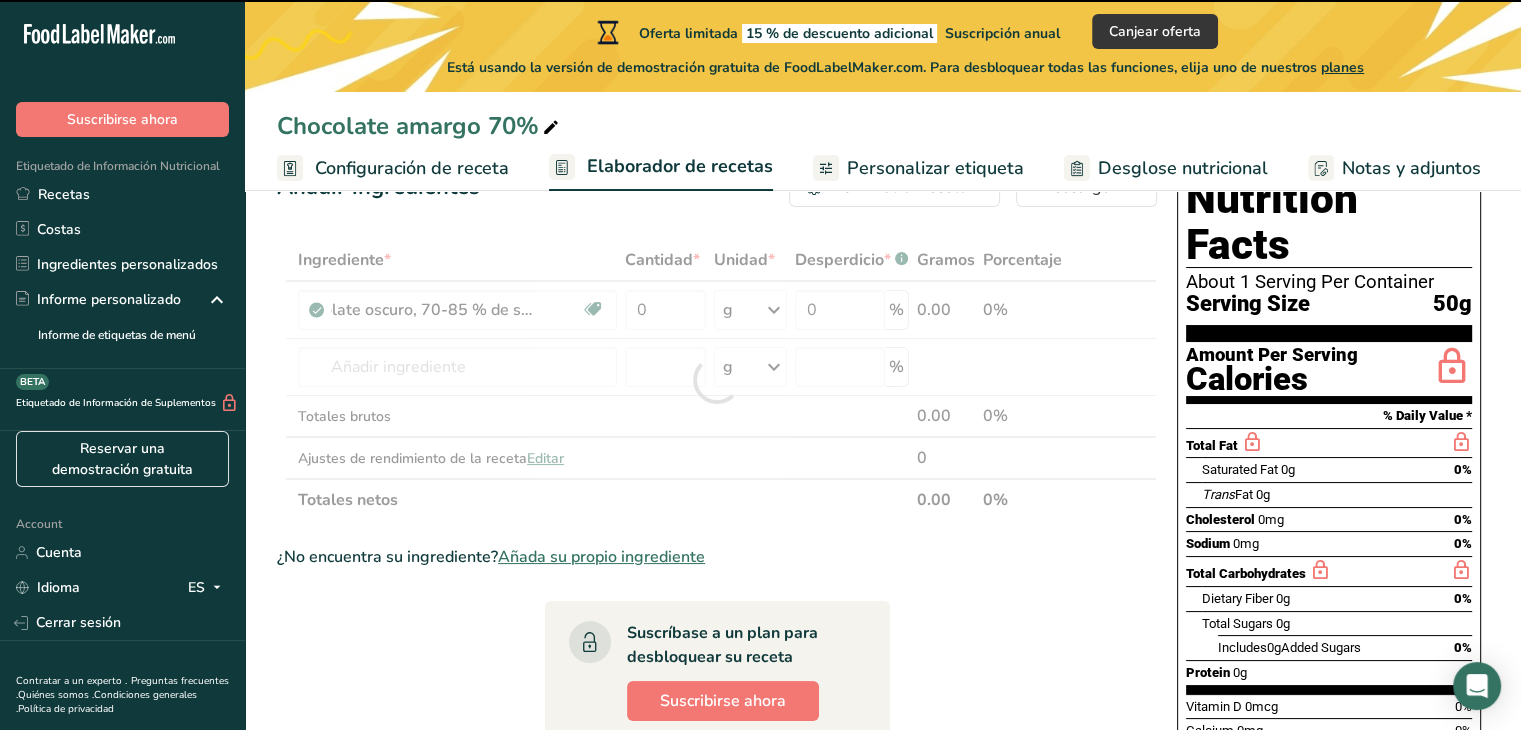 type on "0" 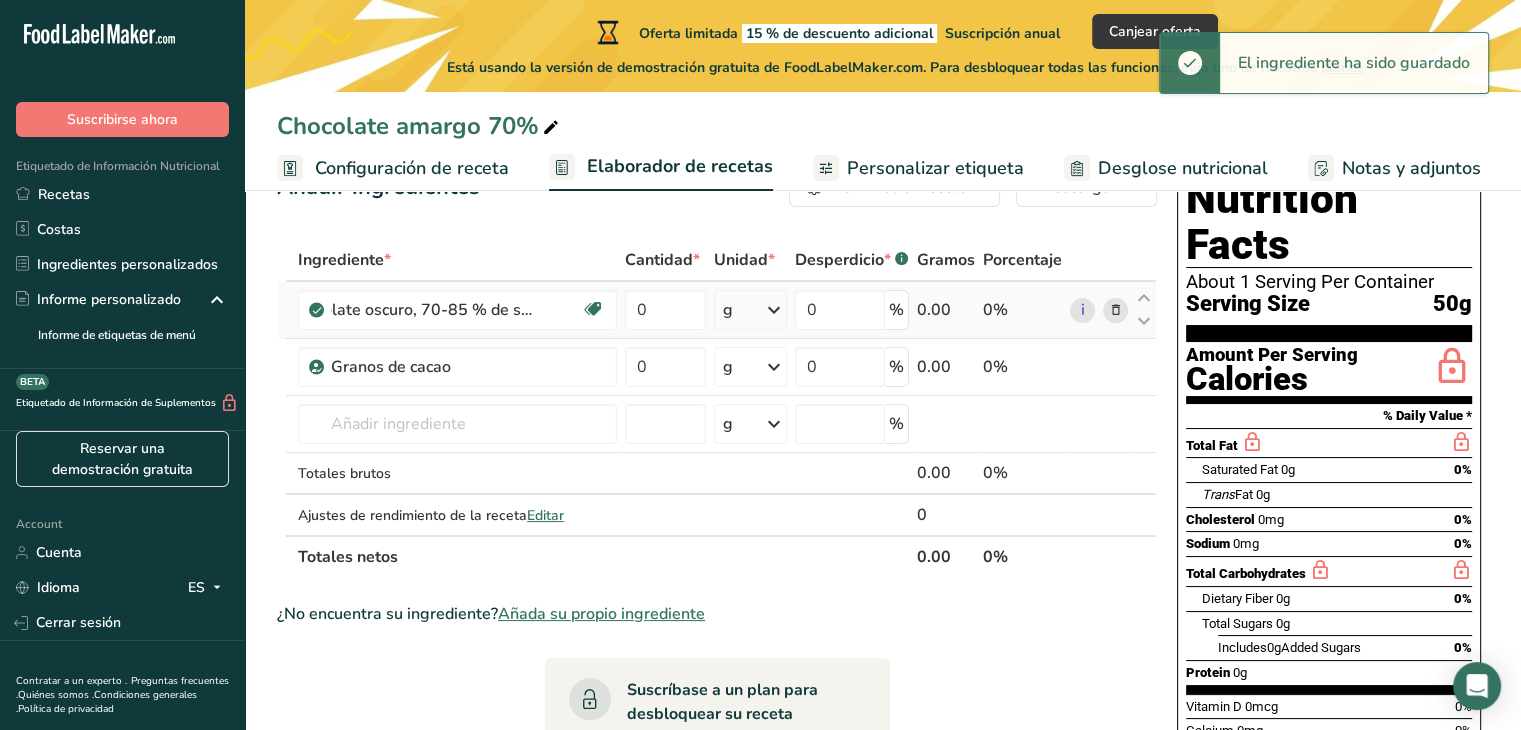 click at bounding box center [1115, 310] 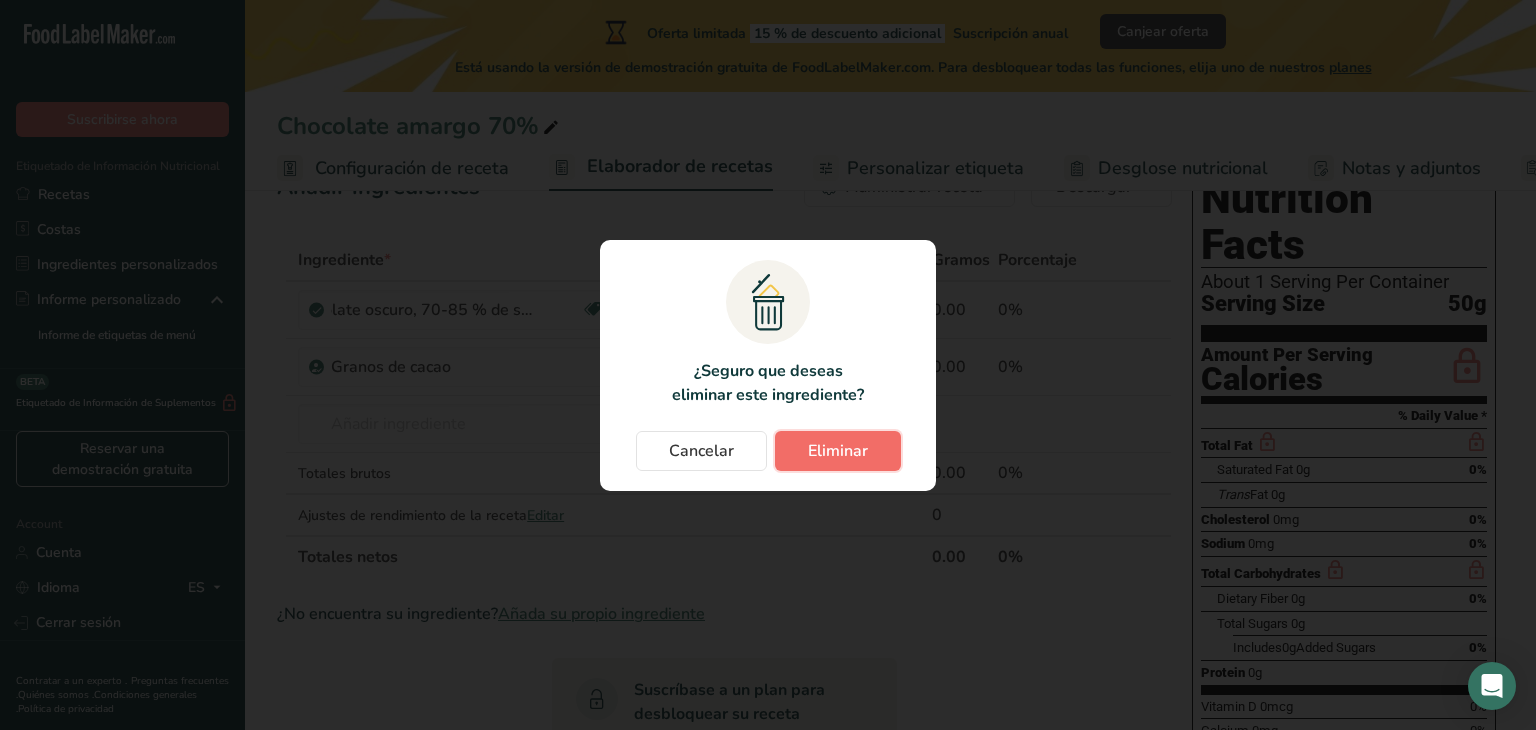 click on "Eliminar" at bounding box center (838, 451) 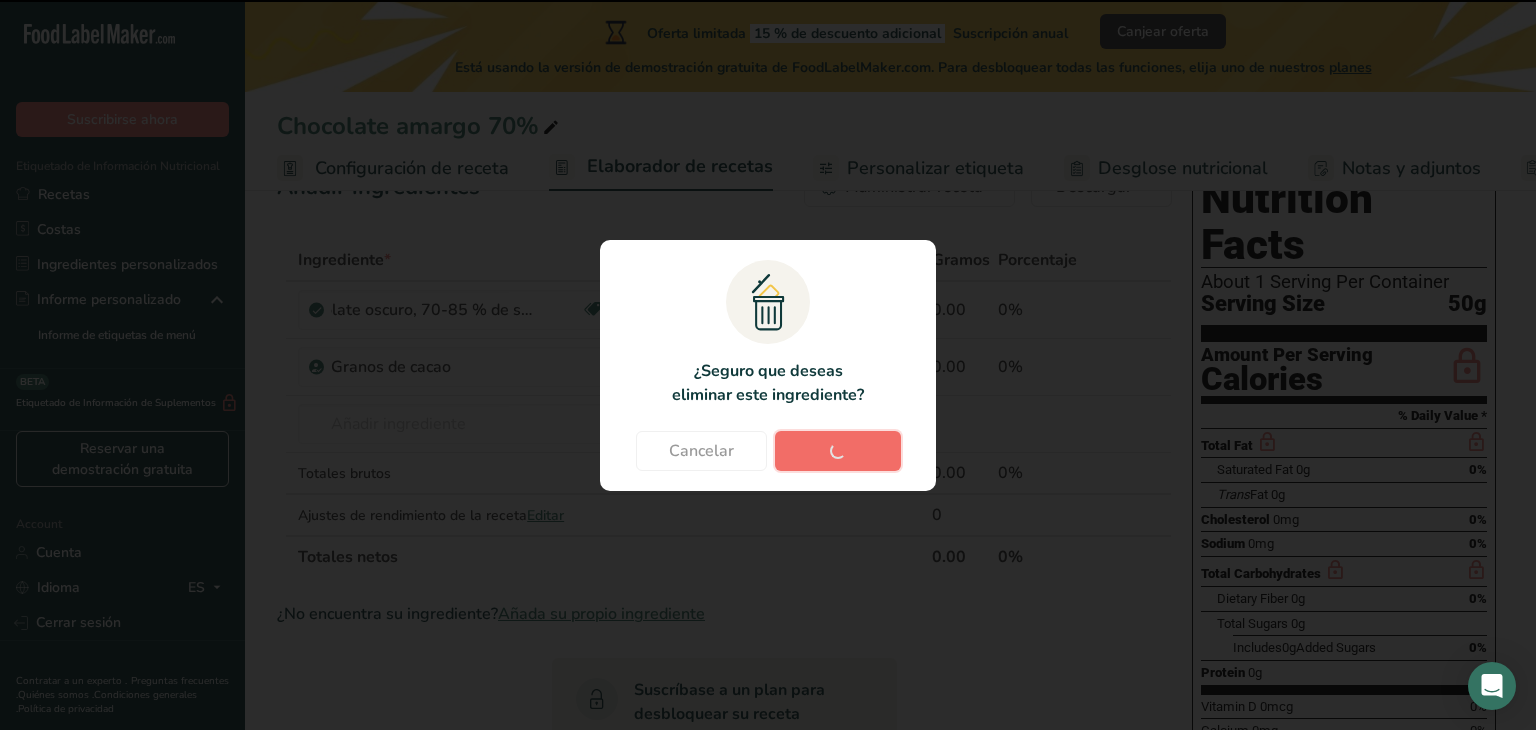 type 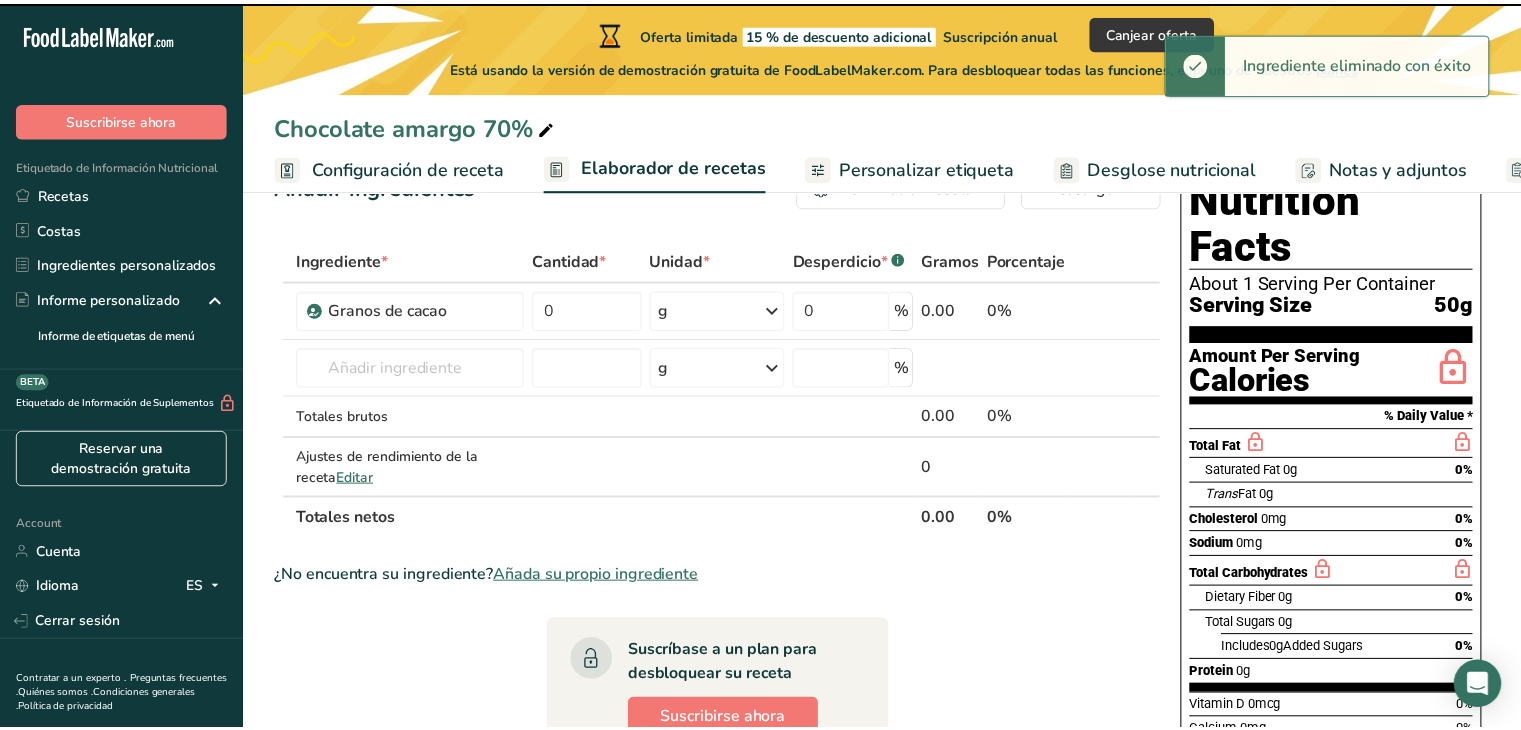 scroll, scrollTop: 0, scrollLeft: 0, axis: both 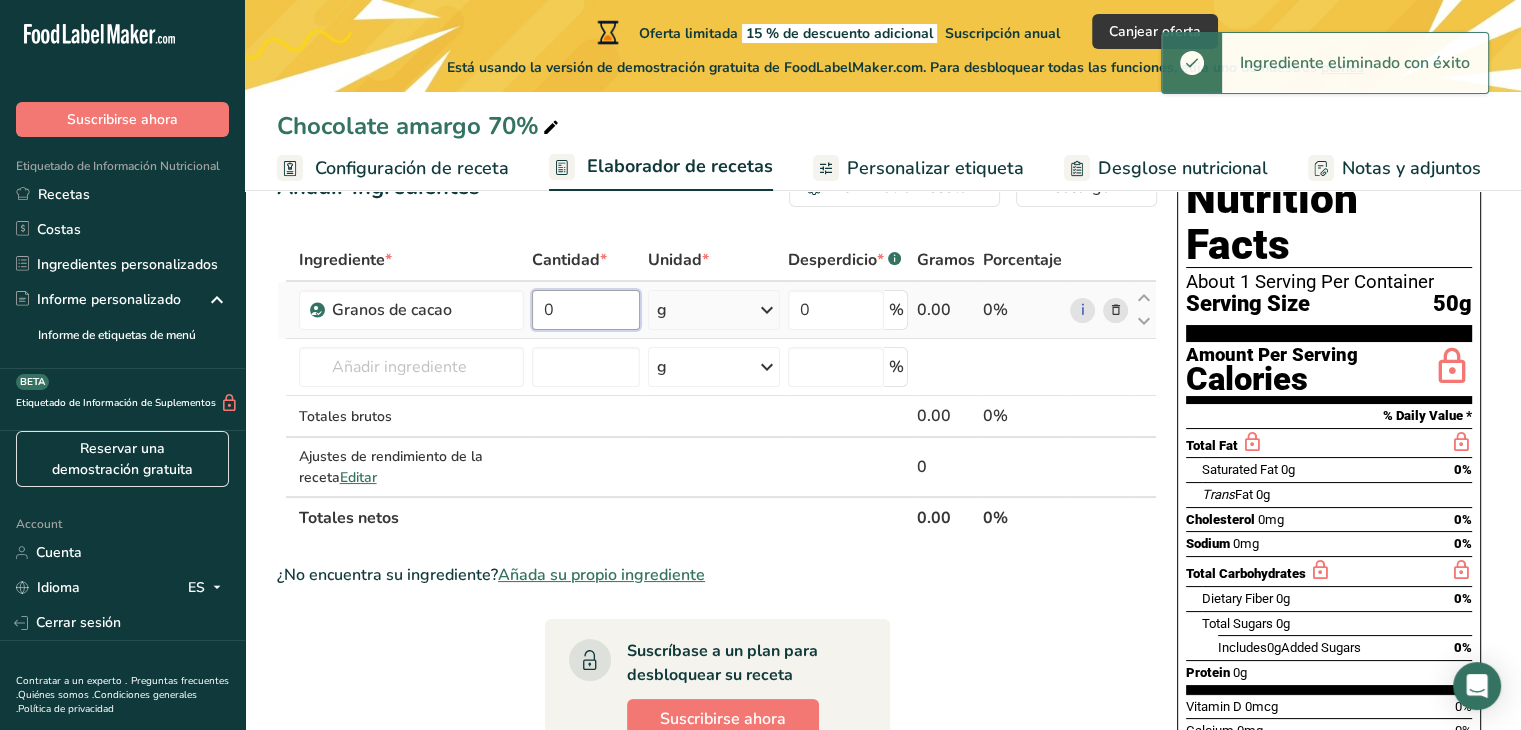 click on "0" at bounding box center (586, 310) 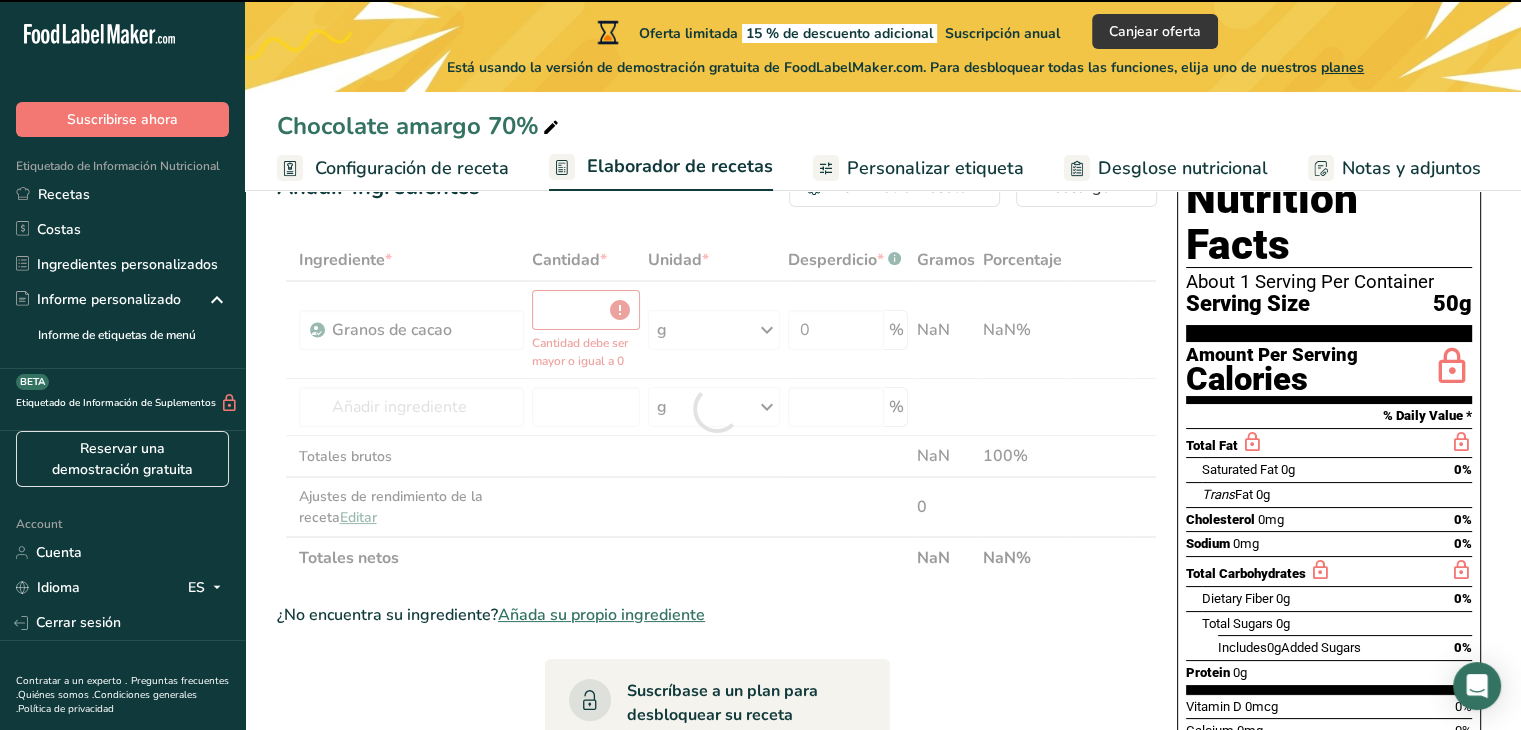 type on "0" 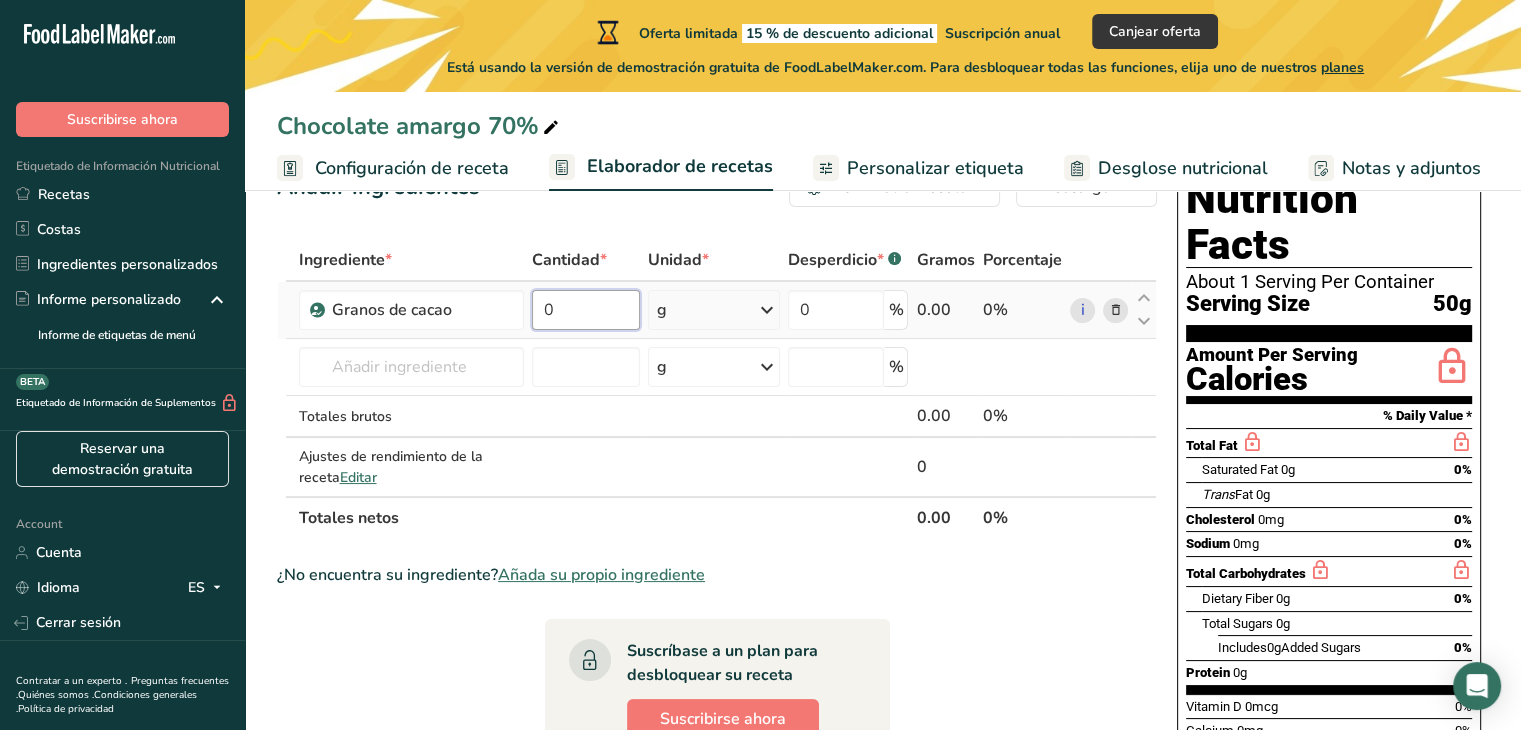 click on "0" at bounding box center [586, 310] 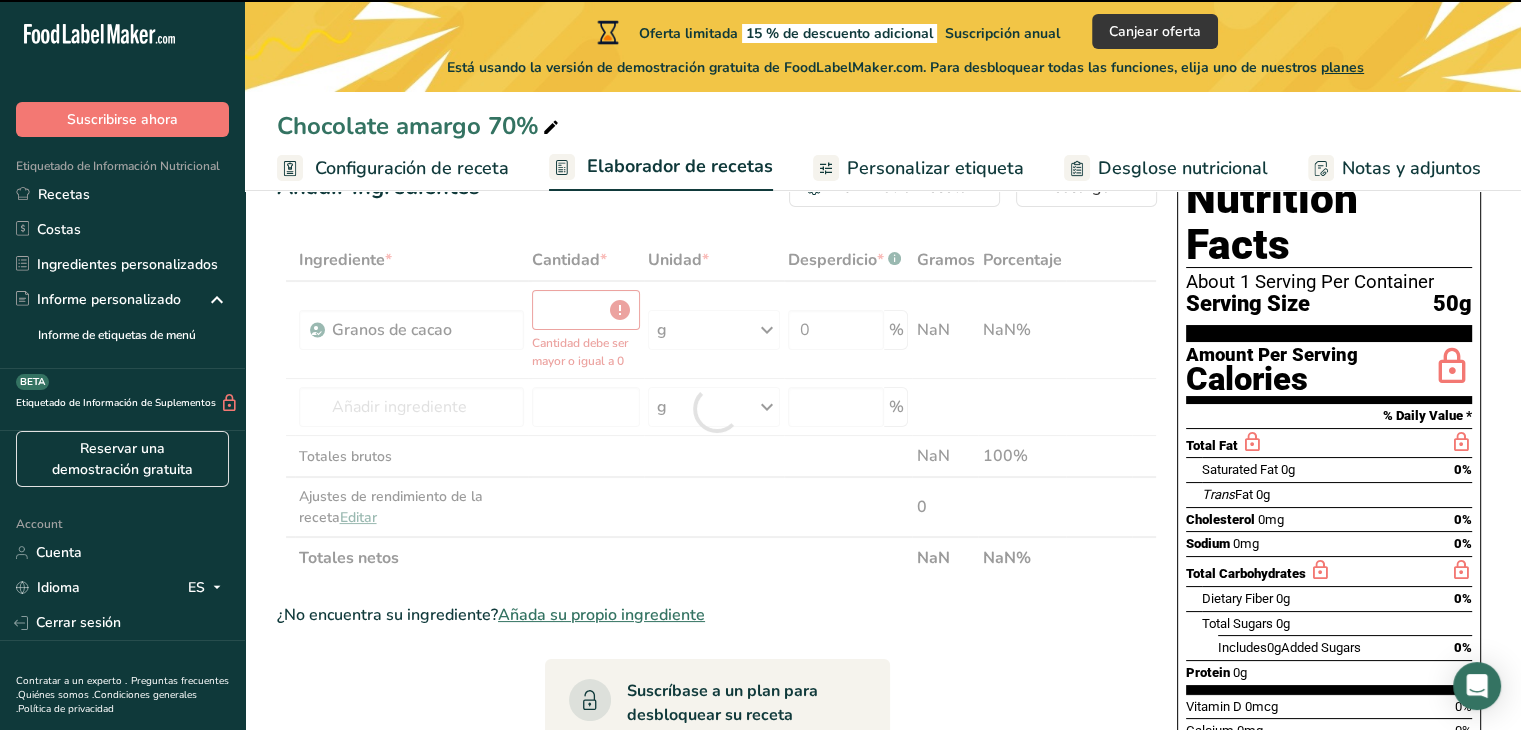 type on "0" 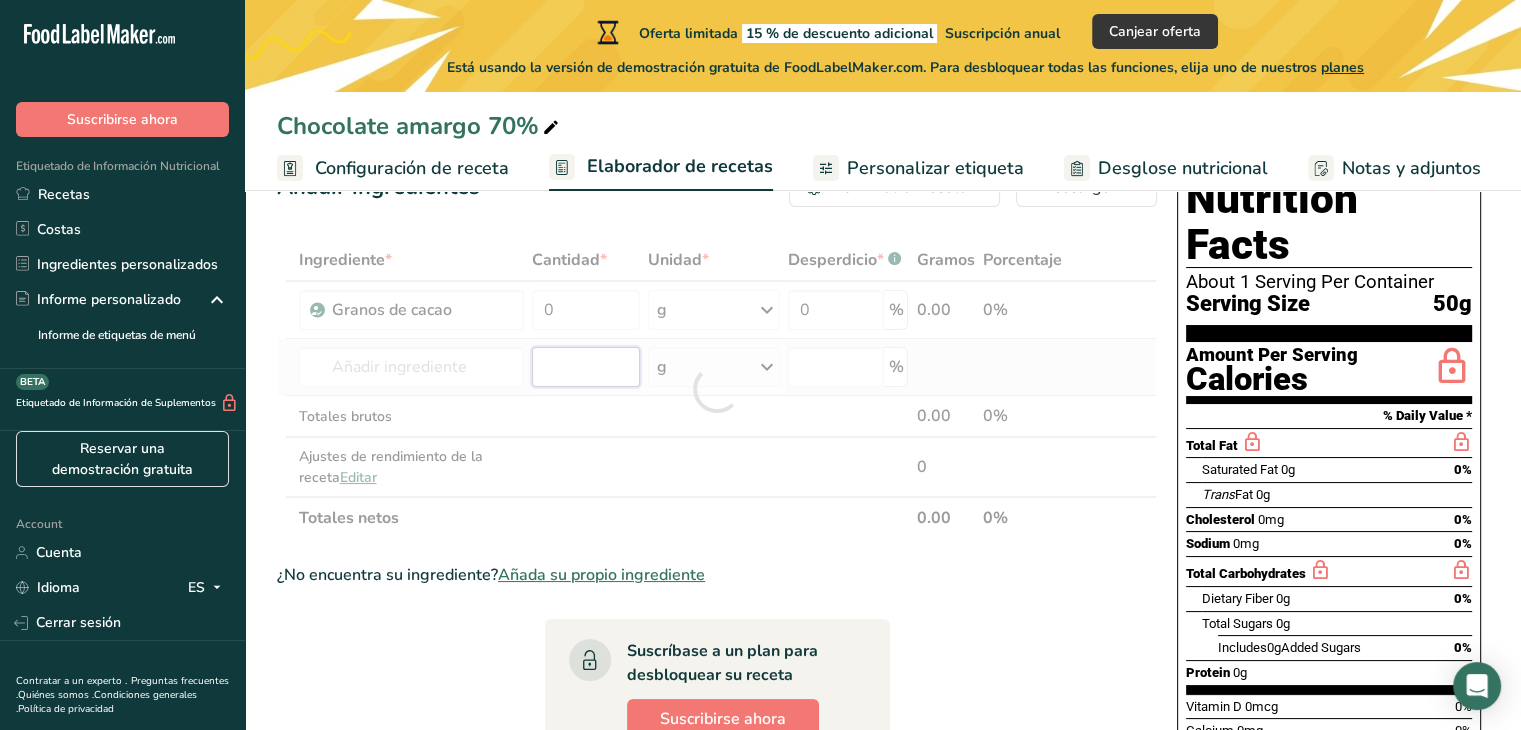 click on "Gramos
Porcentaje
Granos de cacao
0
g
Unidades de peso
g
kg
mg
Ver más
Unidades de volumen
litro
Las unidades de volumen requieren una conversión de densidad. Si conoce la densidad de su ingrediente, introdúzcala a continuación. De lo contrario, haga clic en "RIA", nuestra asistente regulatoria de IA, quien podrá ayudarle.
lb/pie³
g/cm³
Confirmar
mL
lb/pie³
g/cm³
Confirmar
onza líquida" at bounding box center [717, 389] 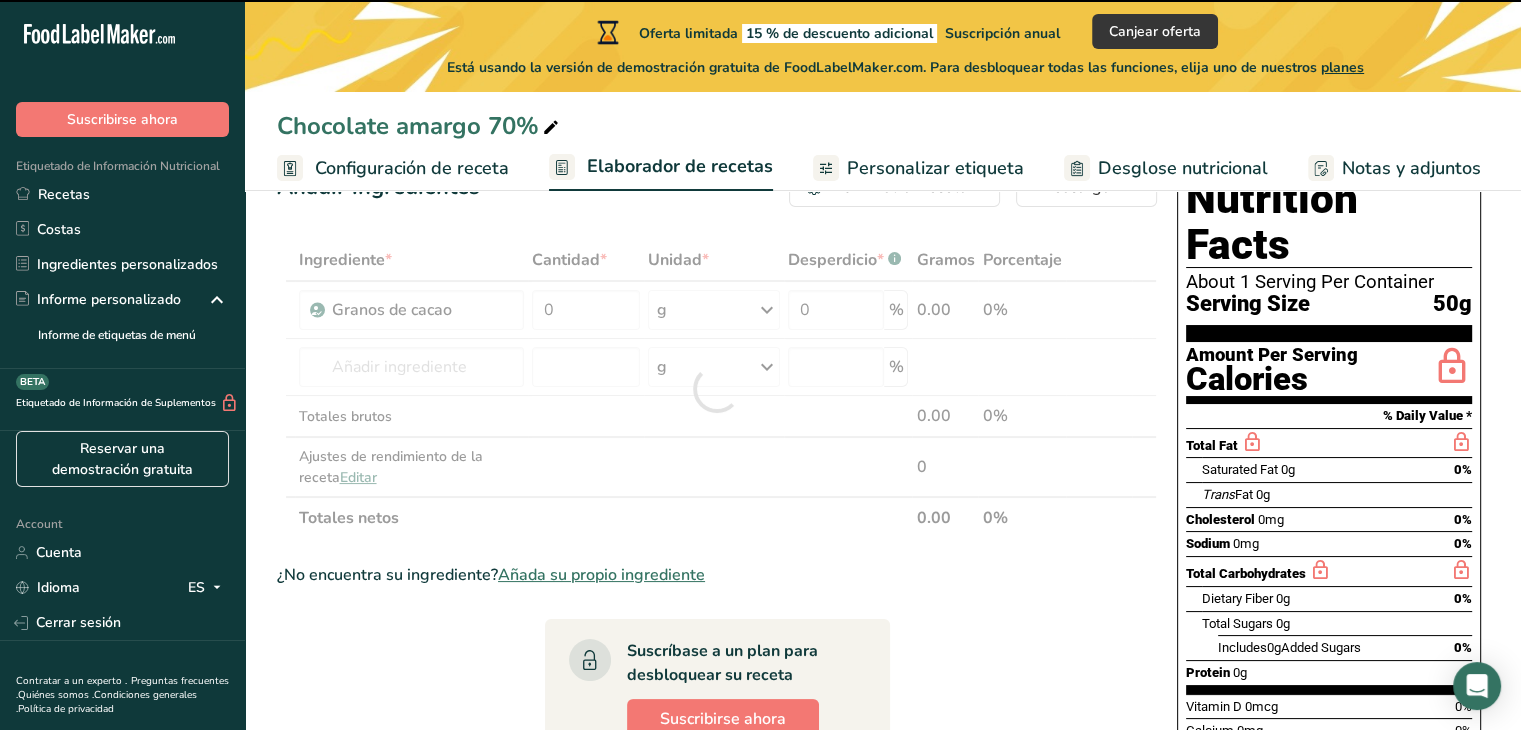 click at bounding box center [717, 389] 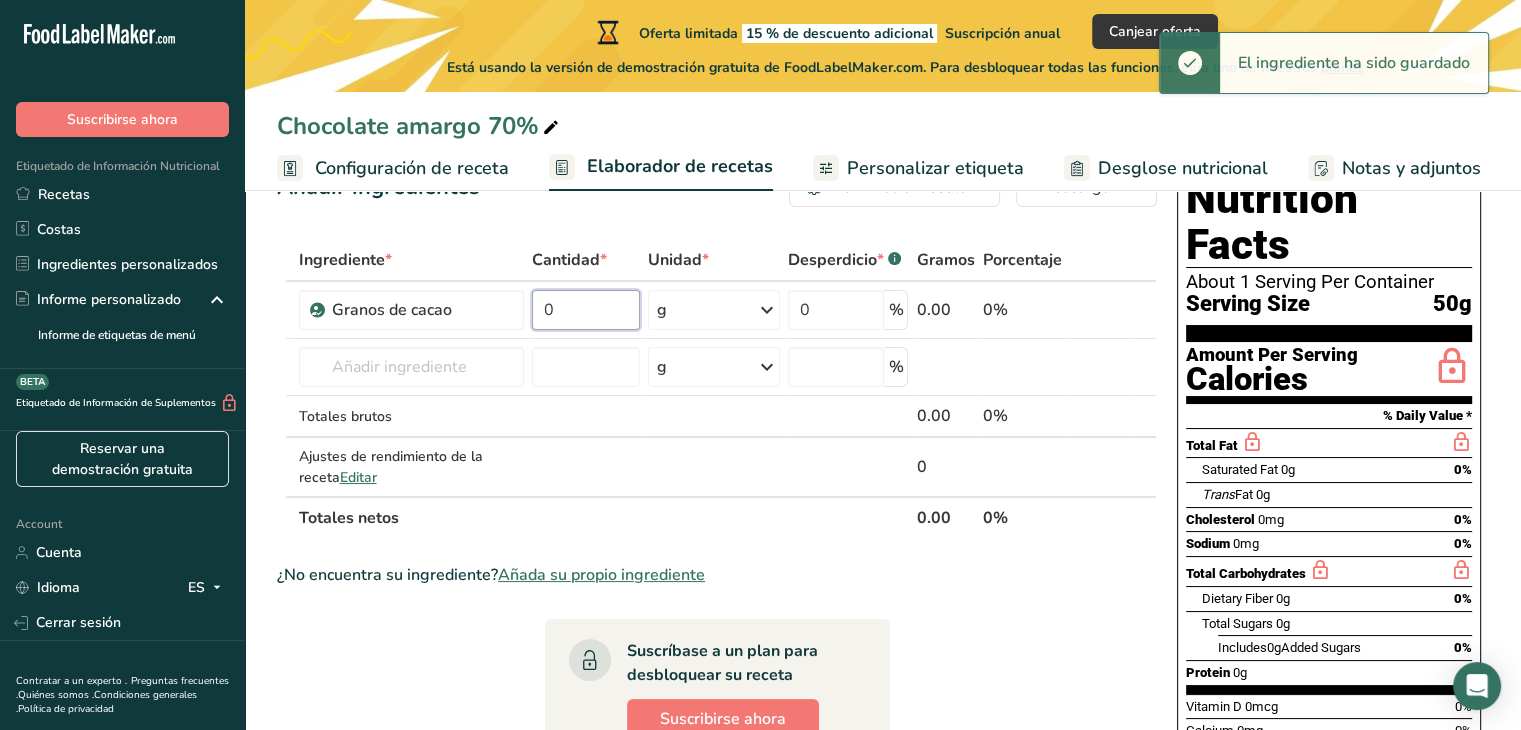 click on "0" at bounding box center [586, 310] 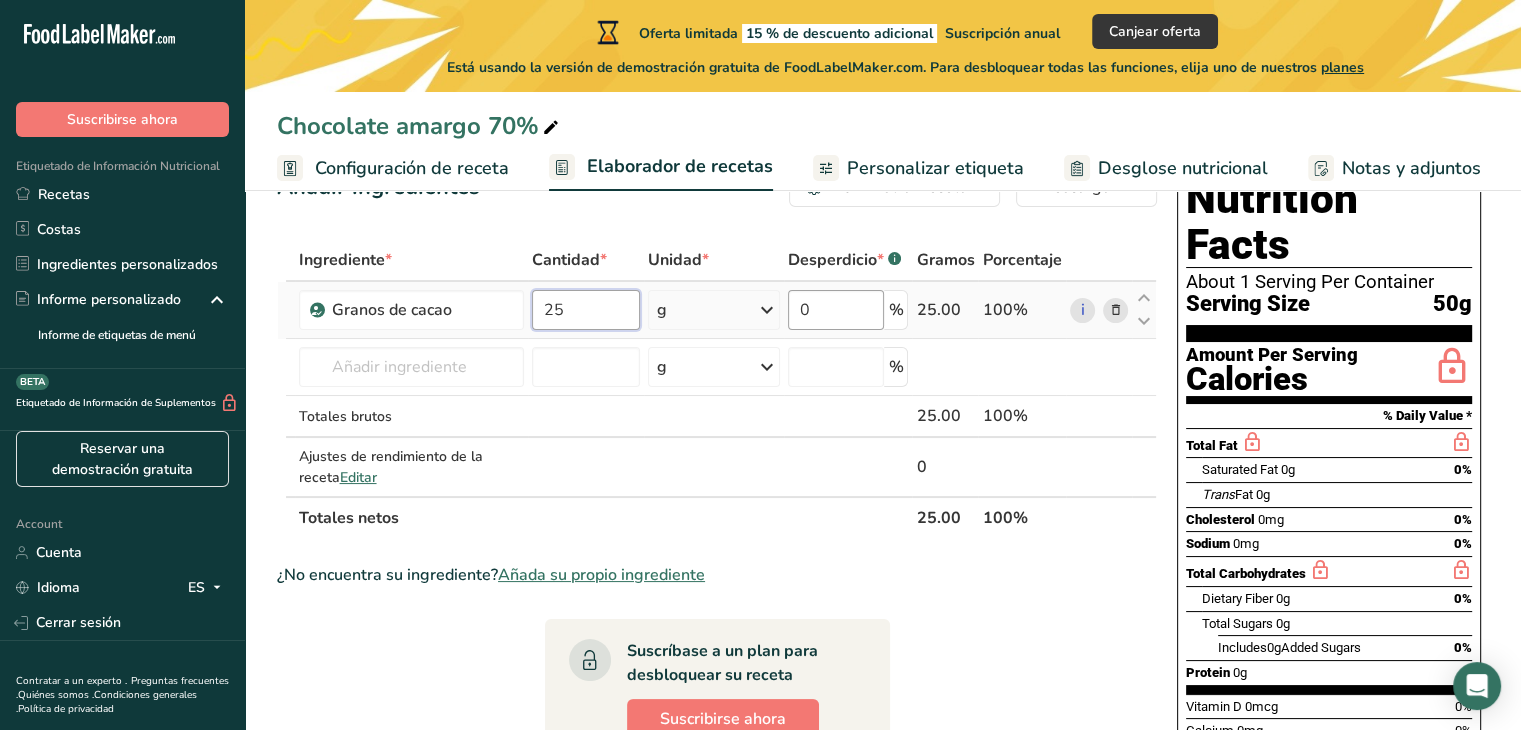 type on "25" 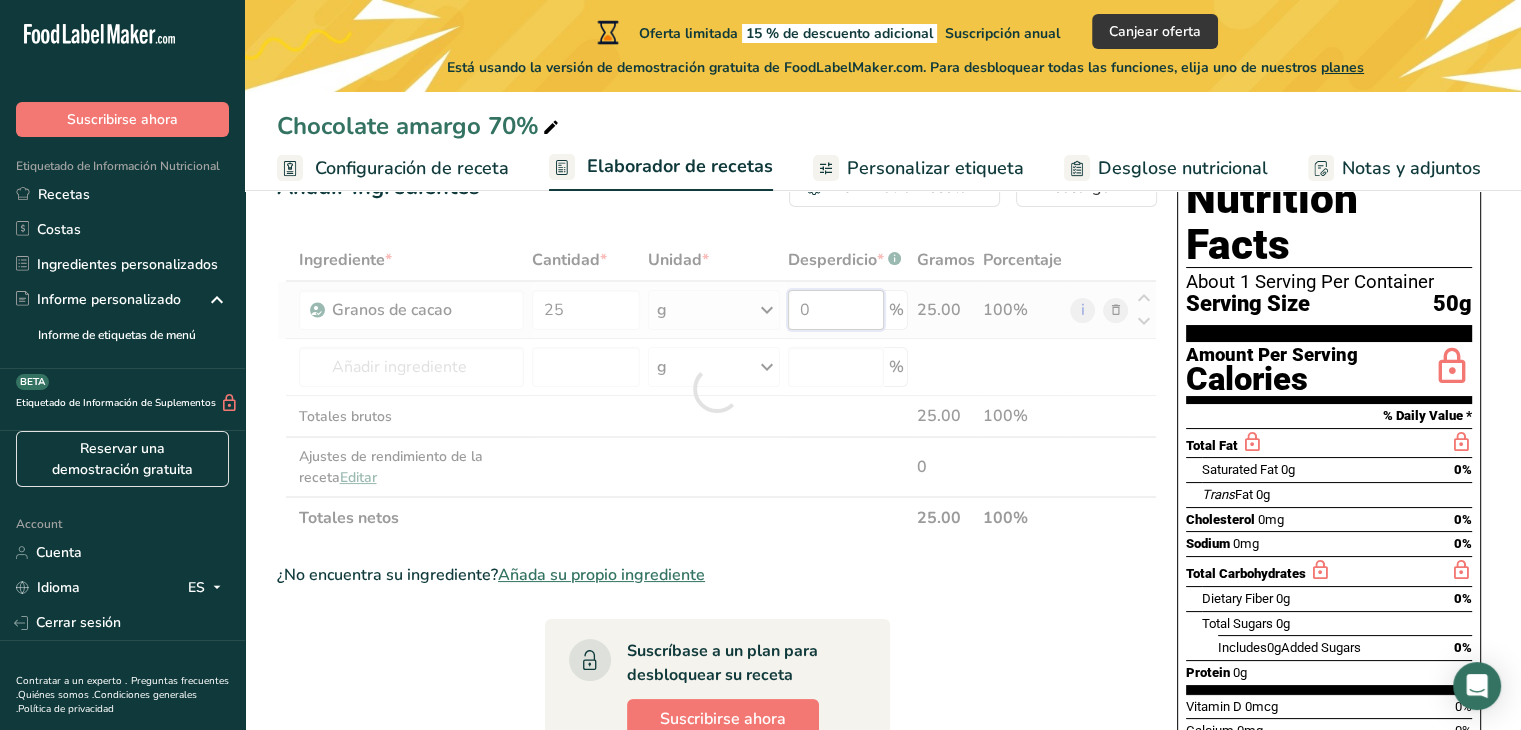 click on "Gramos
Porcentaje
Granos de cacao
25
g
Unidades de peso
g
kg
mg
Ver más
Unidades de volumen
litro
Las unidades de volumen requieren una conversión de densidad. Si conoce la densidad de su ingrediente, introdúzcala a continuación. De lo contrario, haga clic en "RIA", nuestra asistente regulatoria de IA, quien podrá ayudarle.
lb/pie³
g/cm³
Confirmar
mL
lb/pie³
g/cm³
Confirmar
onza líquida" at bounding box center (717, 389) 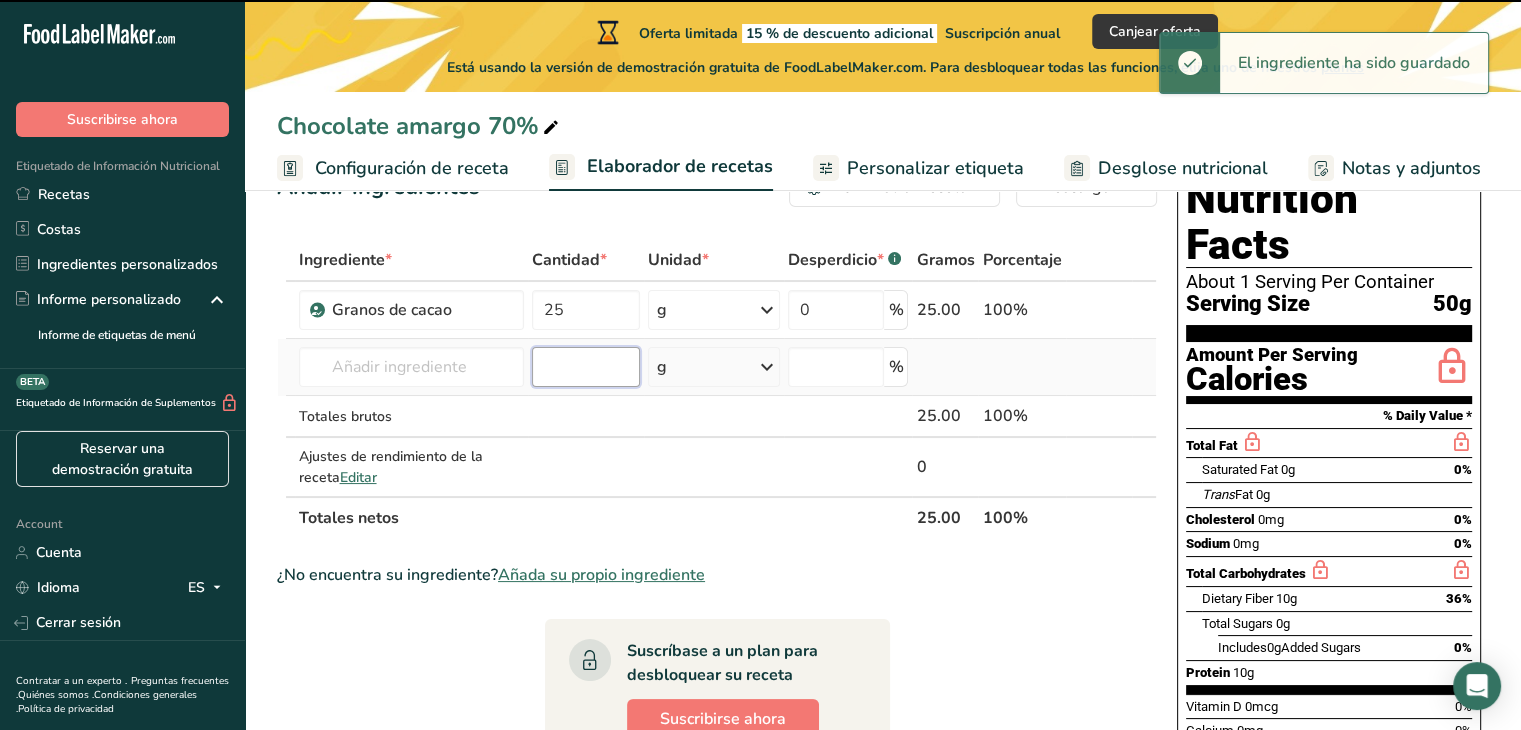 click on "Gramos
Porcentaje
Granos de cacao
25
g
Unidades de peso
g
kg
mg
Ver más
Unidades de volumen
litro
Las unidades de volumen requieren una conversión de densidad. Si conoce la densidad de su ingrediente, introdúzcala a continuación. De lo contrario, haga clic en "RIA", nuestra asistente regulatoria de IA, quien podrá ayudarle.
lb/pie³
g/cm³
Confirmar
mL
lb/pie³
g/cm³
Confirmar
onza líquida" at bounding box center (717, 389) 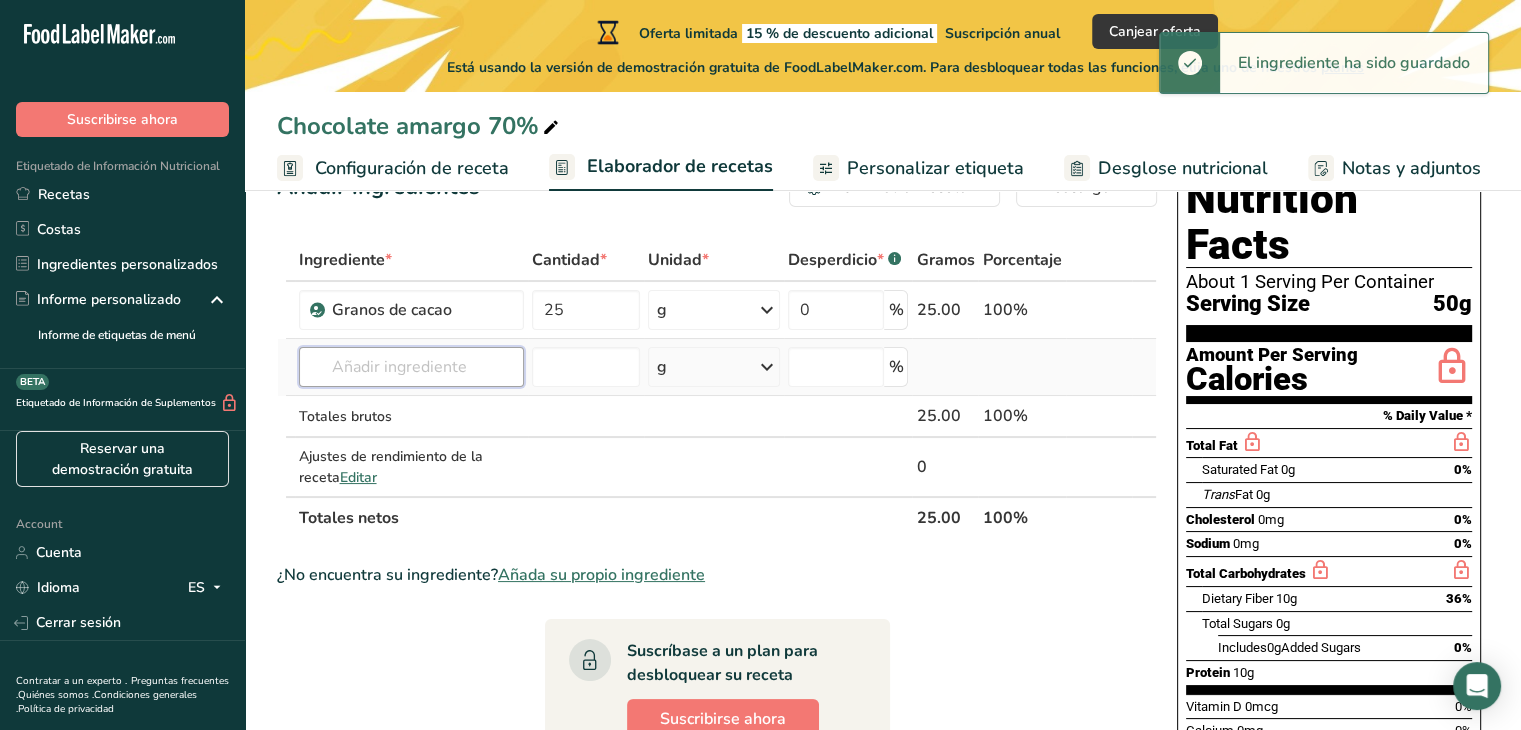 click at bounding box center (412, 367) 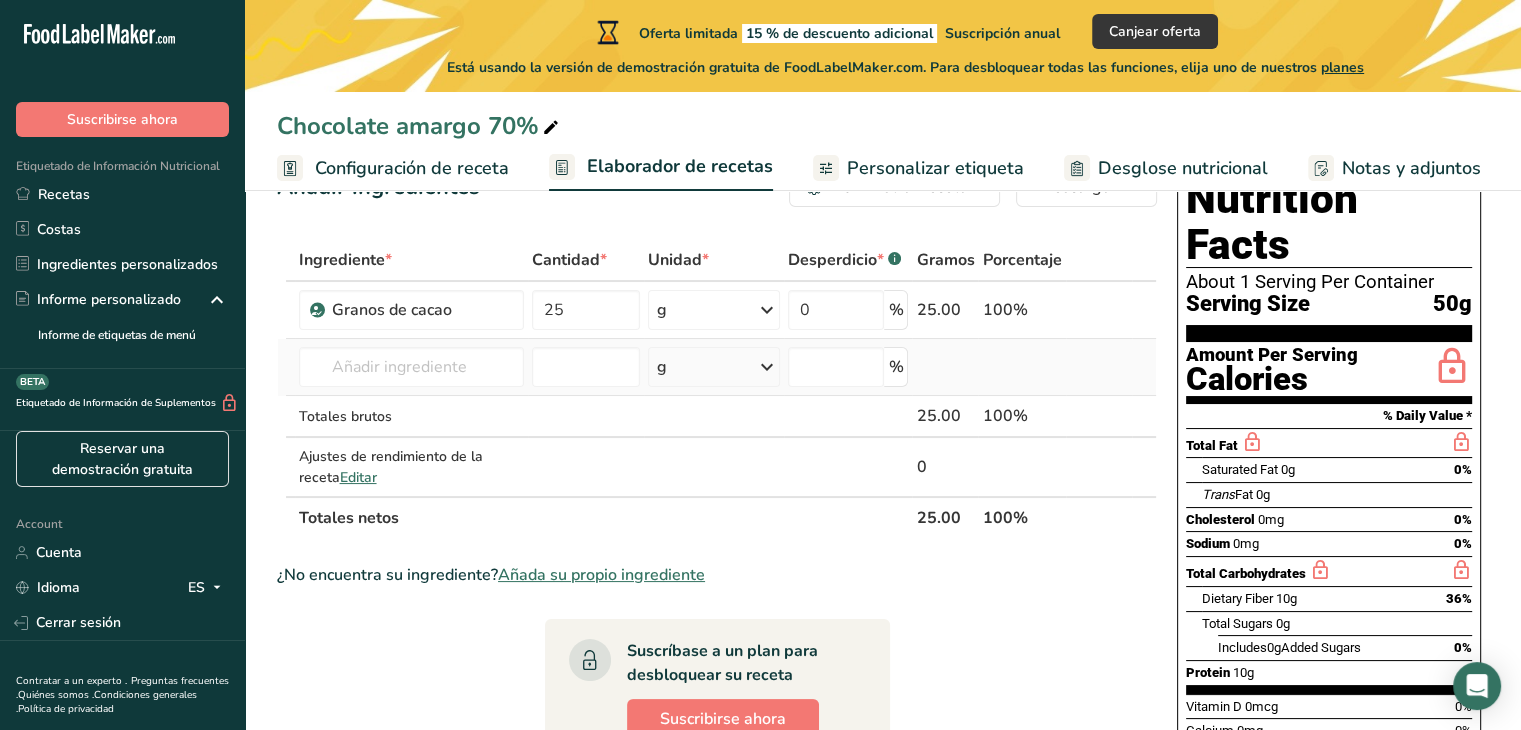 click on "Harina de almendra
1211
Leche entera, 3,25 % de grasa láctea, sin vitamina A ni vitamina D añadidas
23601
Carne de res, lomo, filete, sólo magro separable, recortado a 1/8 &quot;de grasa, todos los grados, crudo
13000
Carne de res, alimentada con pasto, filetes, sólo magro, crudo
13498
Carne de res, molida, 70% carne magra / 30% grasa, crudo
Ver todos los resultados" at bounding box center [412, 367] 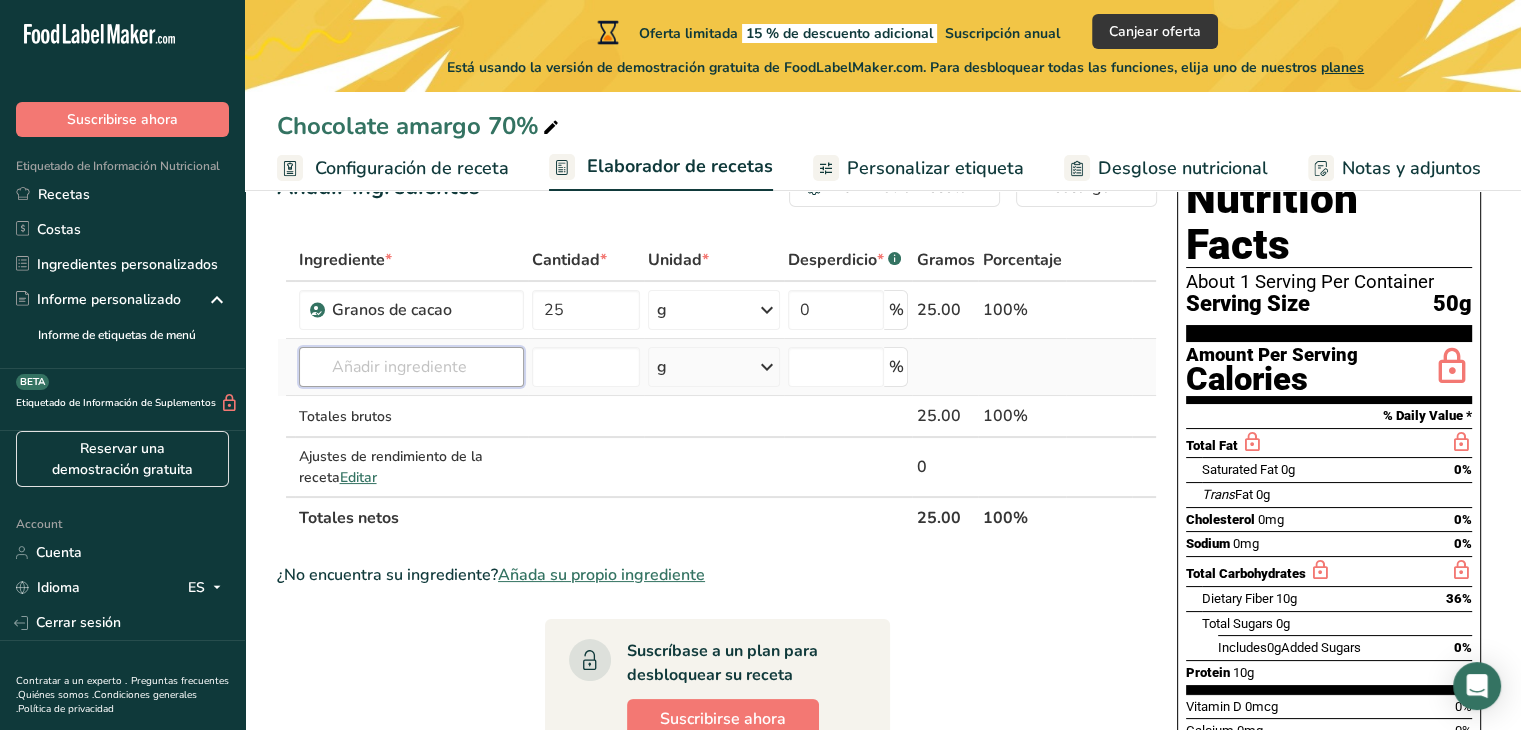 click at bounding box center [412, 367] 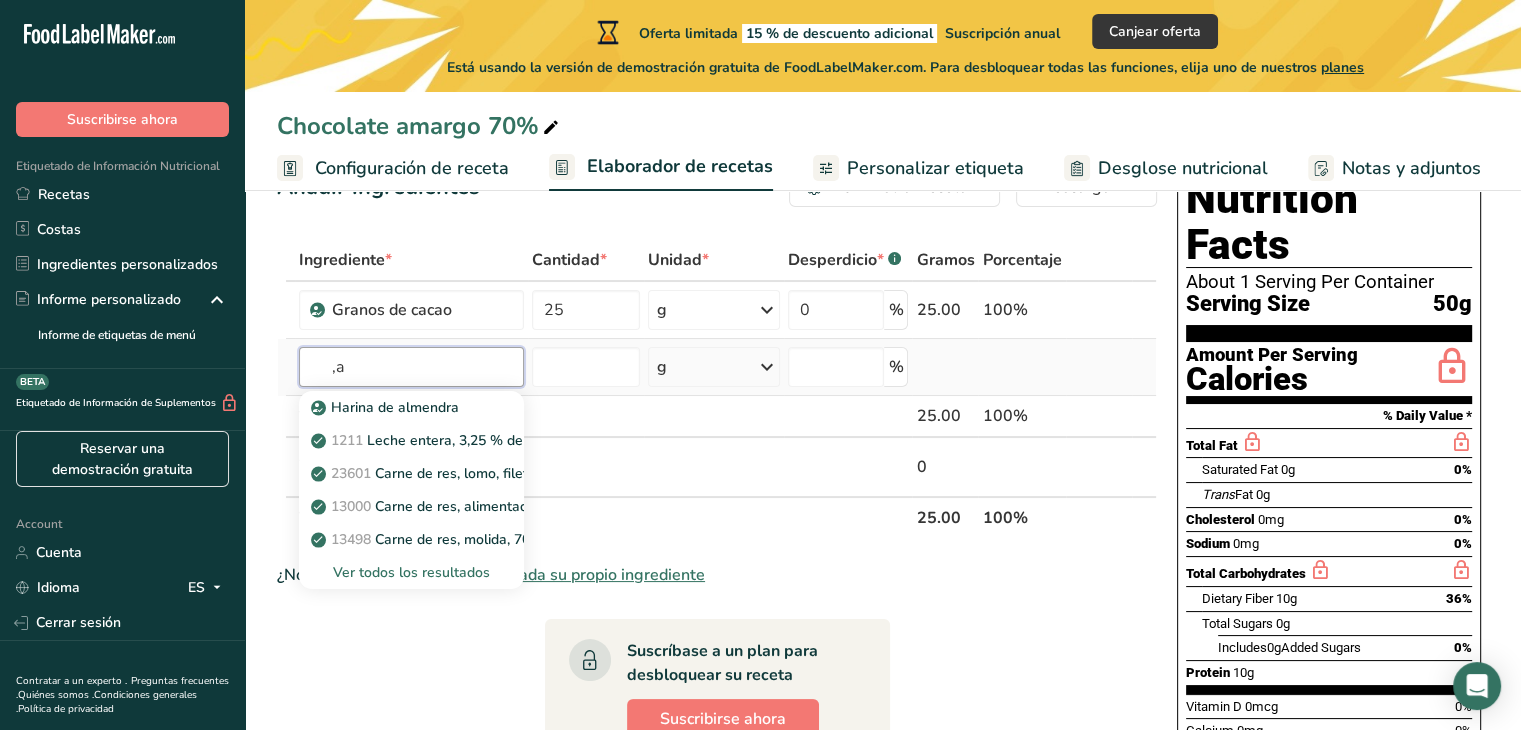 type on "," 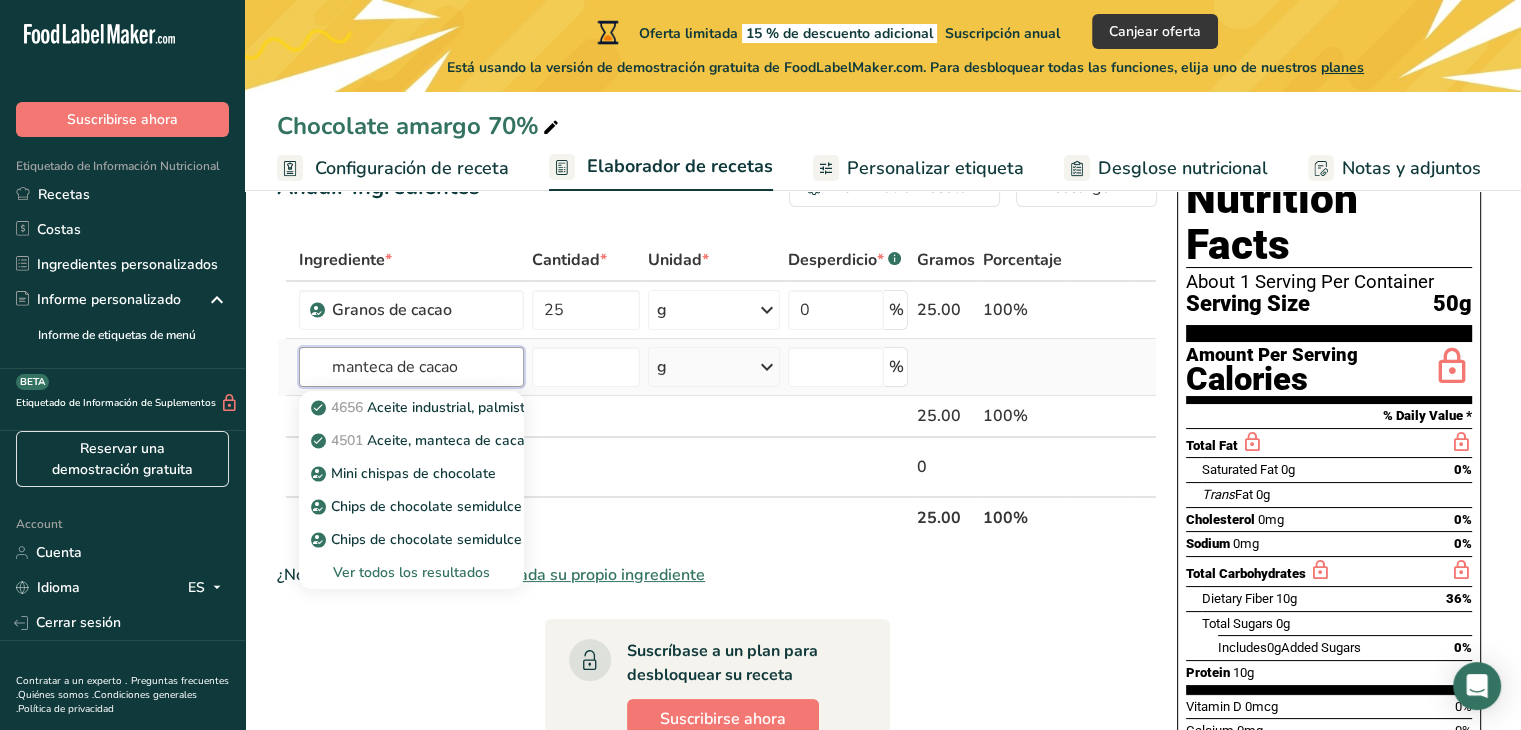 type on "manteca de cacao" 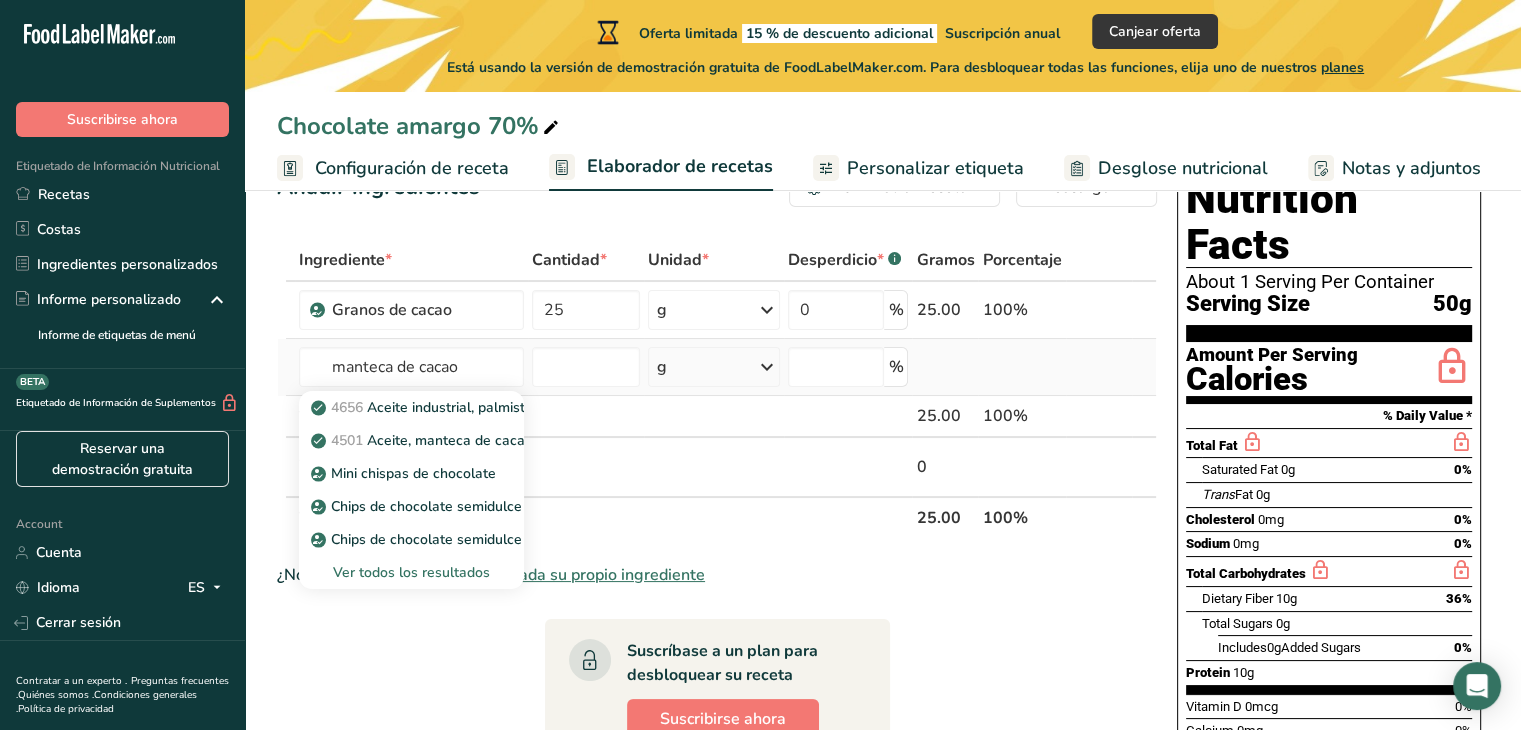 type 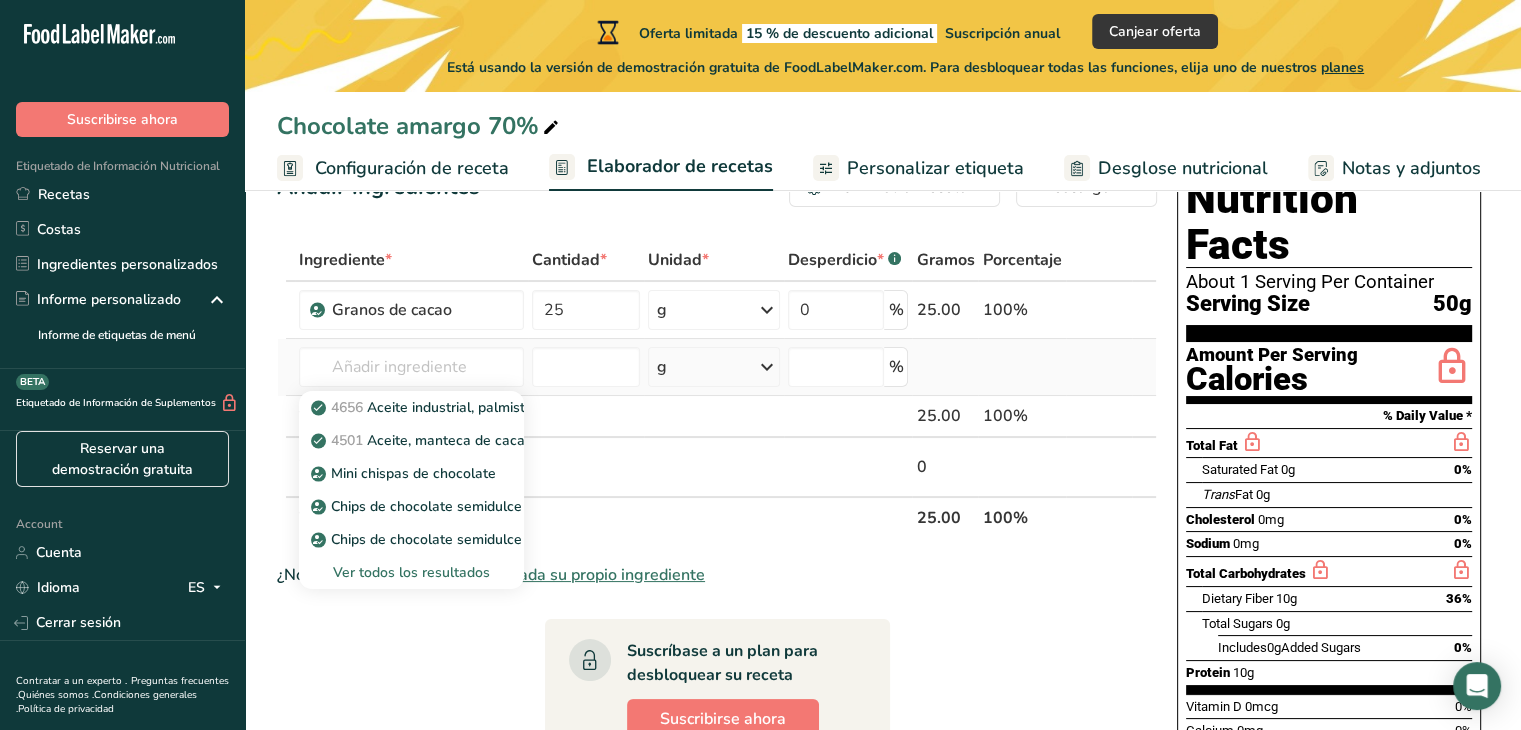 click on "Ver todos los resultados" at bounding box center [412, 572] 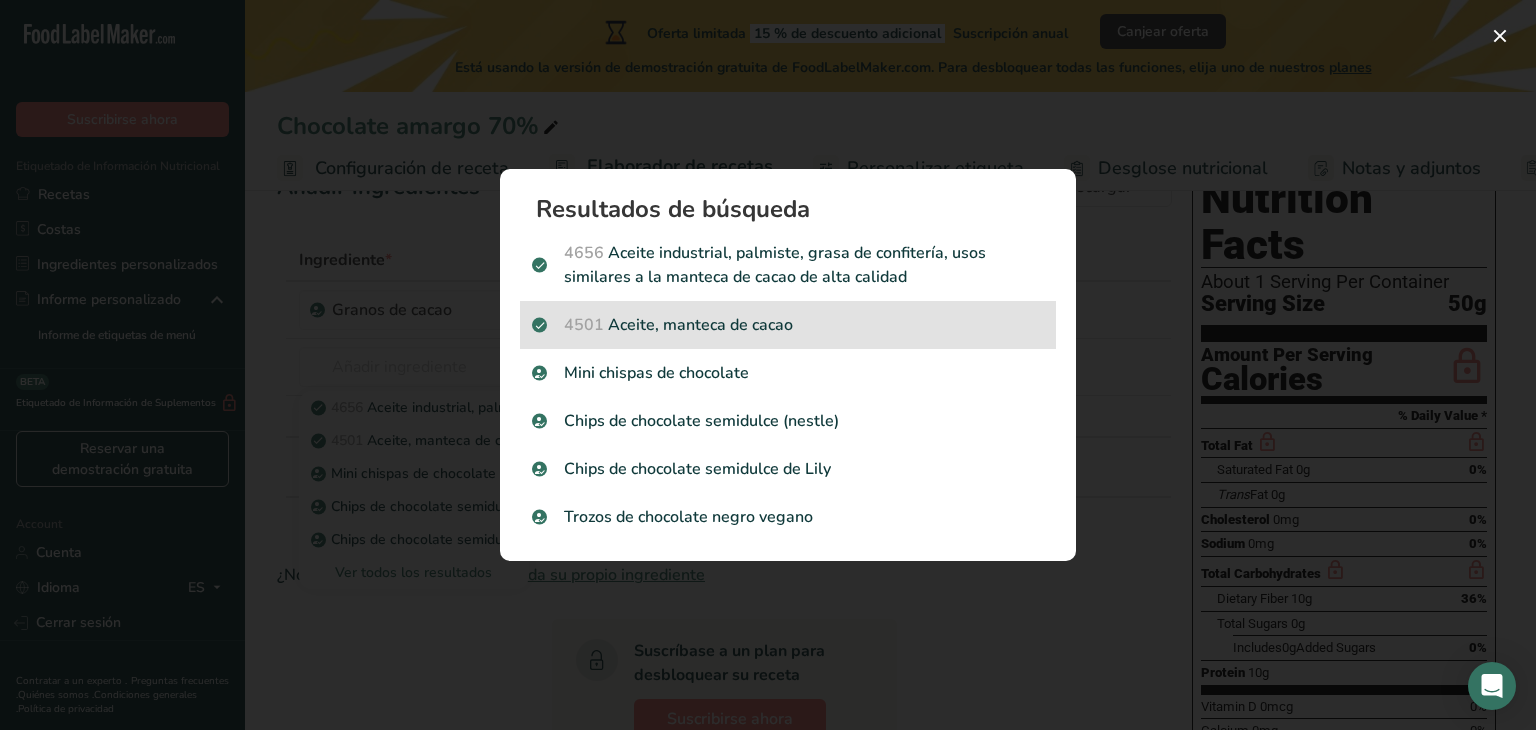 click on "4501
Aceite, manteca de cacao" at bounding box center [788, 325] 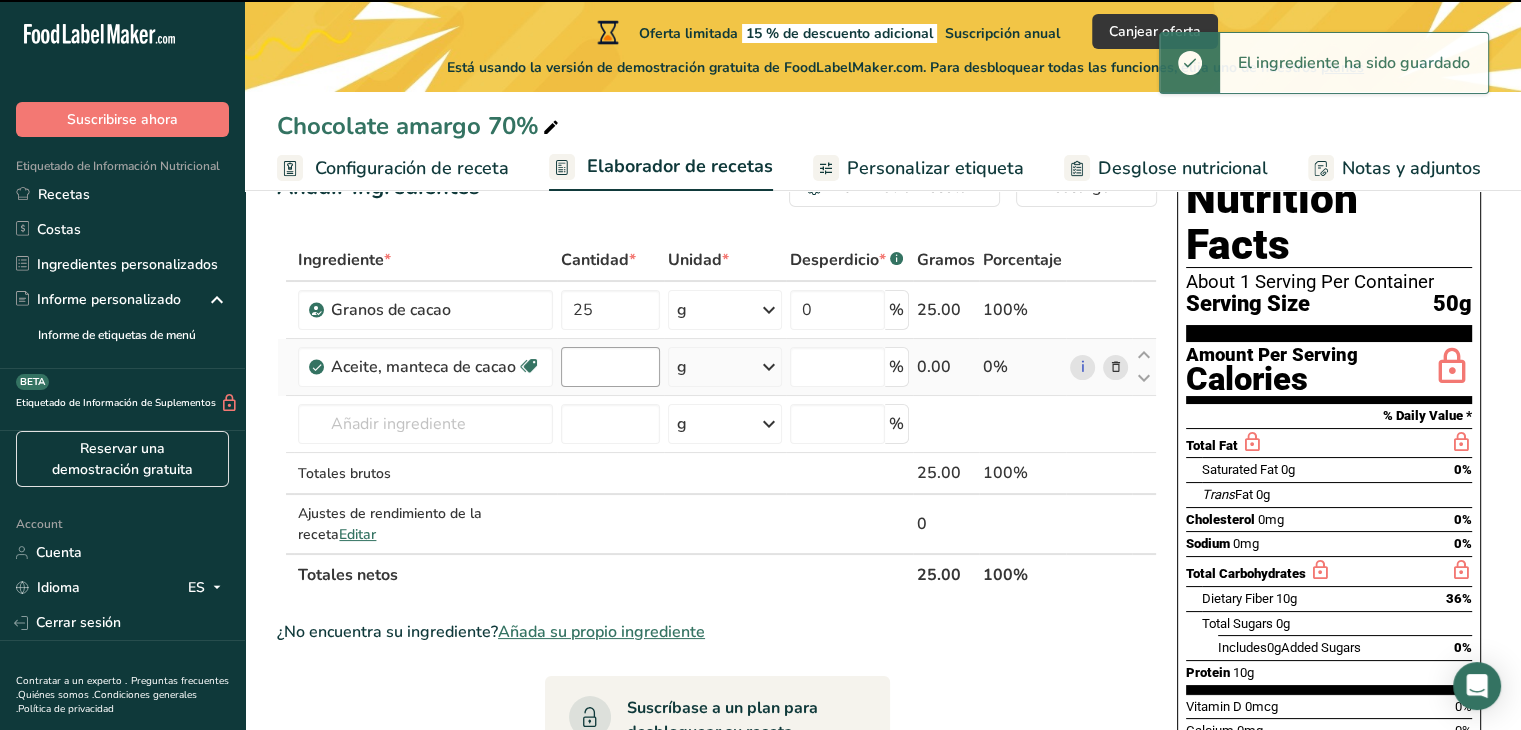 type on "0" 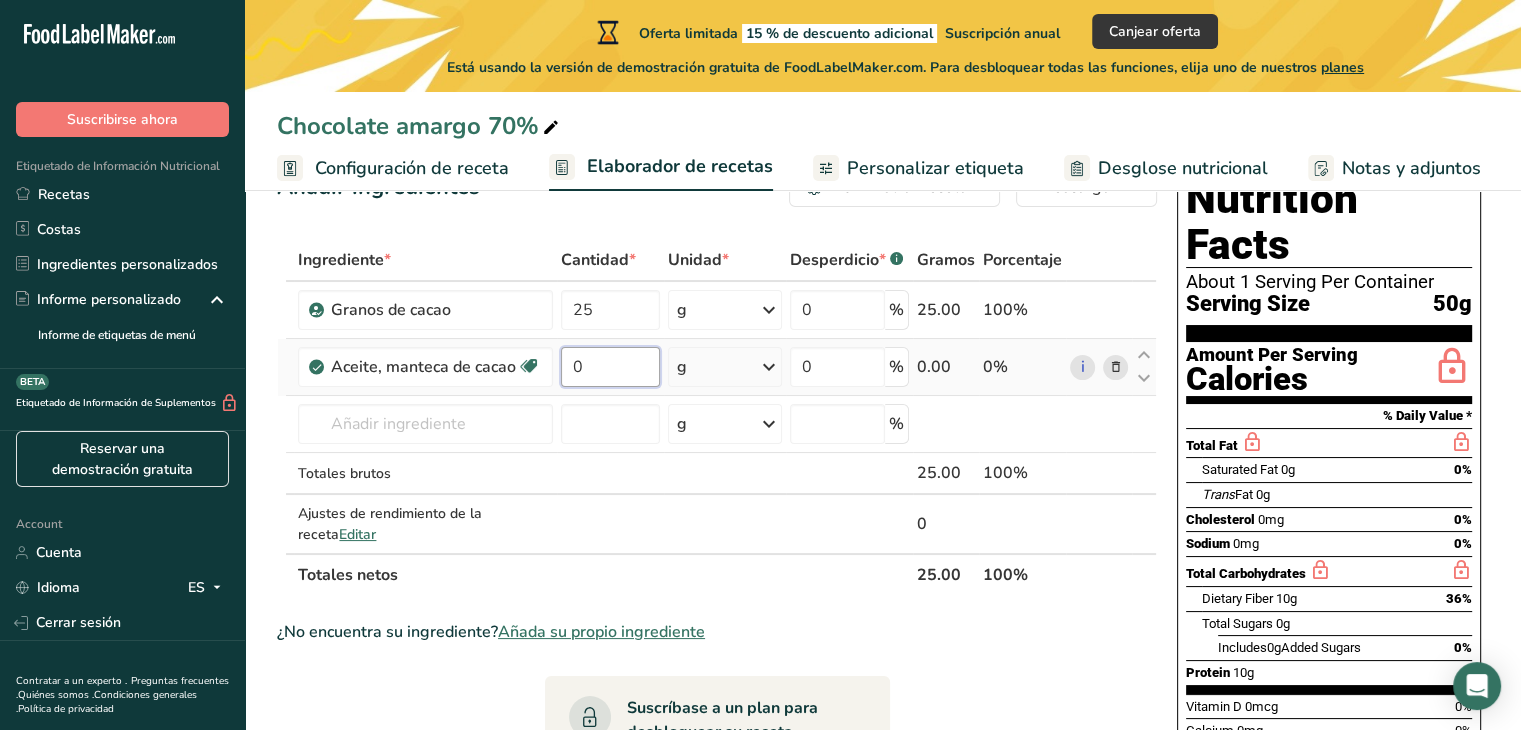 click on "0" at bounding box center (610, 367) 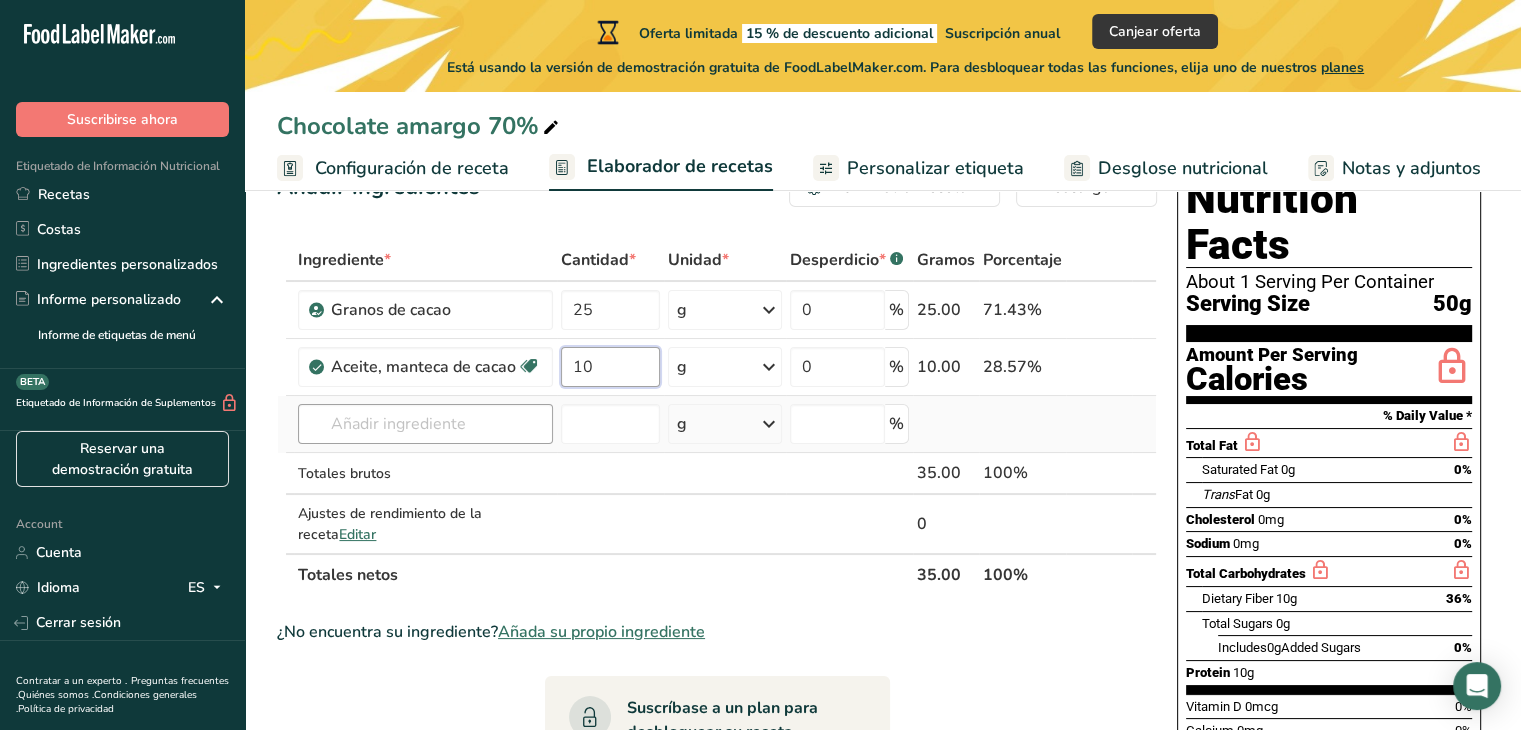 type on "10" 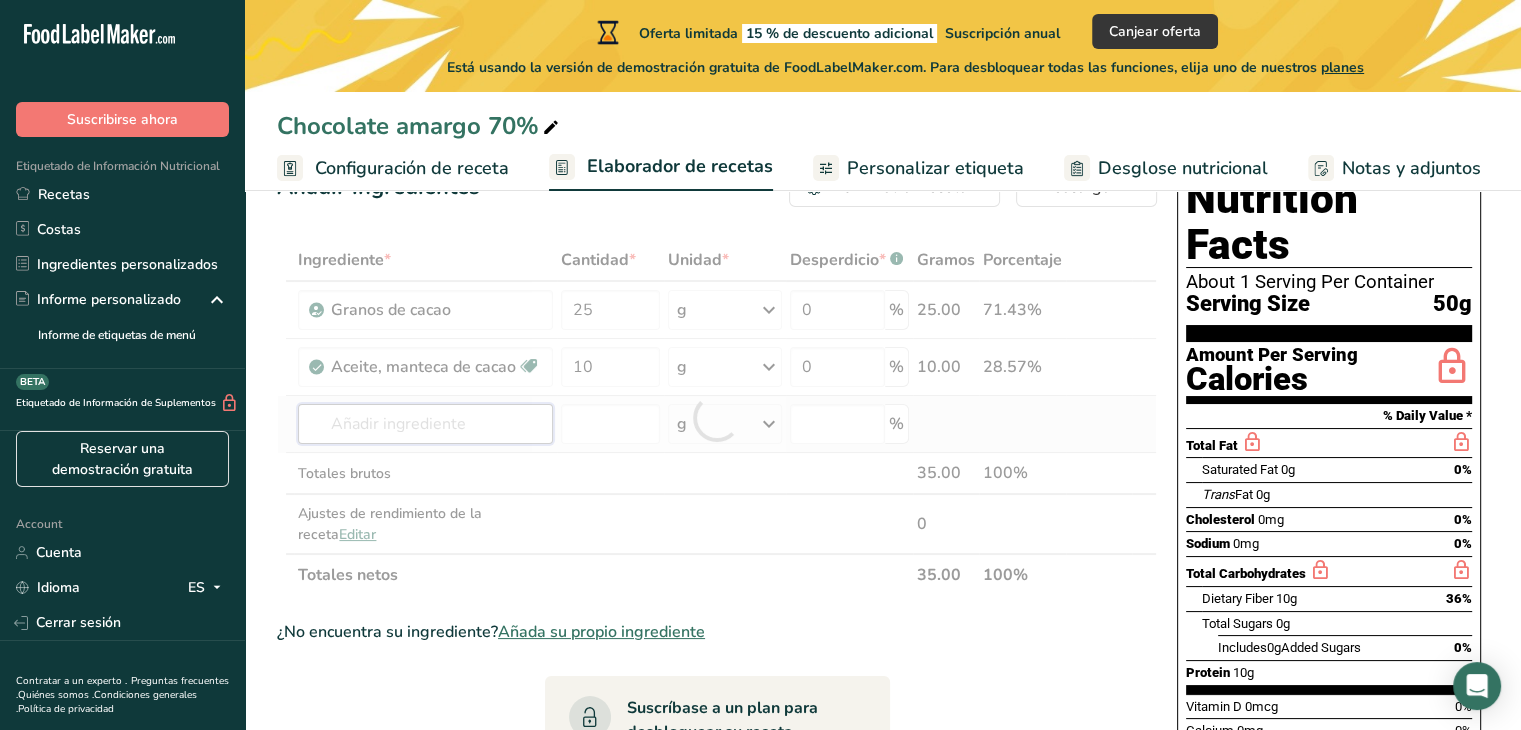 click on "Gramos
Porcentaje
Granos de cacao
25
g
Unidades de peso
g
kg
mg
Ver más
Unidades de volumen
litro
Las unidades de volumen requieren una conversión de densidad. Si conoce la densidad de su ingrediente, introdúzcala a continuación. De lo contrario, haga clic en "RIA", nuestra asistente regulatoria de IA, quien podrá ayudarle.
lb/pie³
g/cm³
Confirmar
mL
lb/pie³
g/cm³
Confirmar
onza líquida" at bounding box center (717, 417) 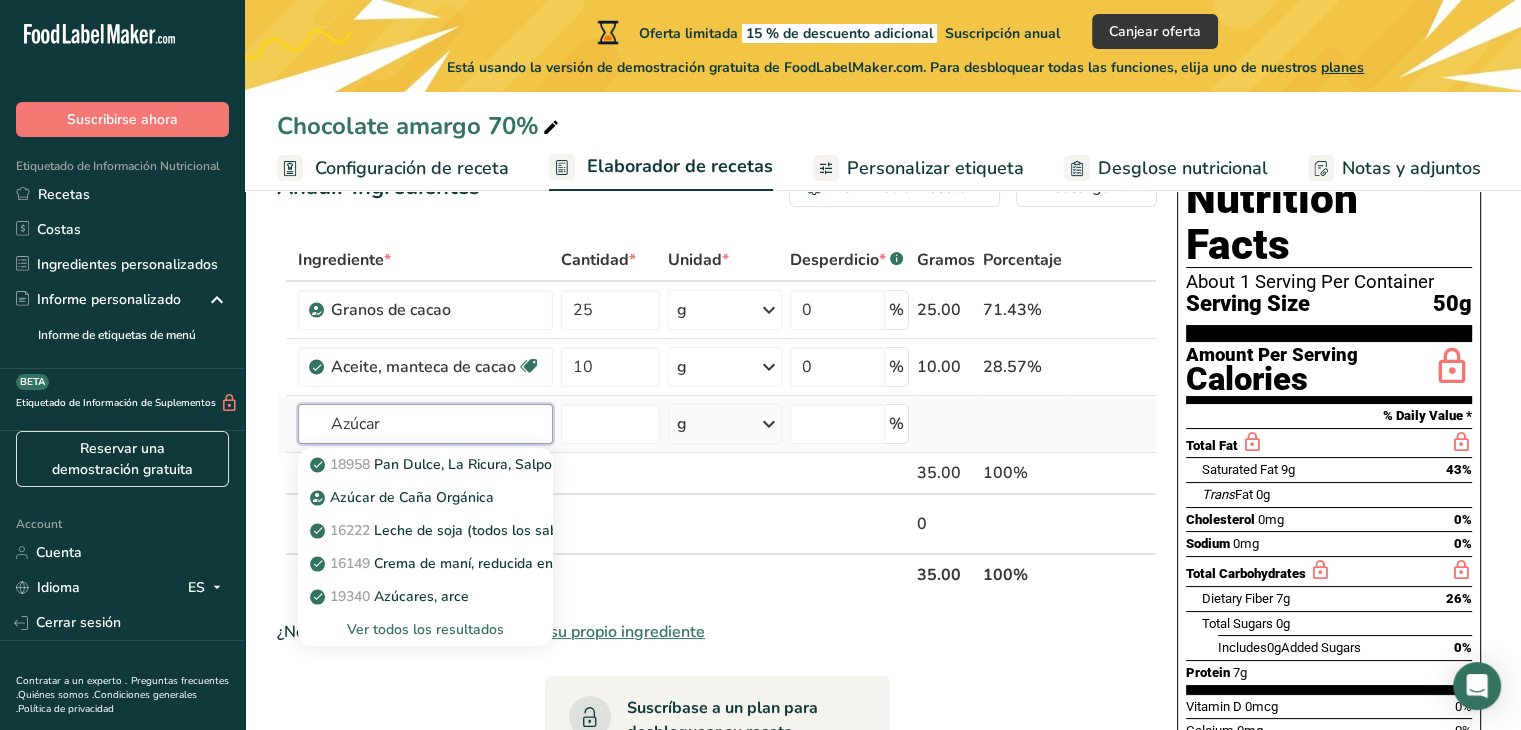type on "Azúcar" 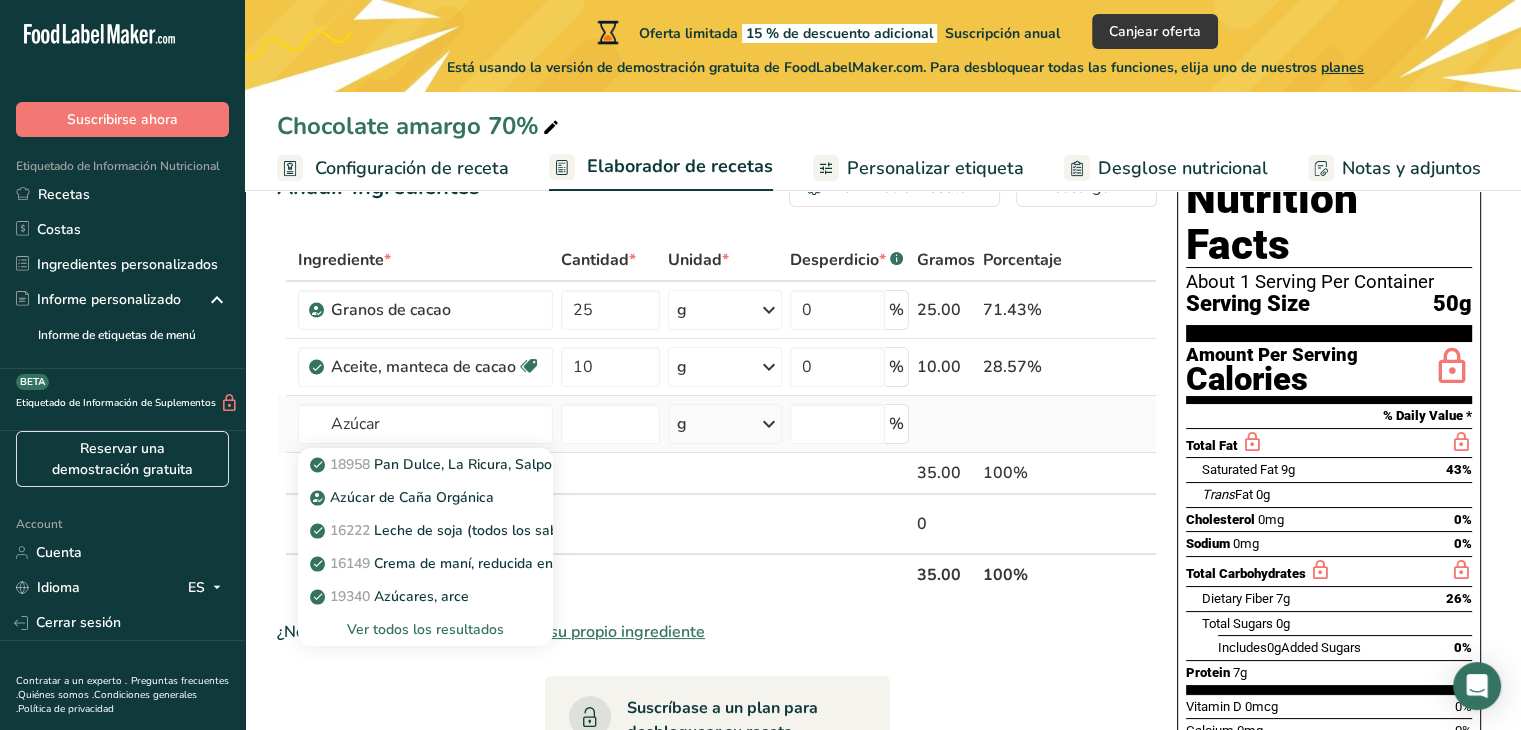 type 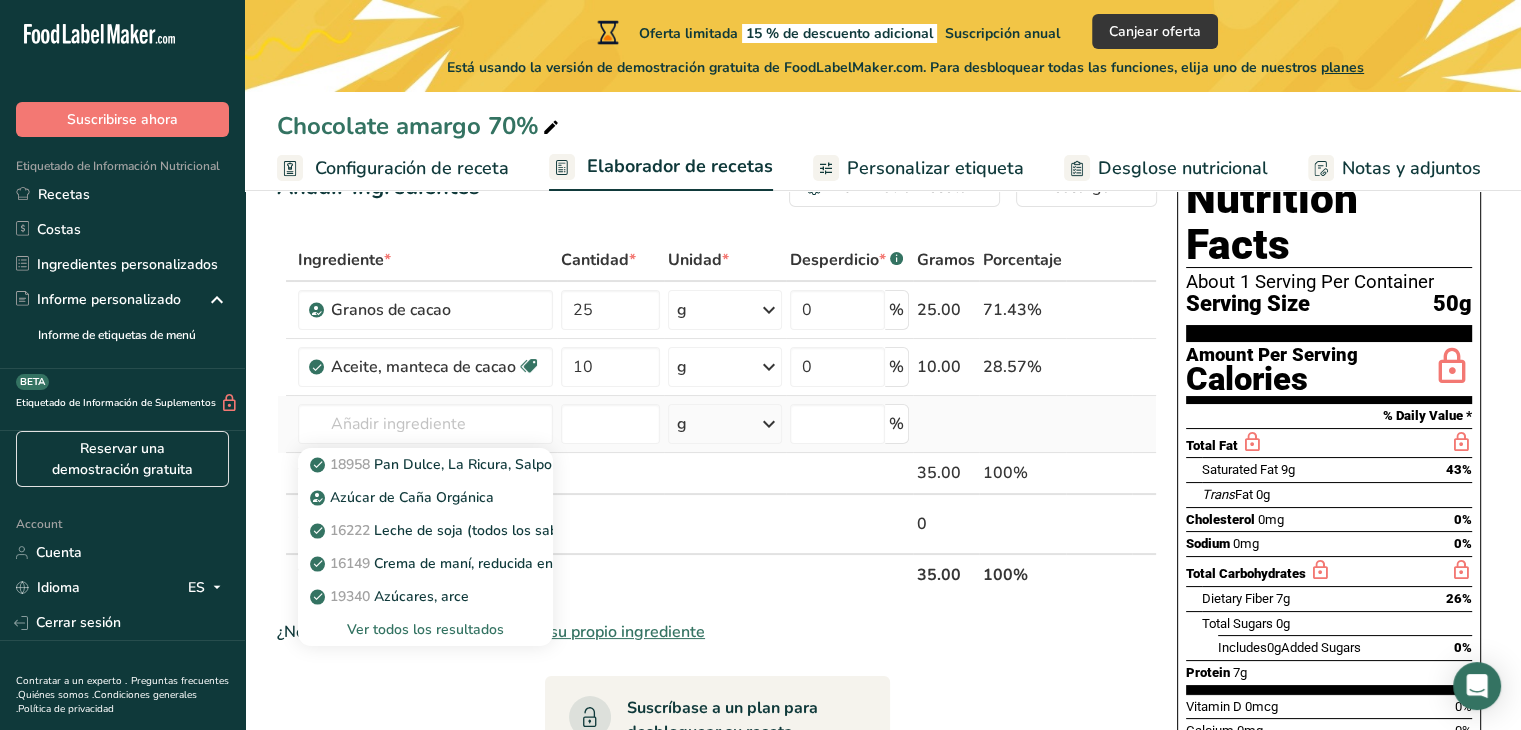 click on "Ver todos los resultados" at bounding box center [425, 629] 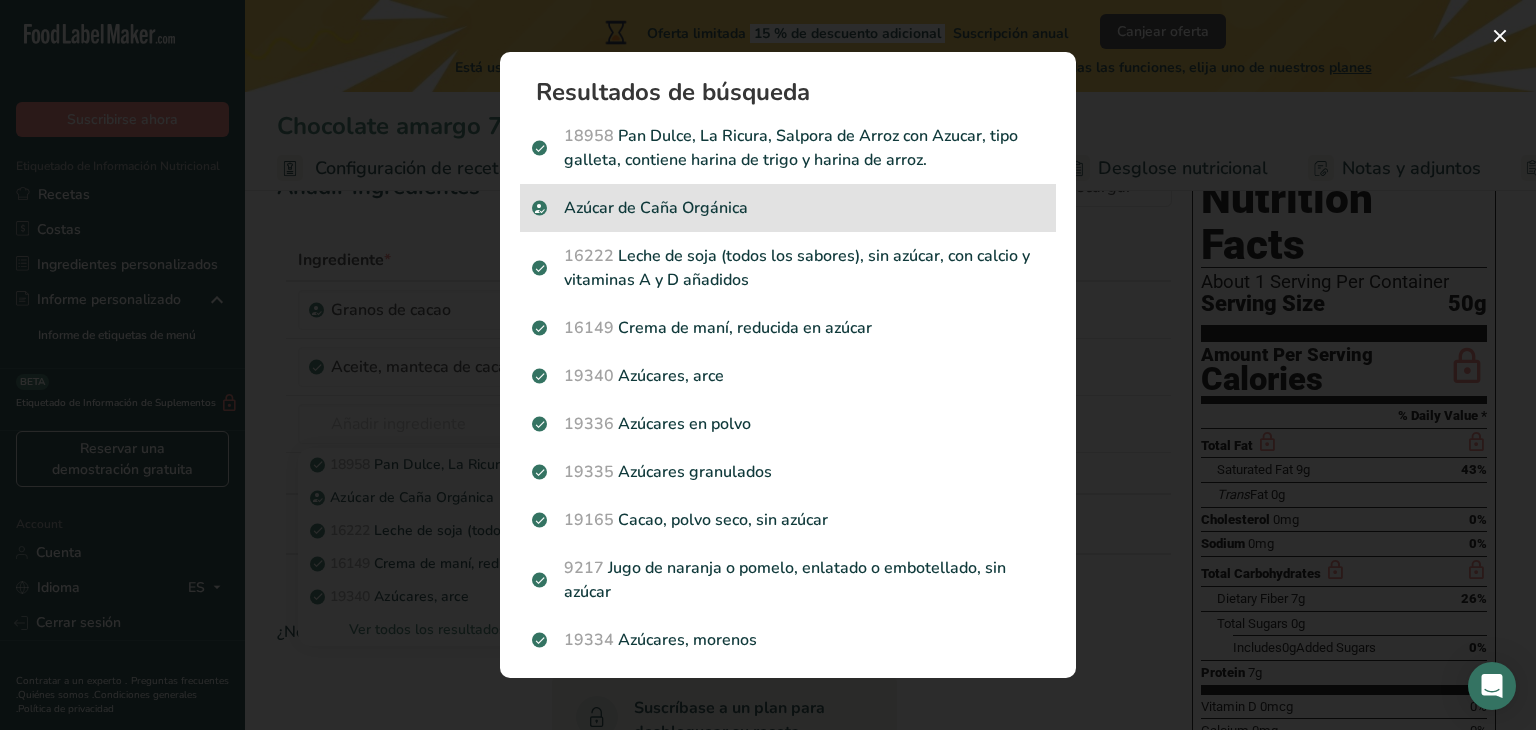 click on "Azúcar de Caña Orgánica" at bounding box center (788, 208) 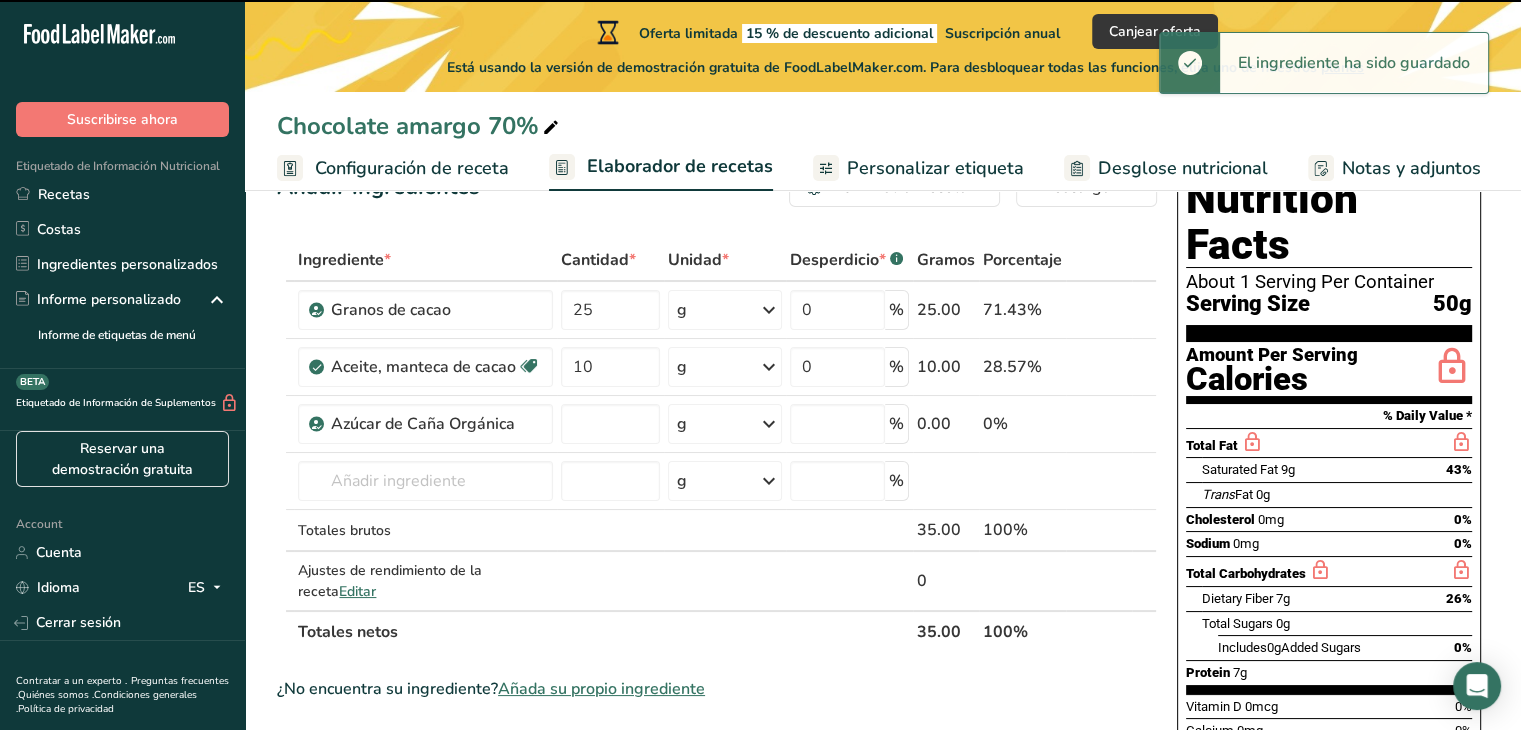 type on "0" 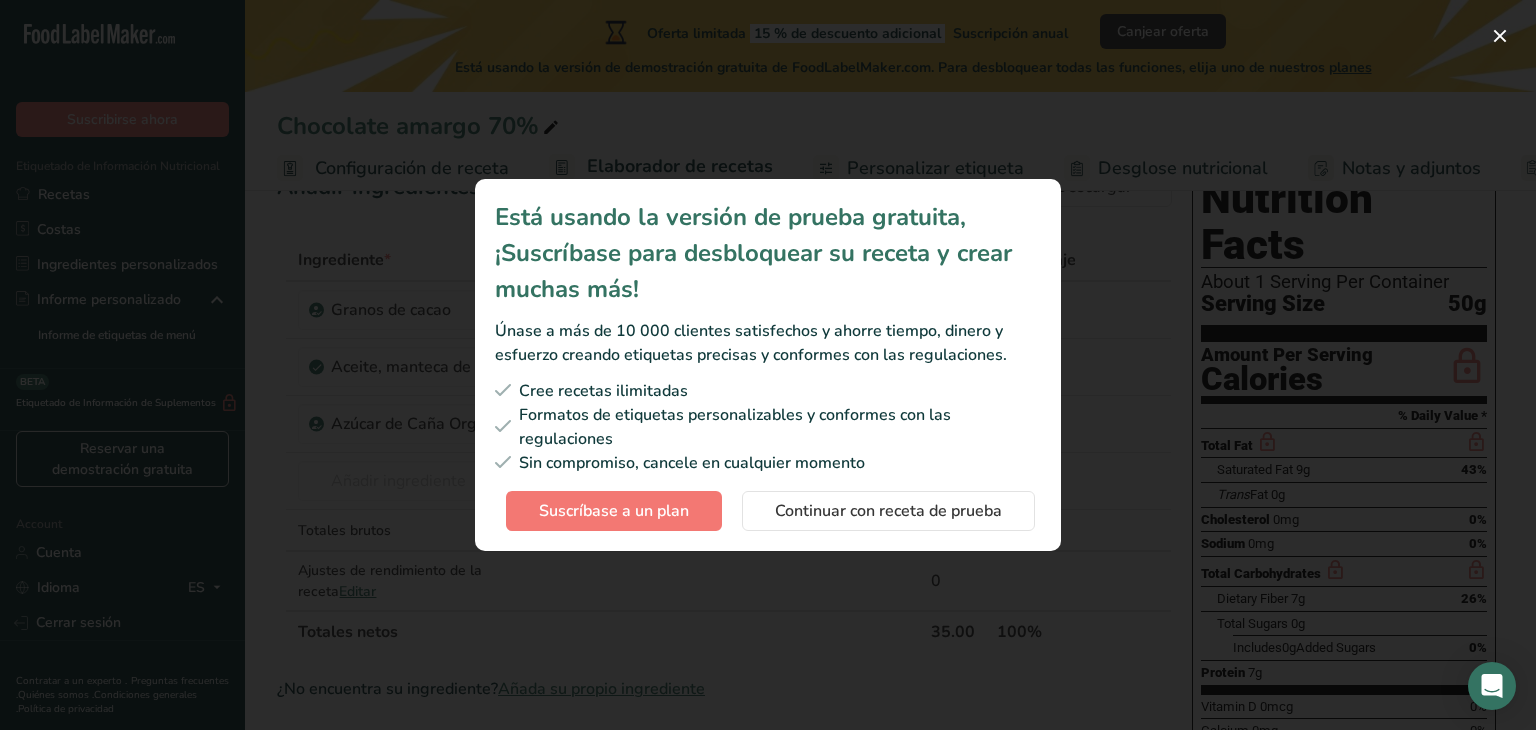 click on "Cree recetas ilimitadas" at bounding box center (768, 391) 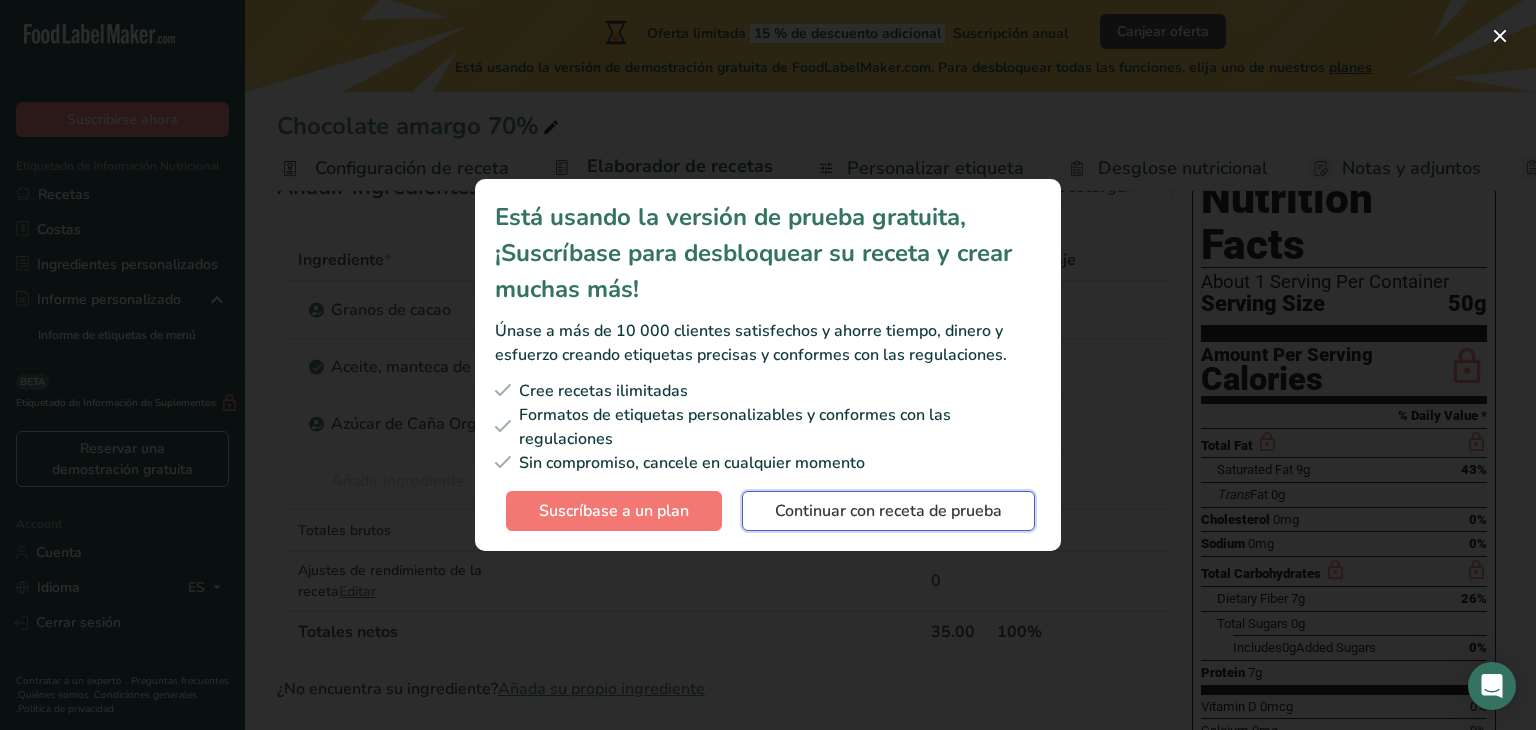 click on "Continuar con receta de prueba" at bounding box center [888, 511] 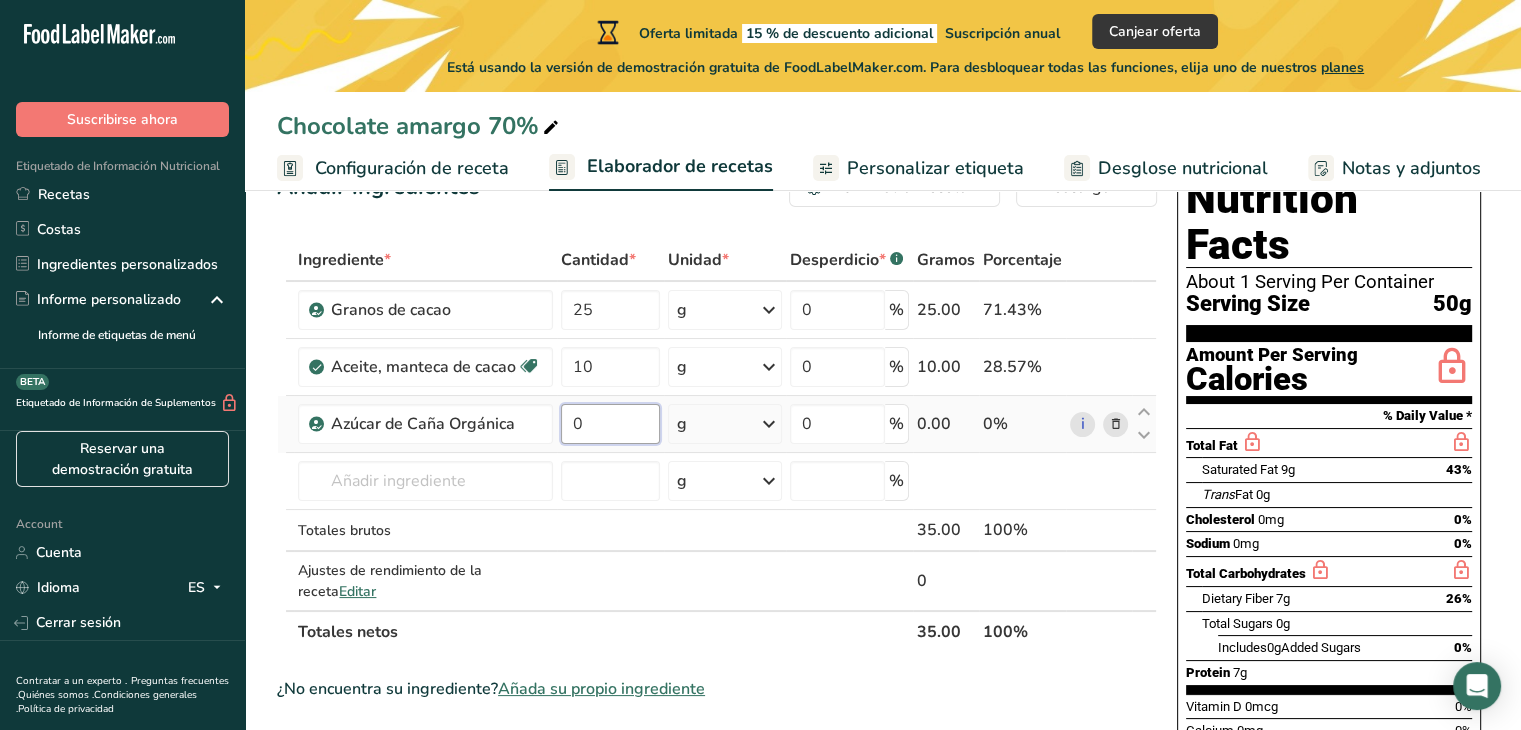 click on "0" at bounding box center [610, 424] 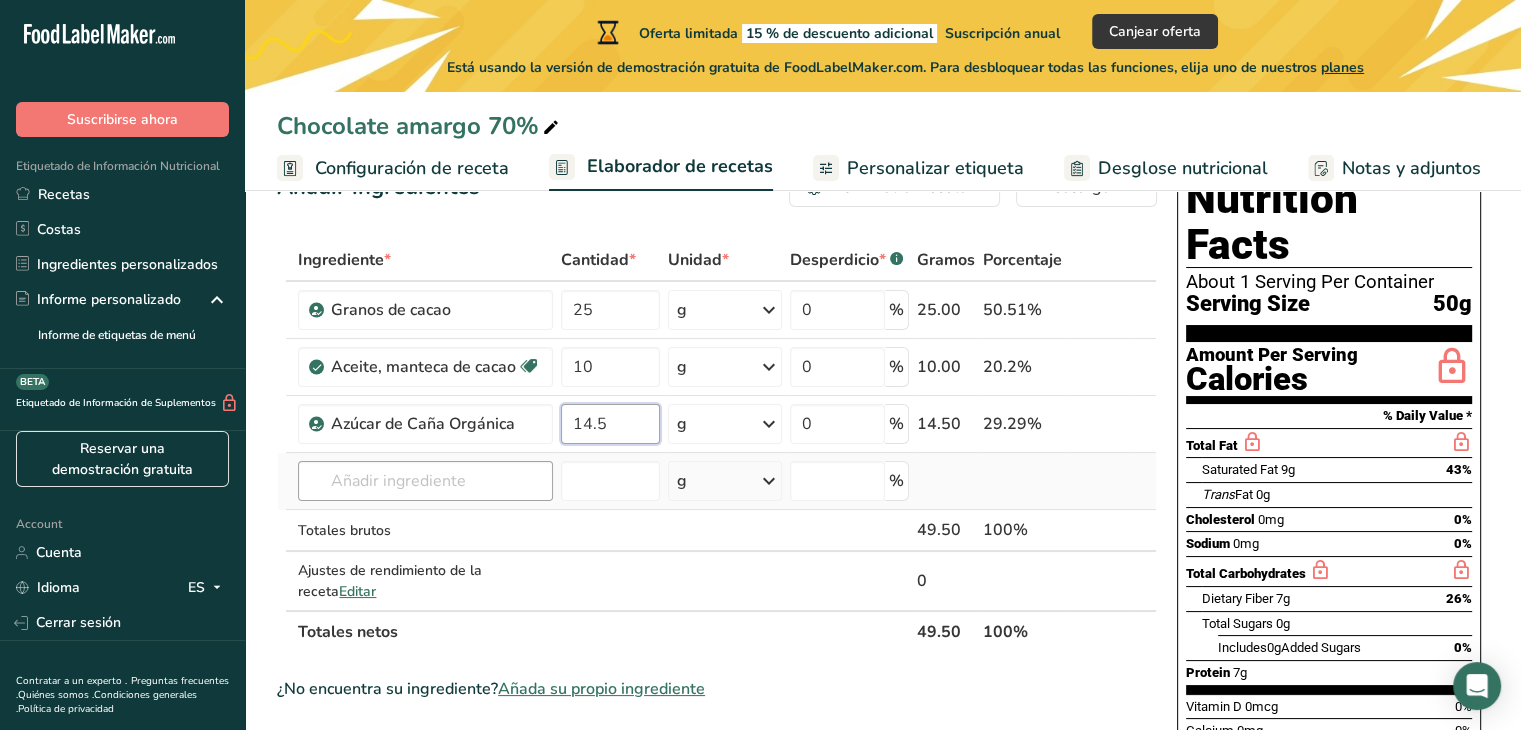 type on "14.5" 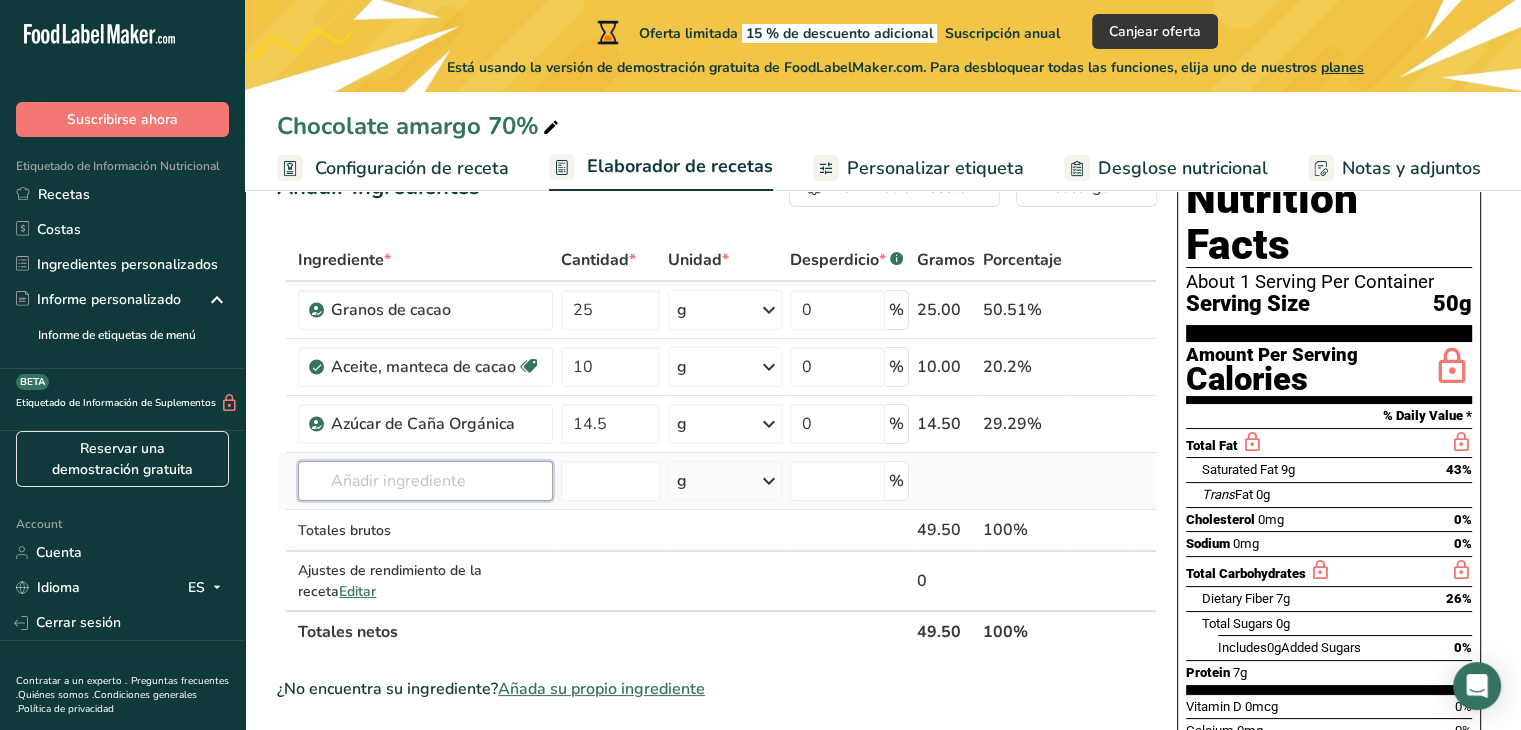 click on "Gramos
Porcentaje
Granos de cacao
25
g
Unidades de peso
g
kg
mg
Ver más
Unidades de volumen
litro
Las unidades de volumen requieren una conversión de densidad. Si conoce la densidad de su ingrediente, introdúzcala a continuación. De lo contrario, haga clic en "RIA", nuestra asistente regulatoria de IA, quien podrá ayudarle.
lb/pie³
g/cm³
Confirmar
mL
lb/pie³
g/cm³
Confirmar
onza líquida" at bounding box center [717, 446] 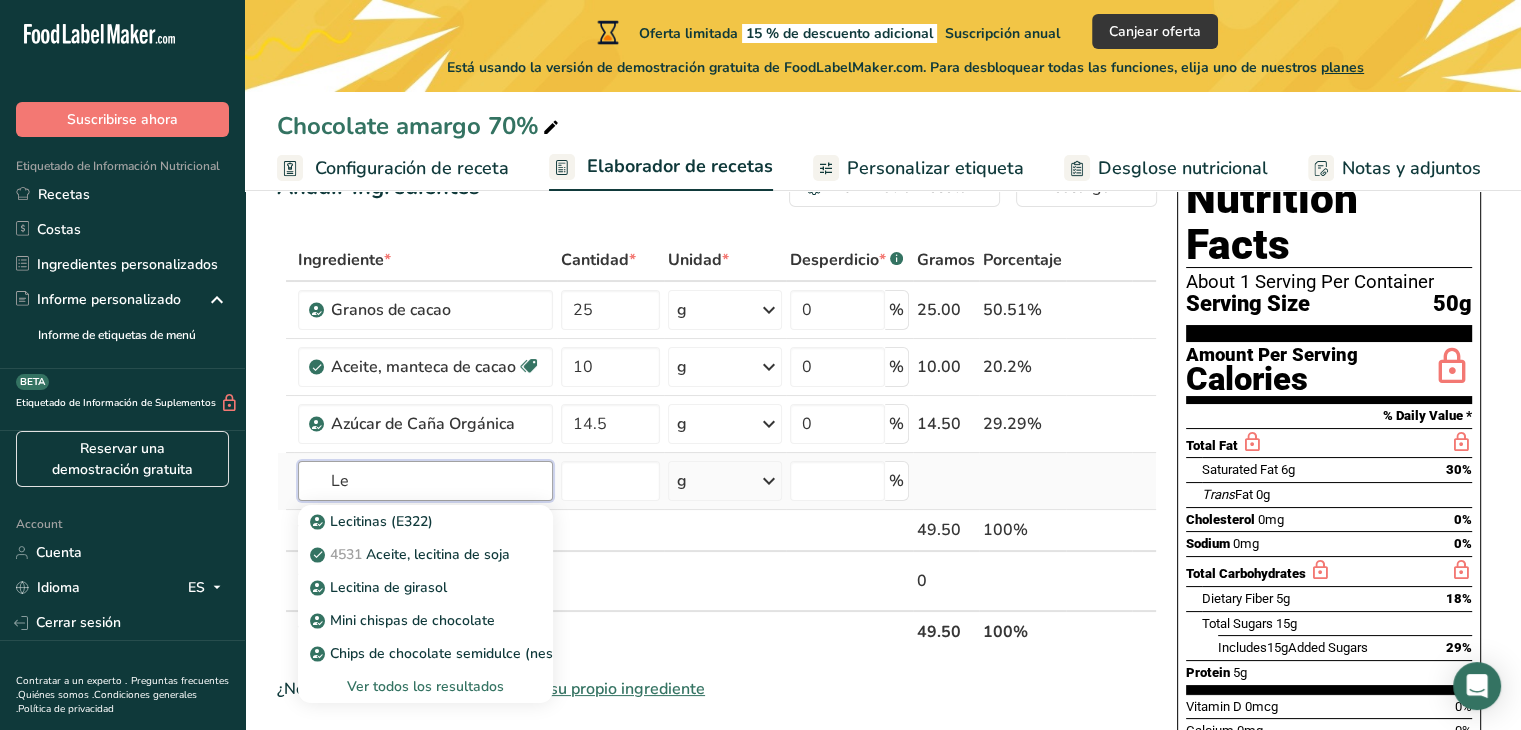 type on "L" 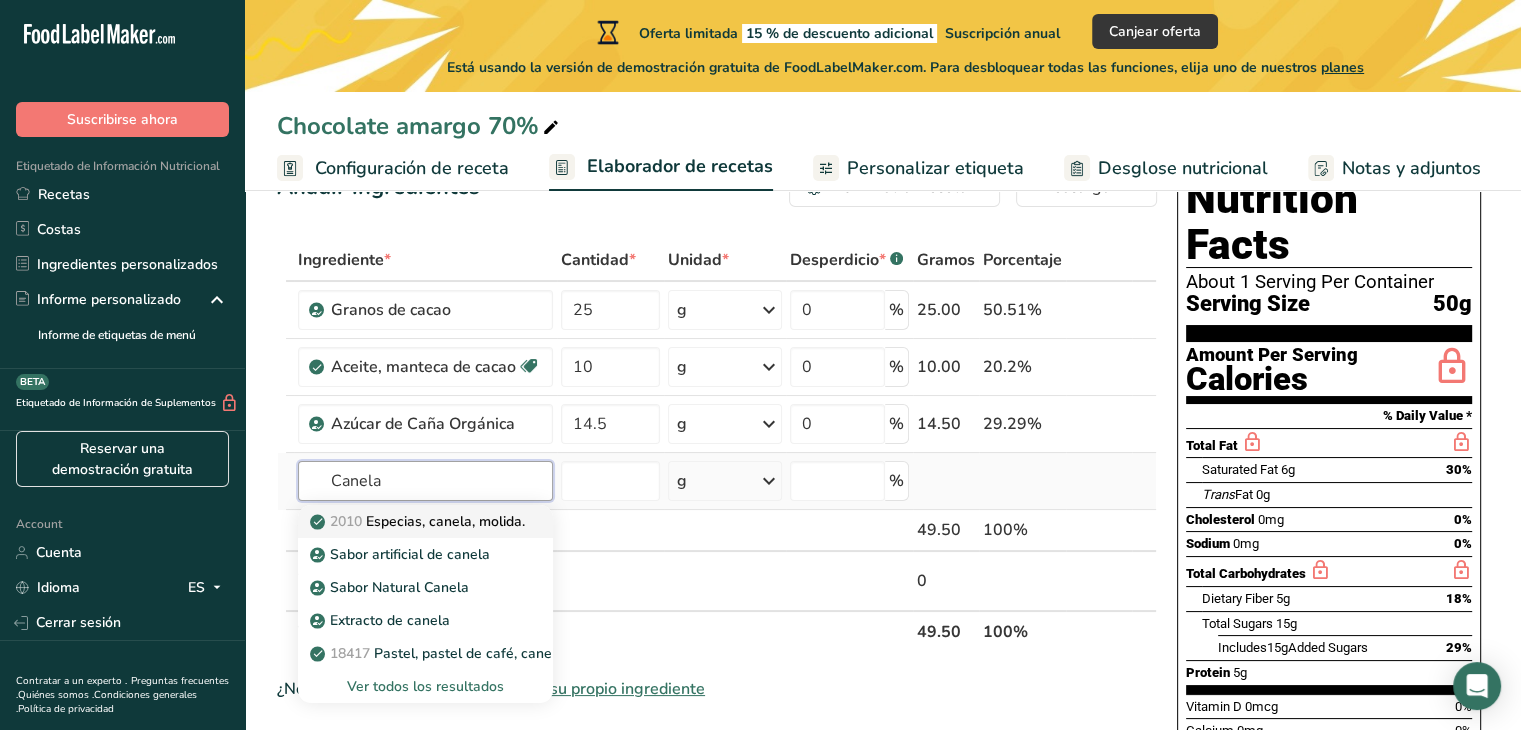 type on "Canela" 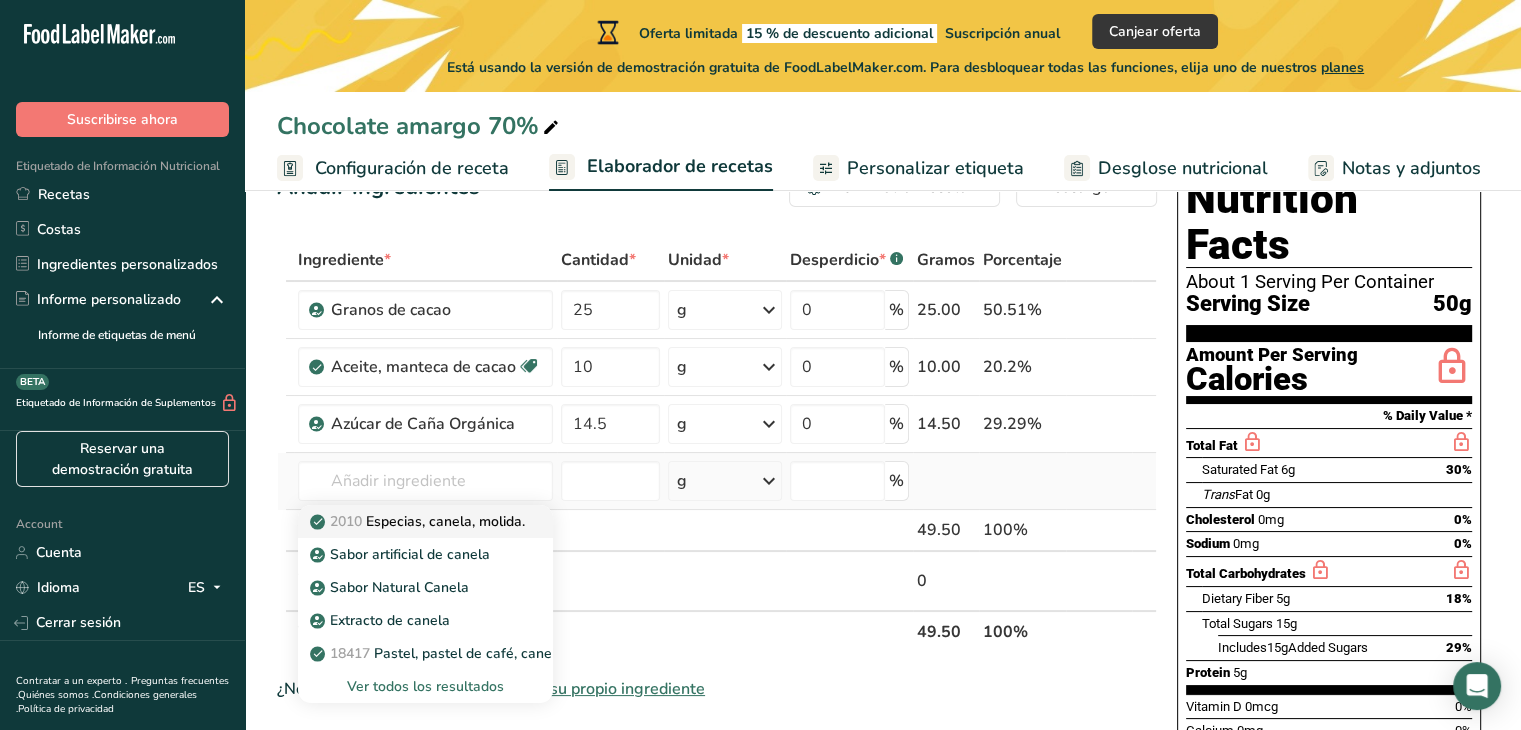 click on "2010
Especias, canela, molida." at bounding box center [419, 521] 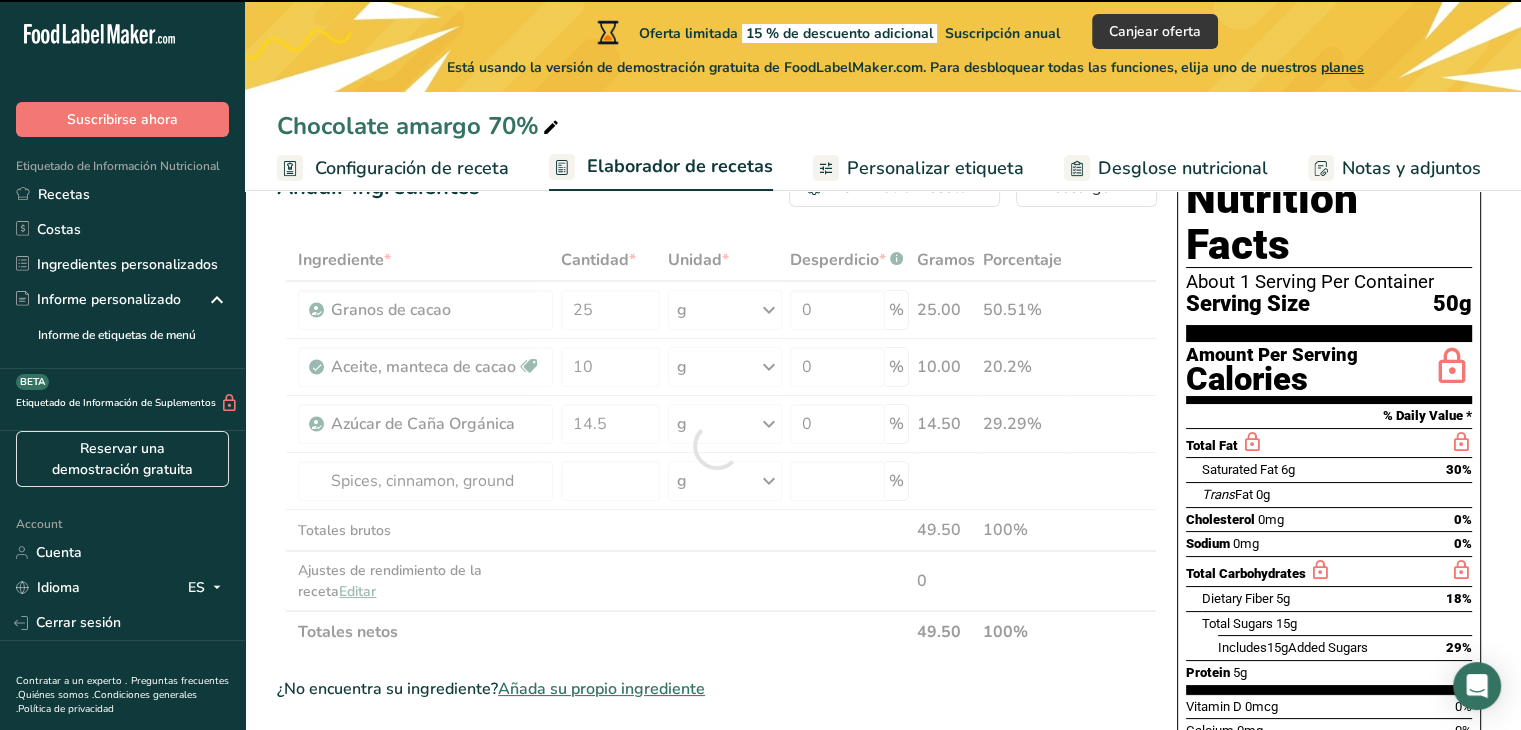 type on "0" 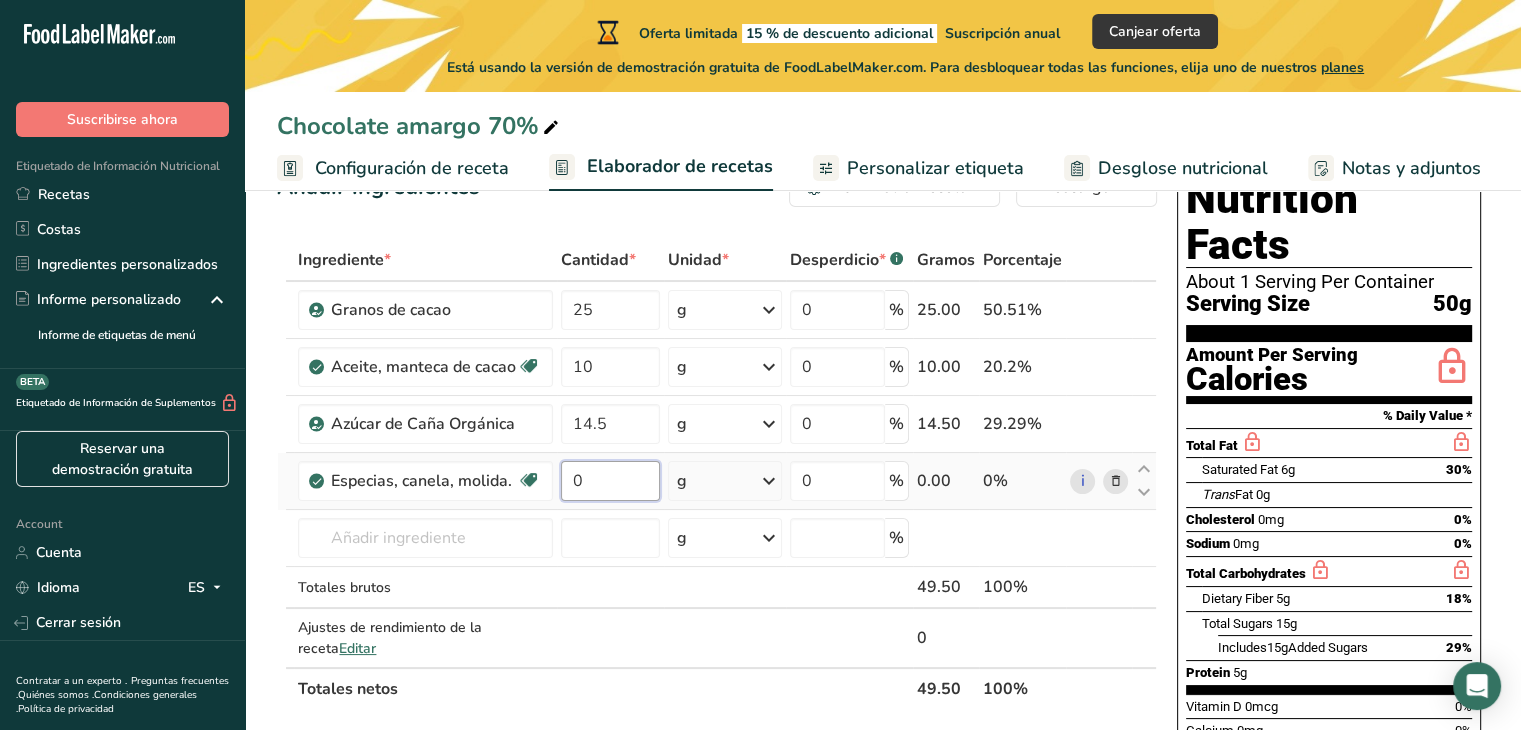 click on "0" at bounding box center (610, 481) 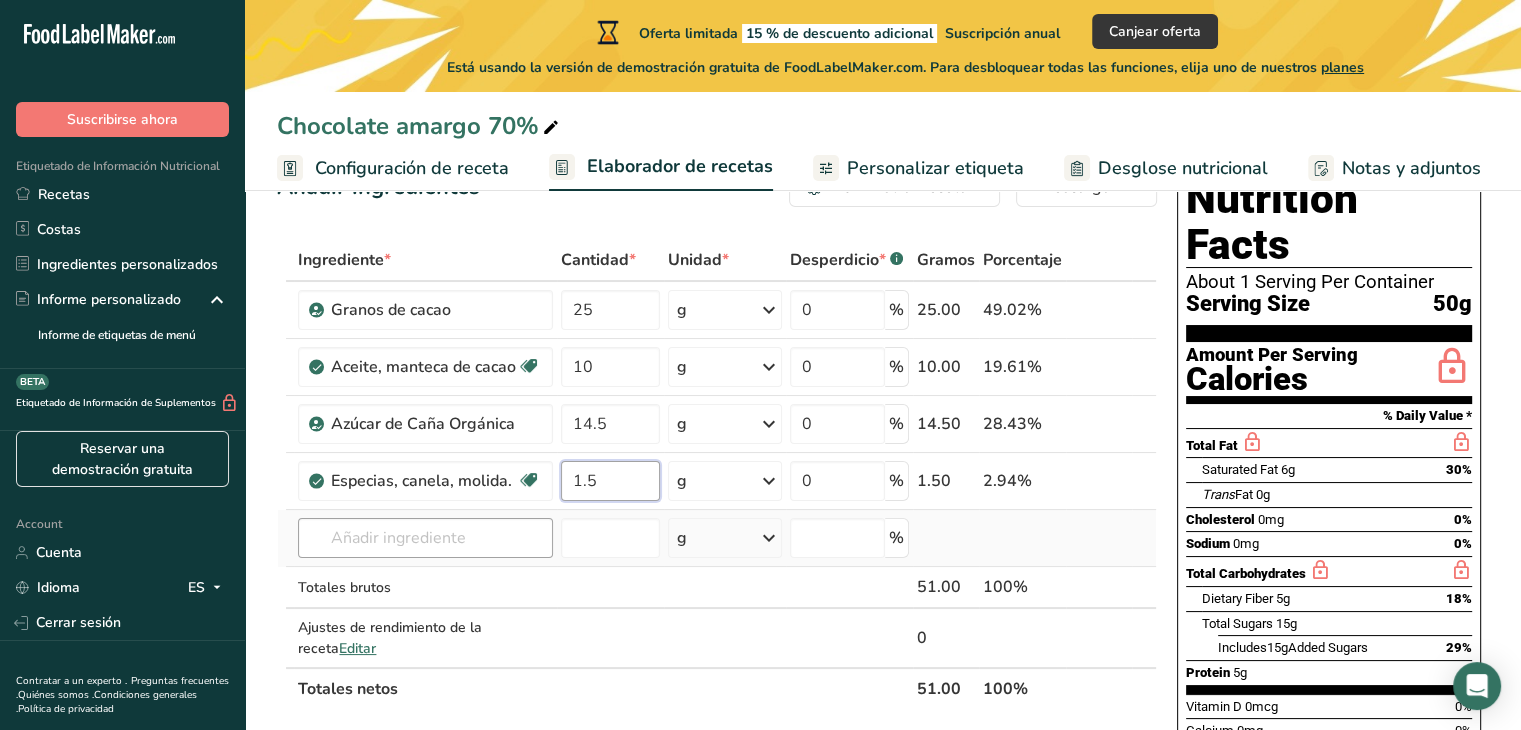 type on "1.5" 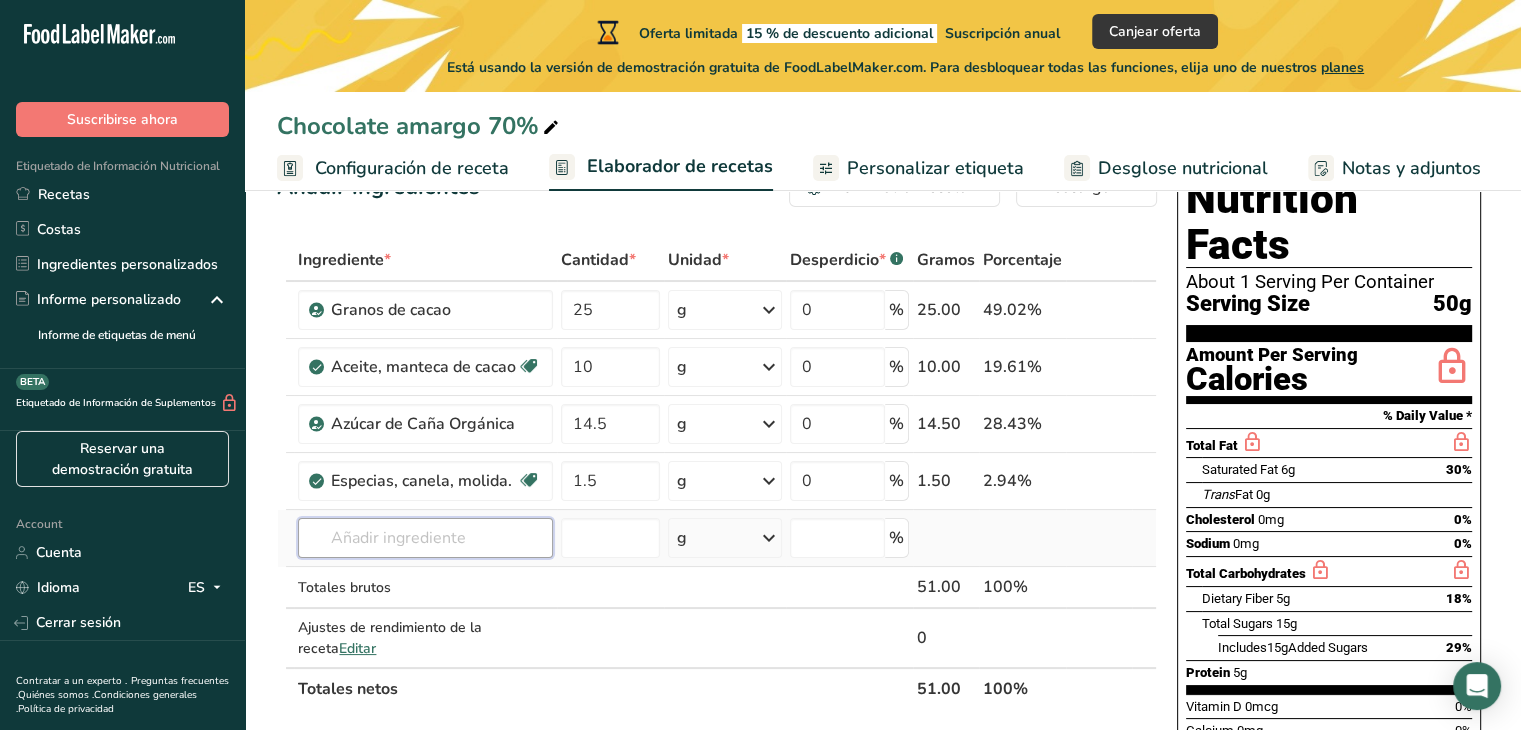 click on "Gramos
Porcentaje
Granos de cacao
25
g
Unidades de peso
g
kg
mg
Ver más
Unidades de volumen
litro
Las unidades de volumen requieren una conversión de densidad. Si conoce la densidad de su ingrediente, introdúzcala a continuación. De lo contrario, haga clic en "RIA", nuestra asistente regulatoria de IA, quien podrá ayudarle.
lb/pie³
g/cm³
Confirmar
mL
lb/pie³
g/cm³
Confirmar
onza líquida" at bounding box center (717, 474) 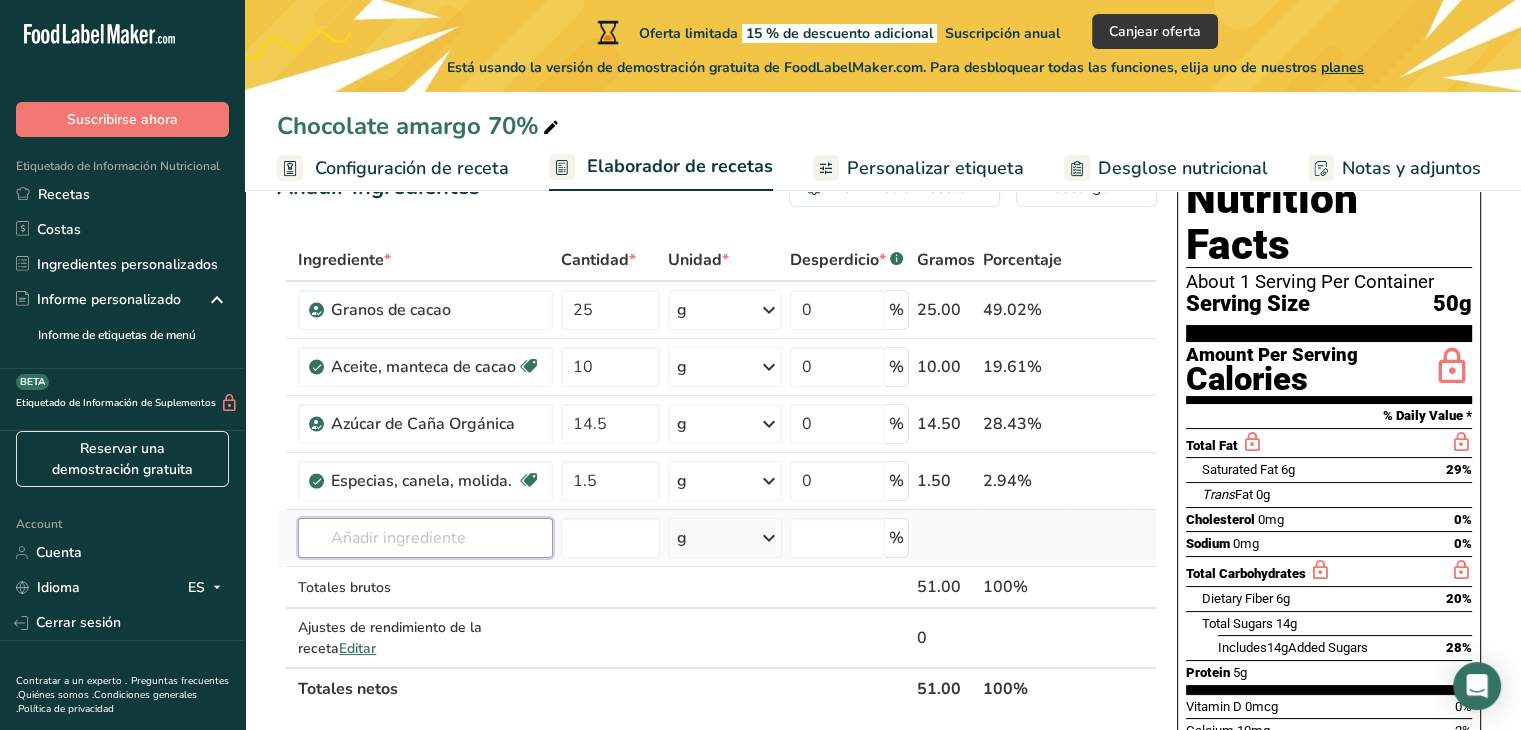 type on "l" 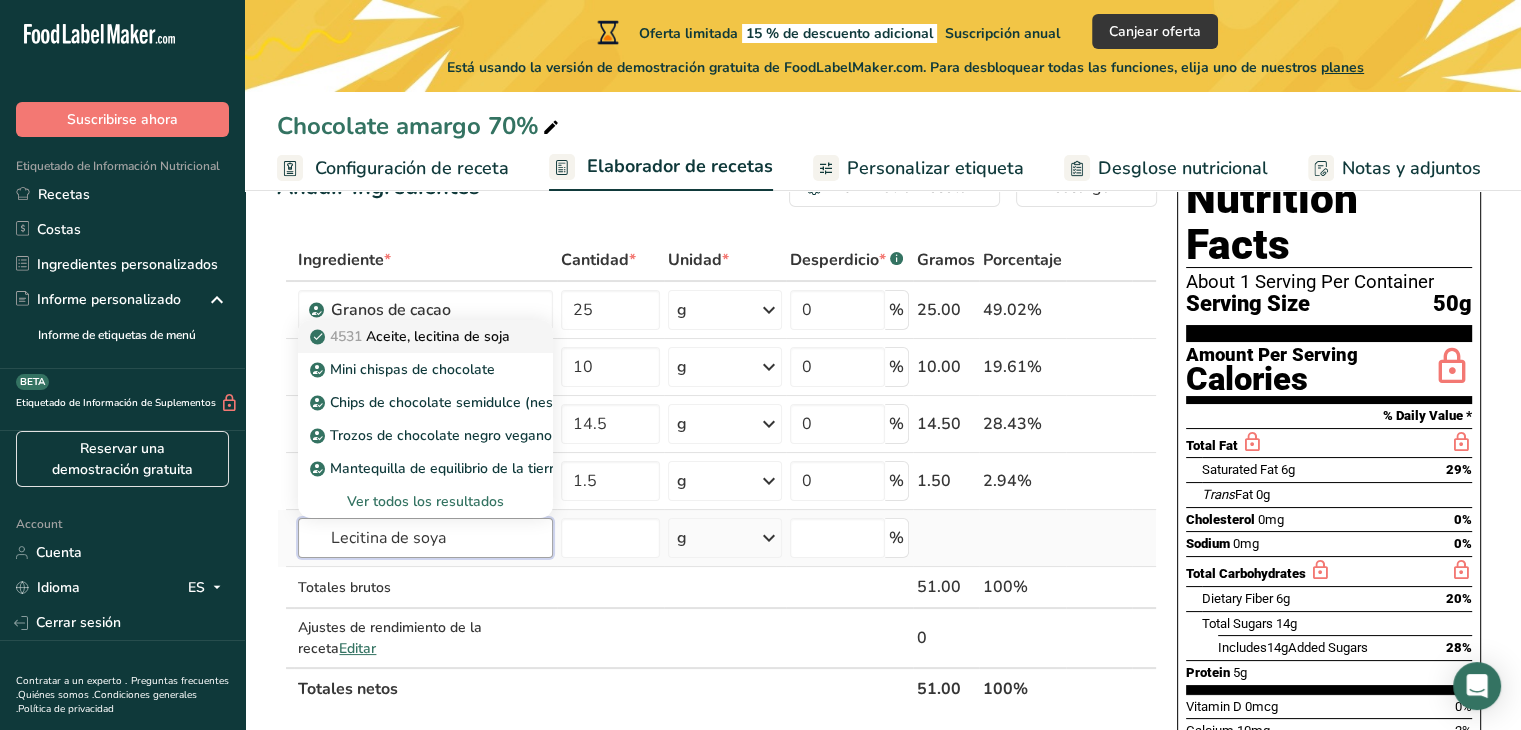 type on "Lecitina de soya" 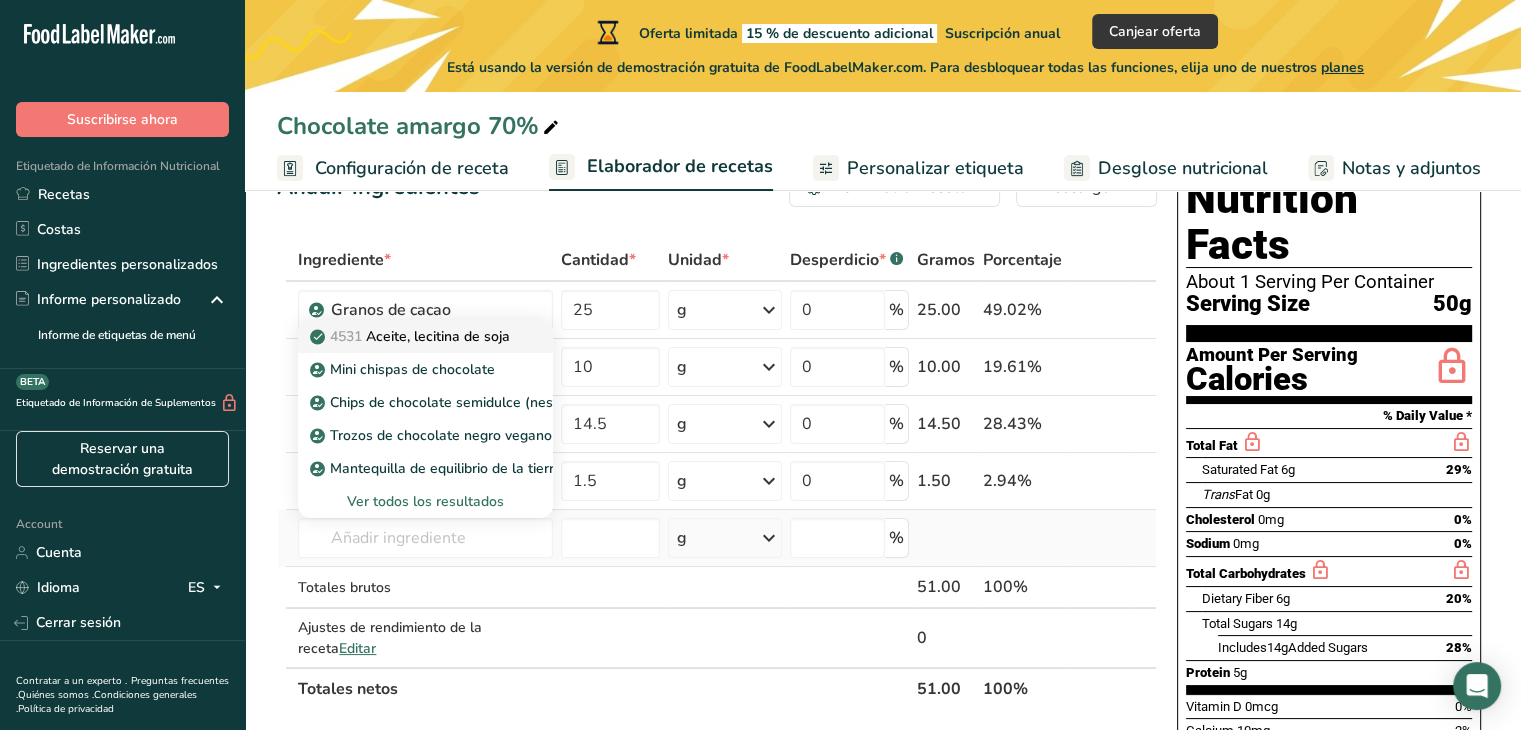 click on "4531
Aceite, lecitina de soja" at bounding box center (425, 336) 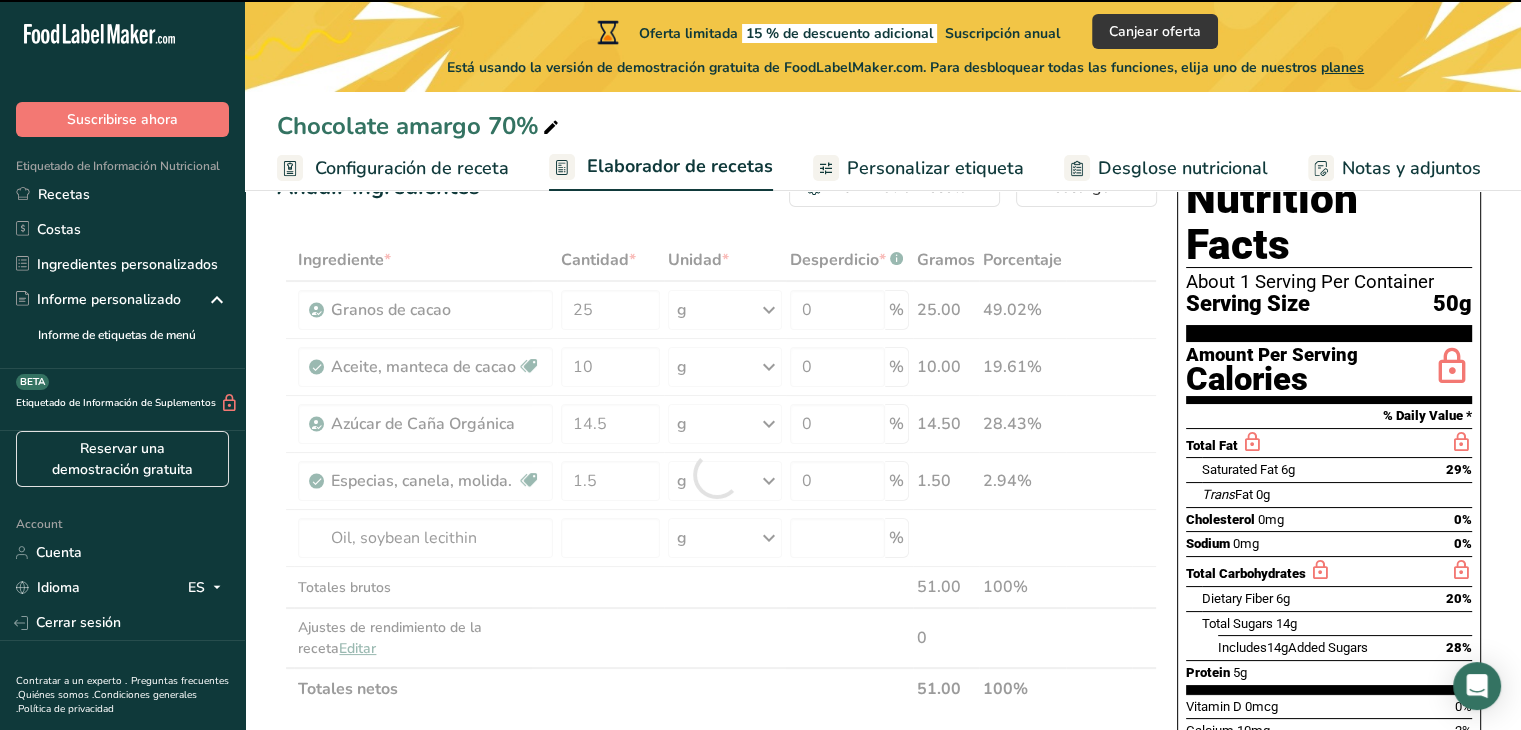 type on "0" 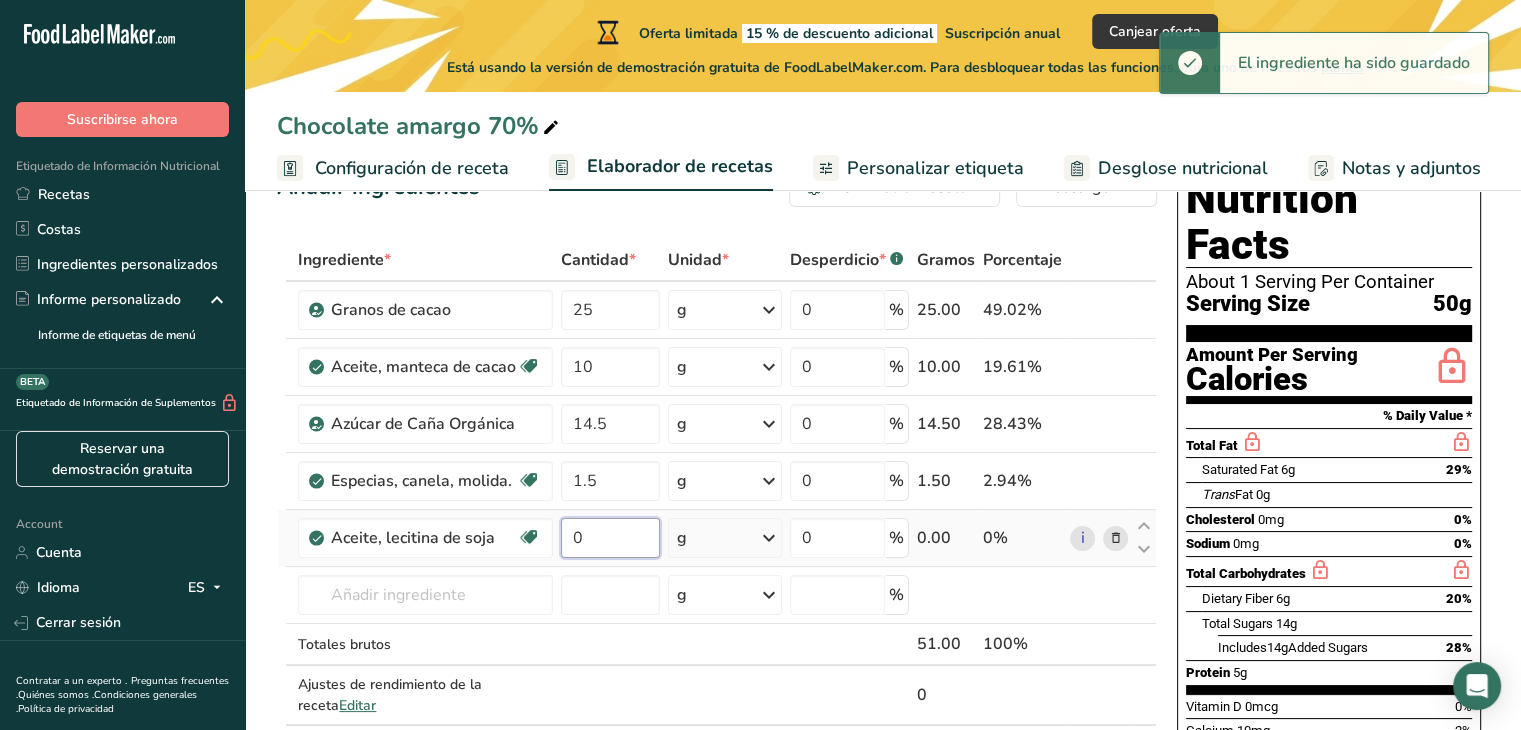 click on "0" at bounding box center (610, 538) 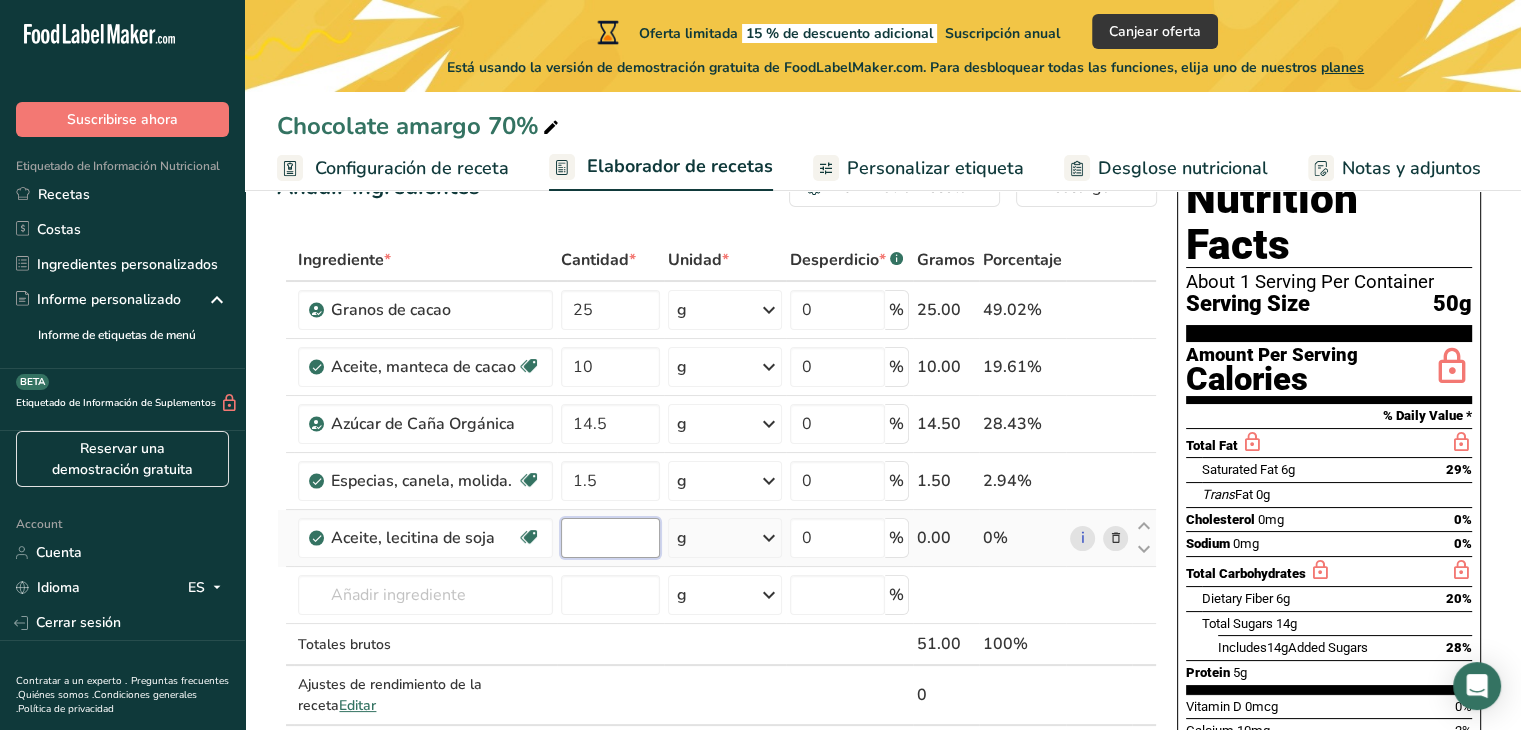 click at bounding box center (610, 538) 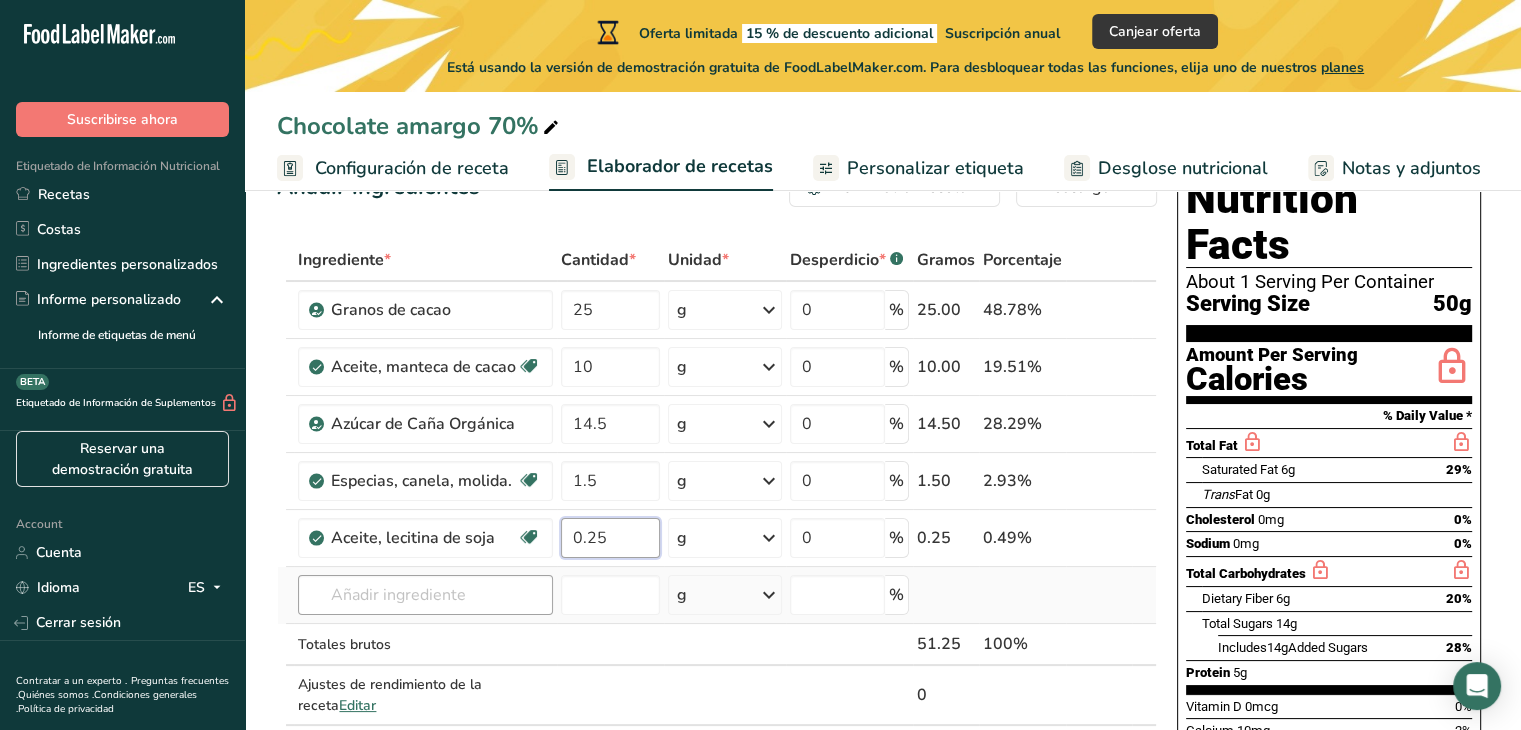 type on "0.25" 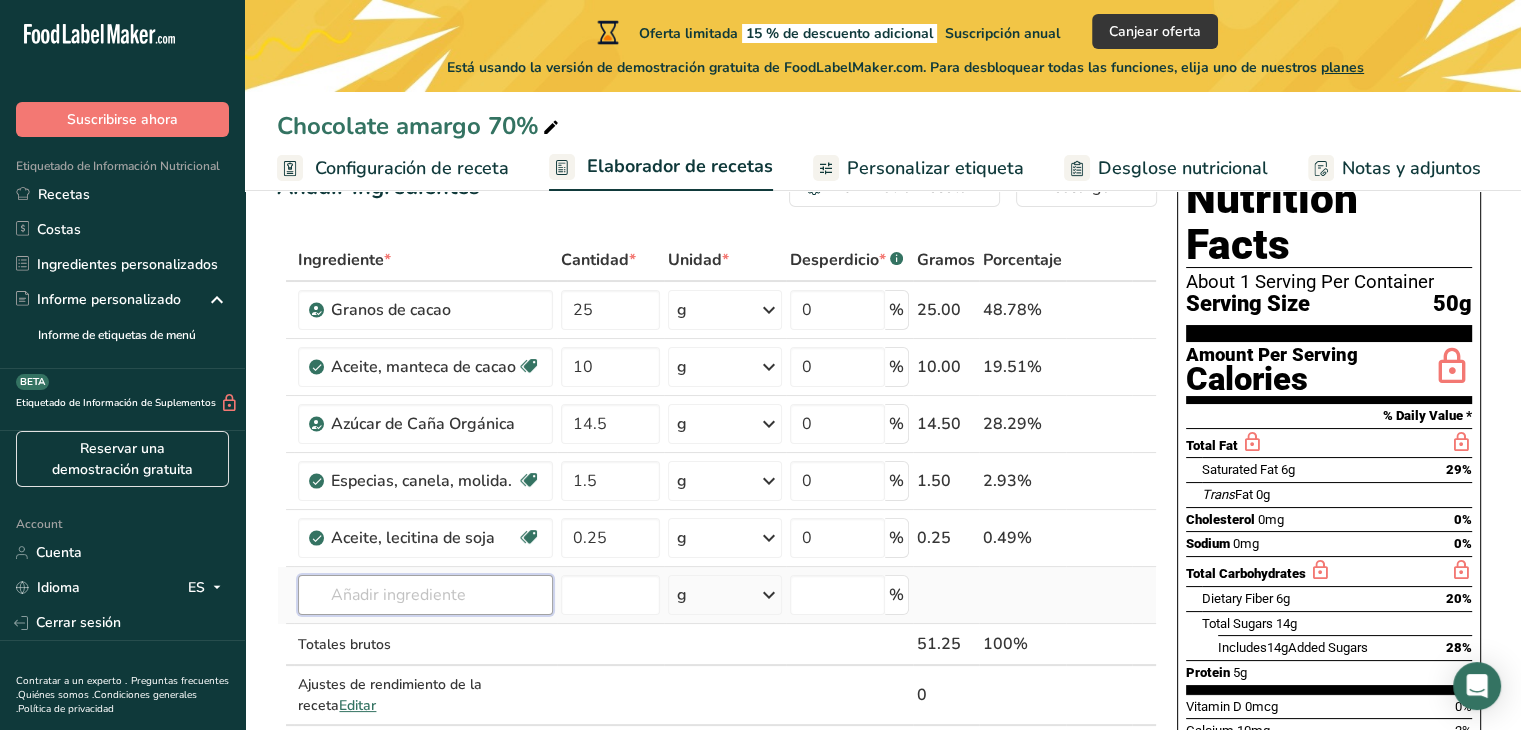 click on "Gramos
Porcentaje
Granos de cacao
25
g
Unidades de peso
g
kg
mg
Ver más
Unidades de volumen
litro
Las unidades de volumen requieren una conversión de densidad. Si conoce la densidad de su ingrediente, introdúzcala a continuación. De lo contrario, haga clic en "RIA", nuestra asistente regulatoria de IA, quien podrá ayudarle.
lb/pie³
g/cm³
Confirmar
mL
lb/pie³
g/cm³
Confirmar
onza líquida" at bounding box center (717, 503) 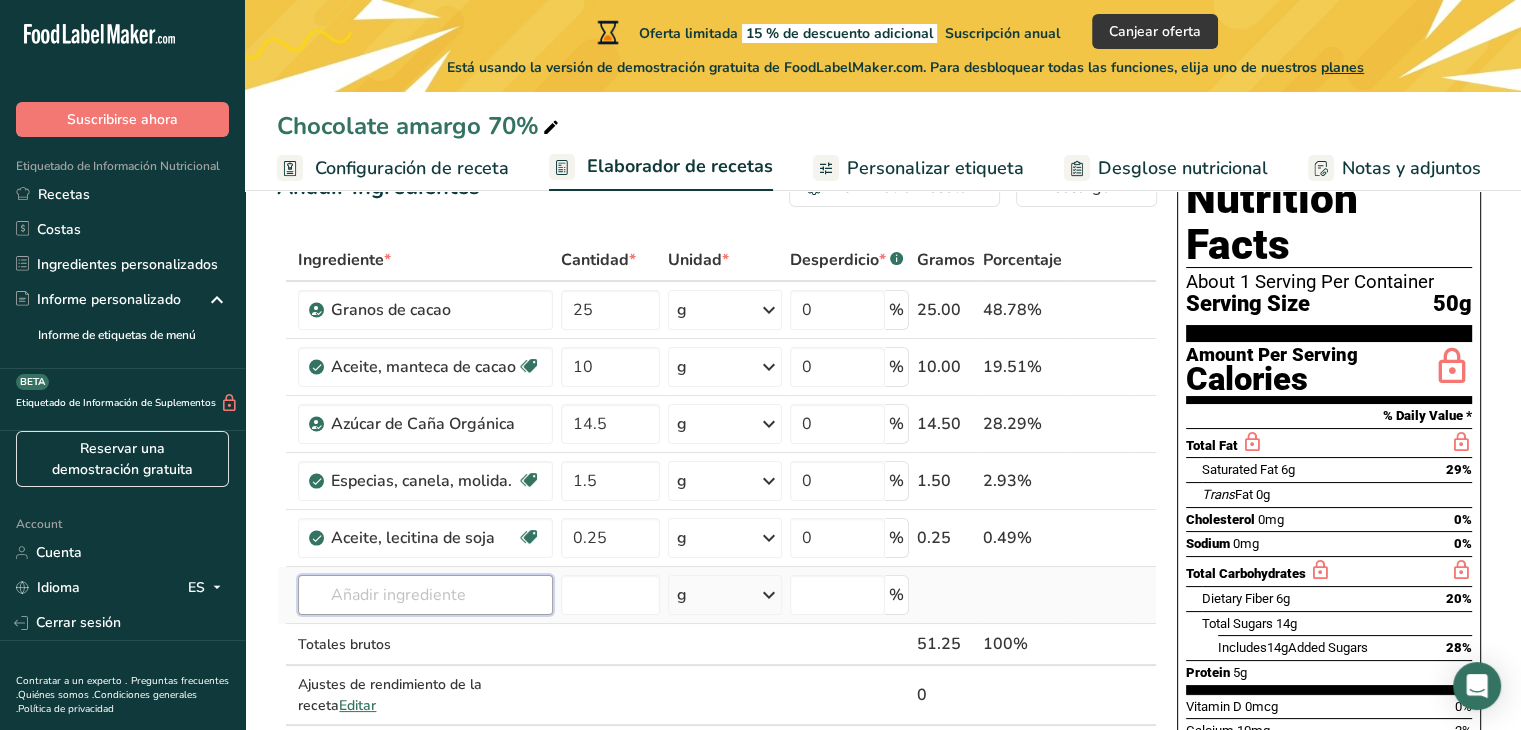 click at bounding box center (425, 595) 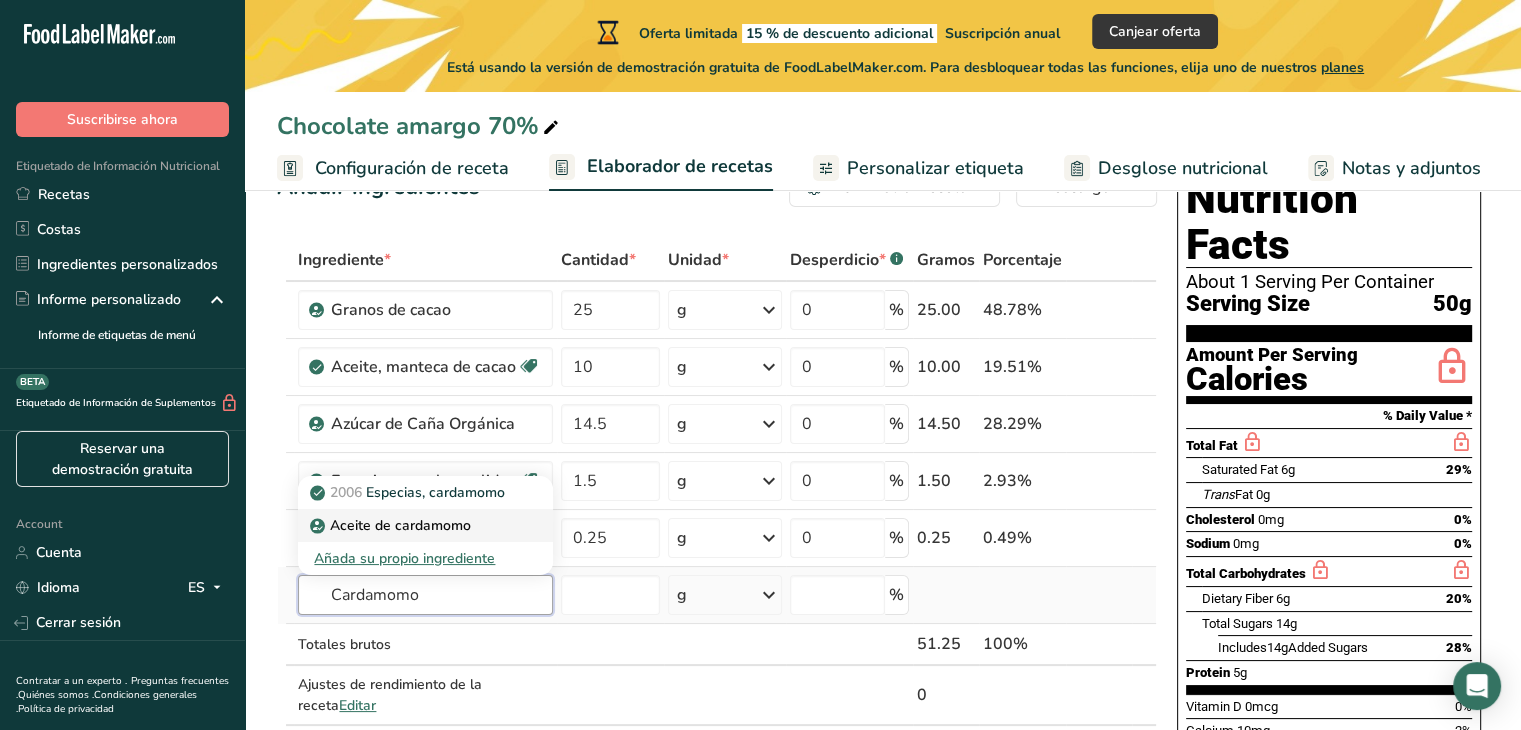 type on "Cardamomo" 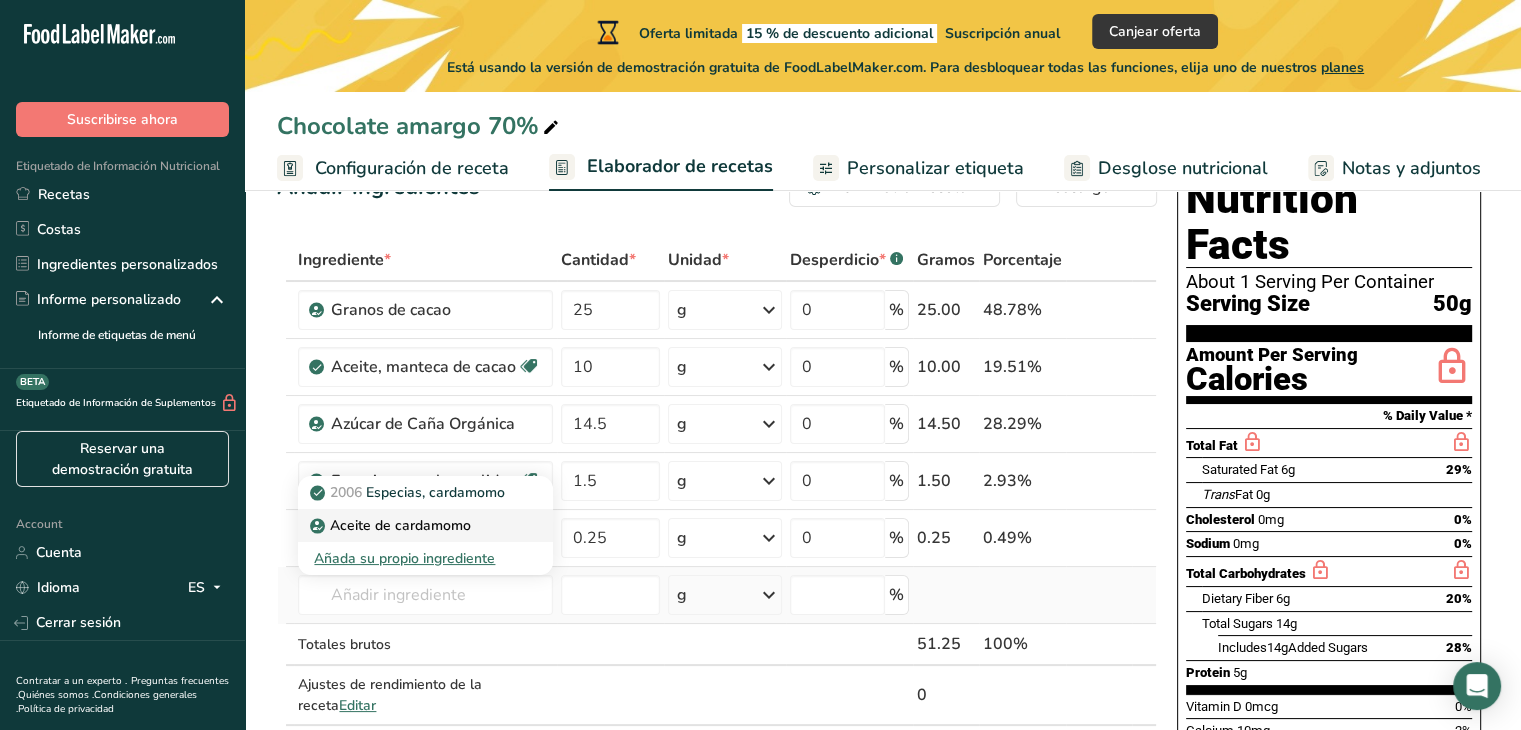 click on "Aceite de cardamomo" at bounding box center [425, 525] 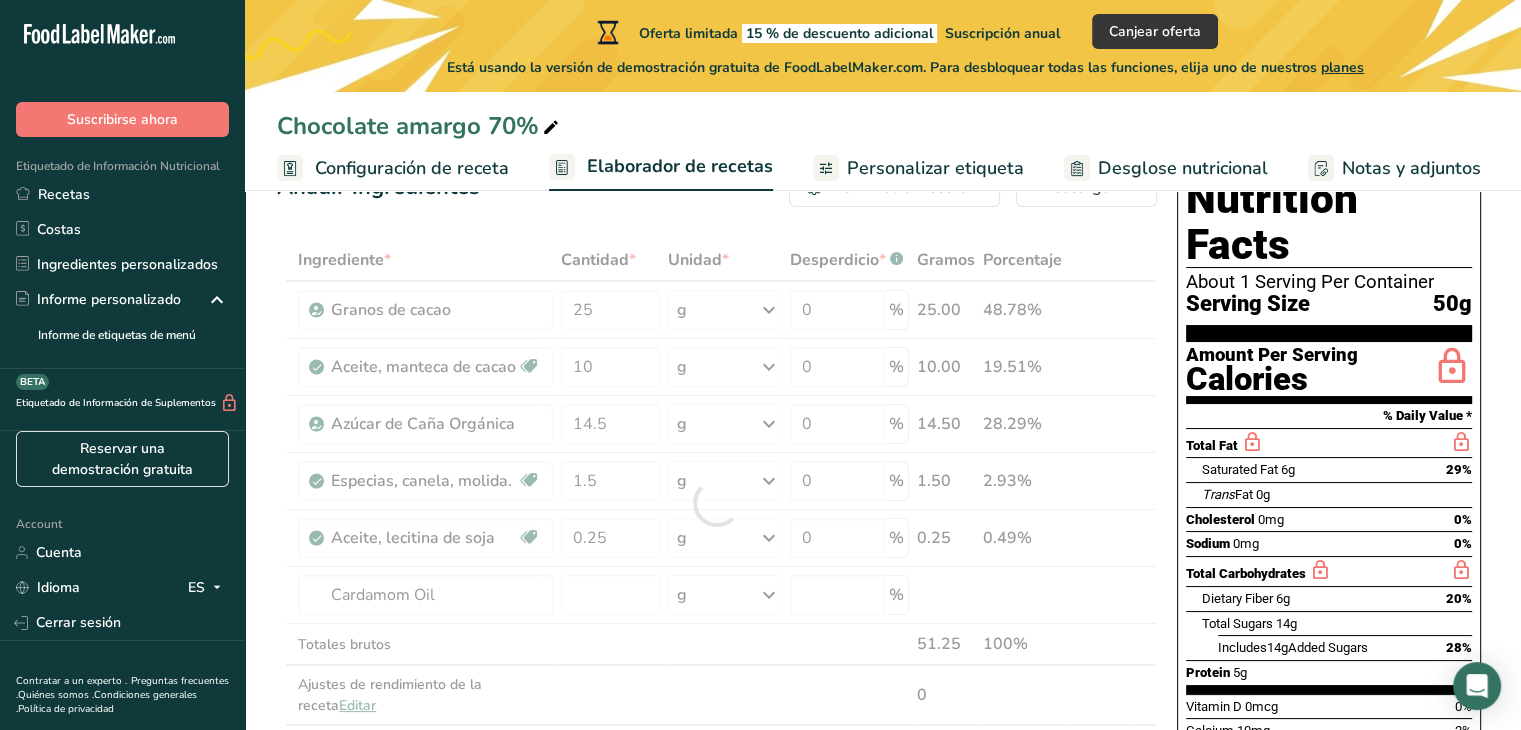 click at bounding box center [717, 503] 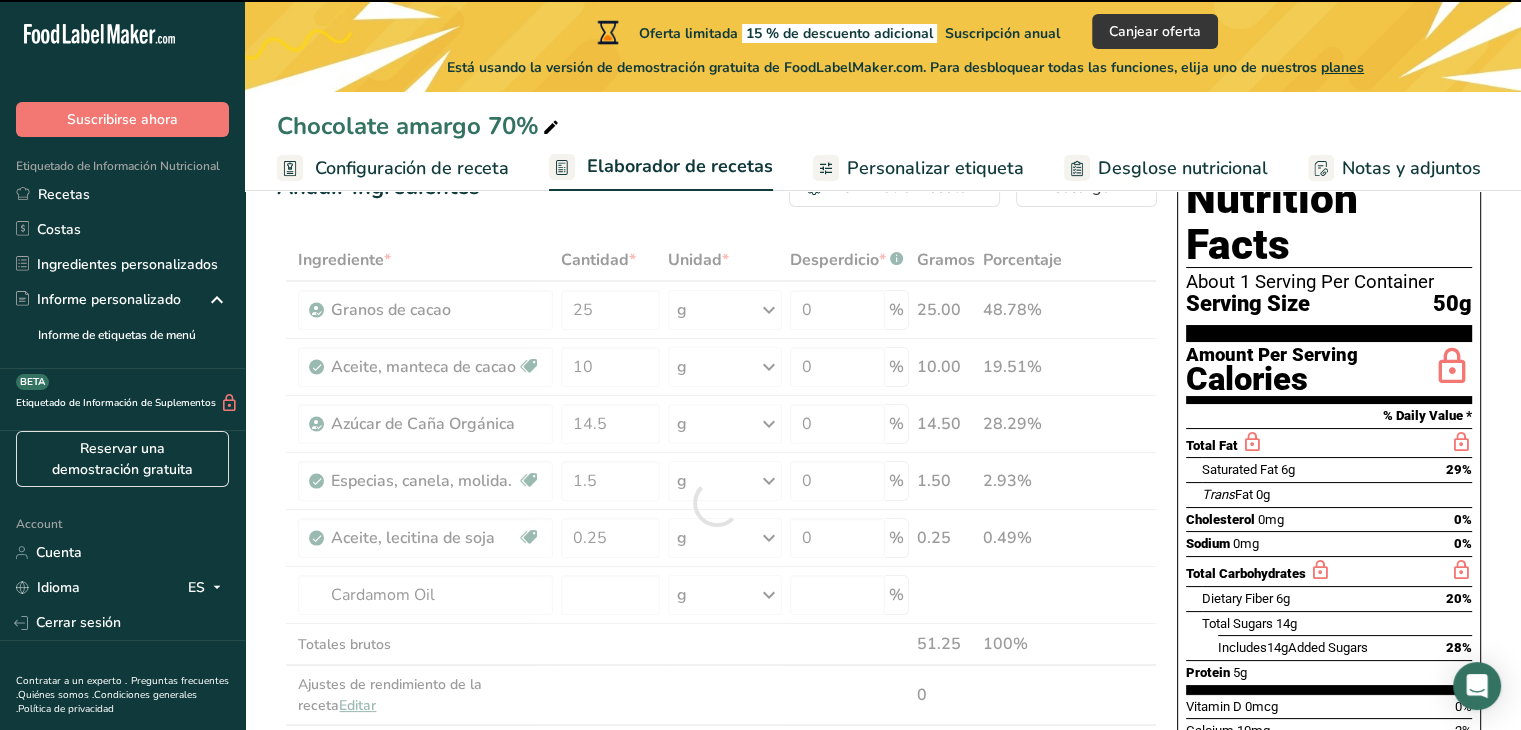 type on "0" 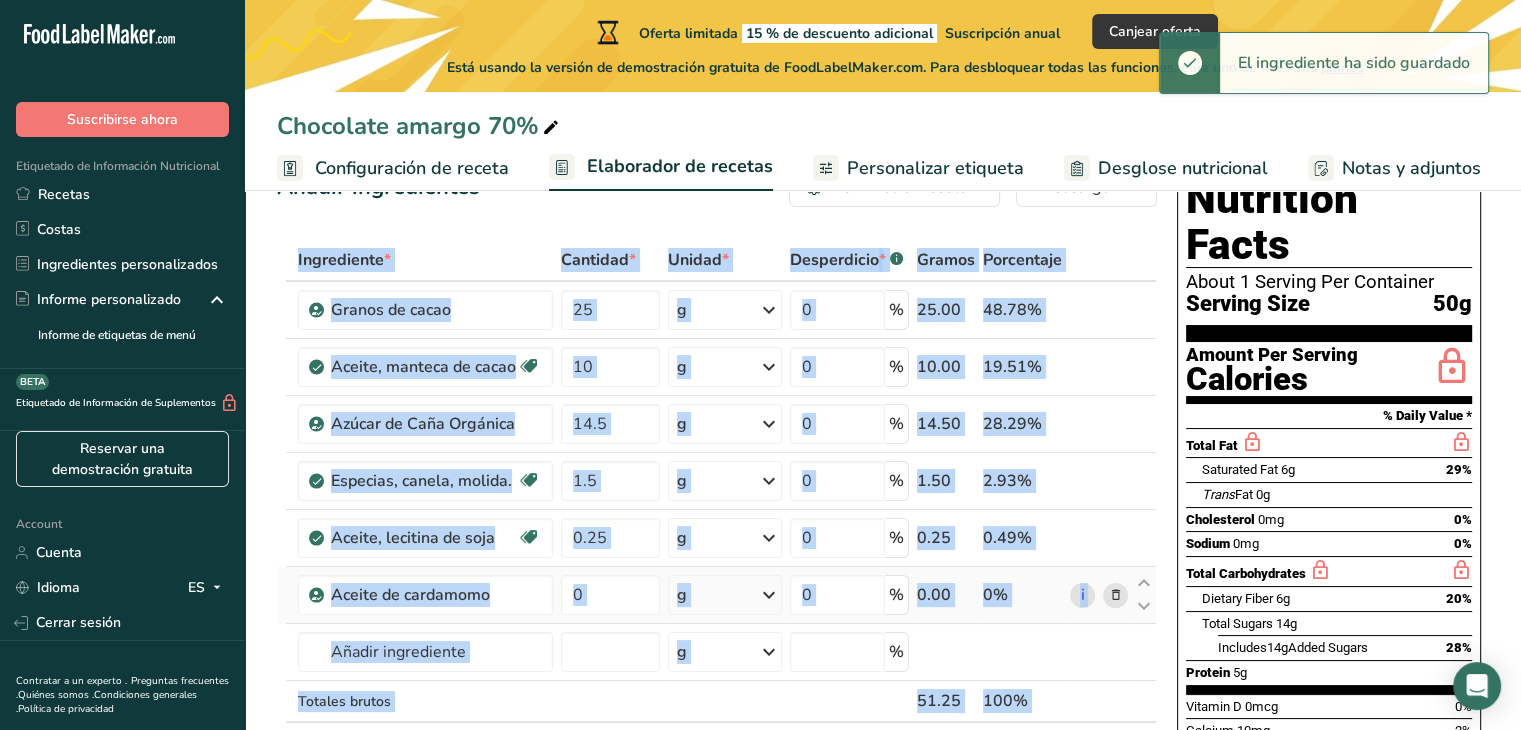 click at bounding box center (1115, 595) 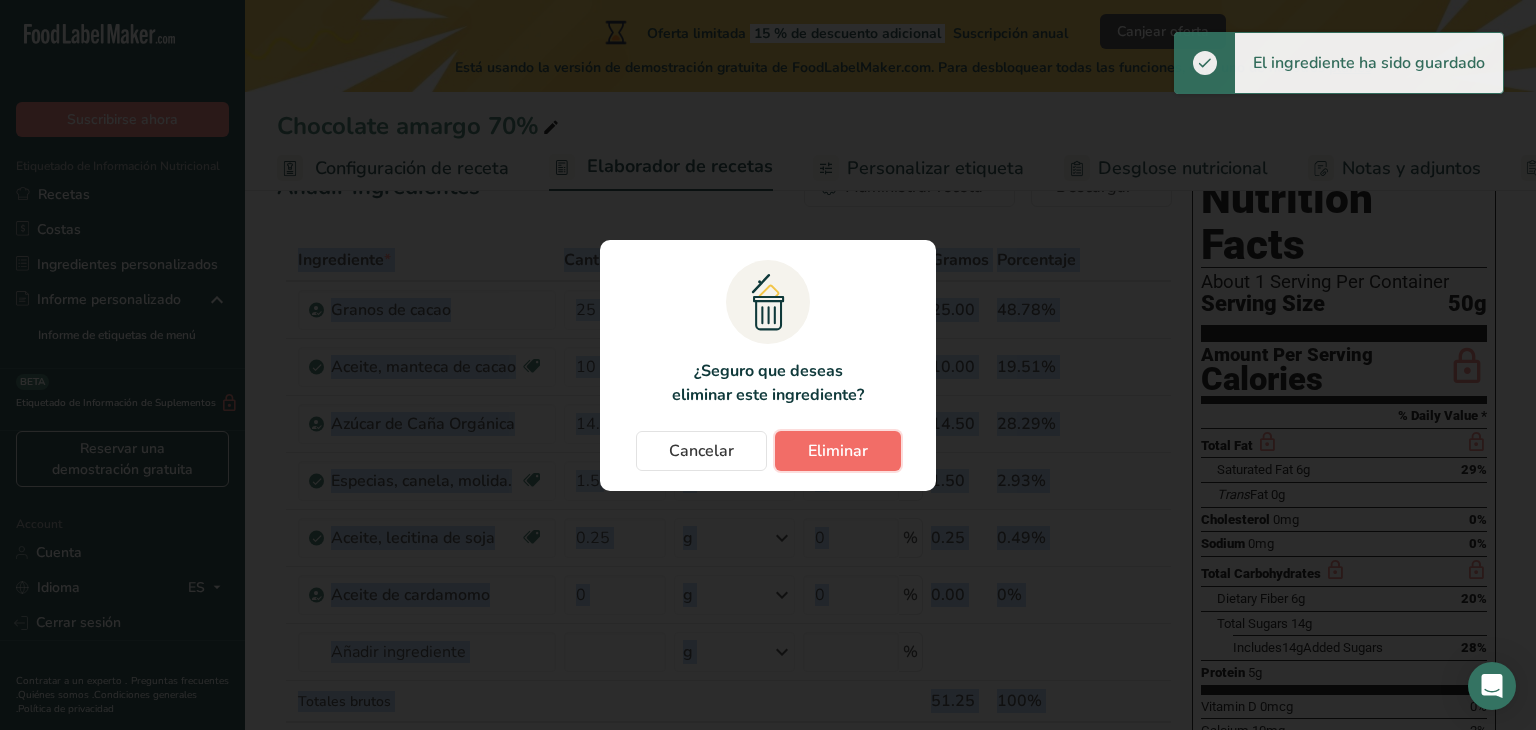 click on "Eliminar" at bounding box center [838, 451] 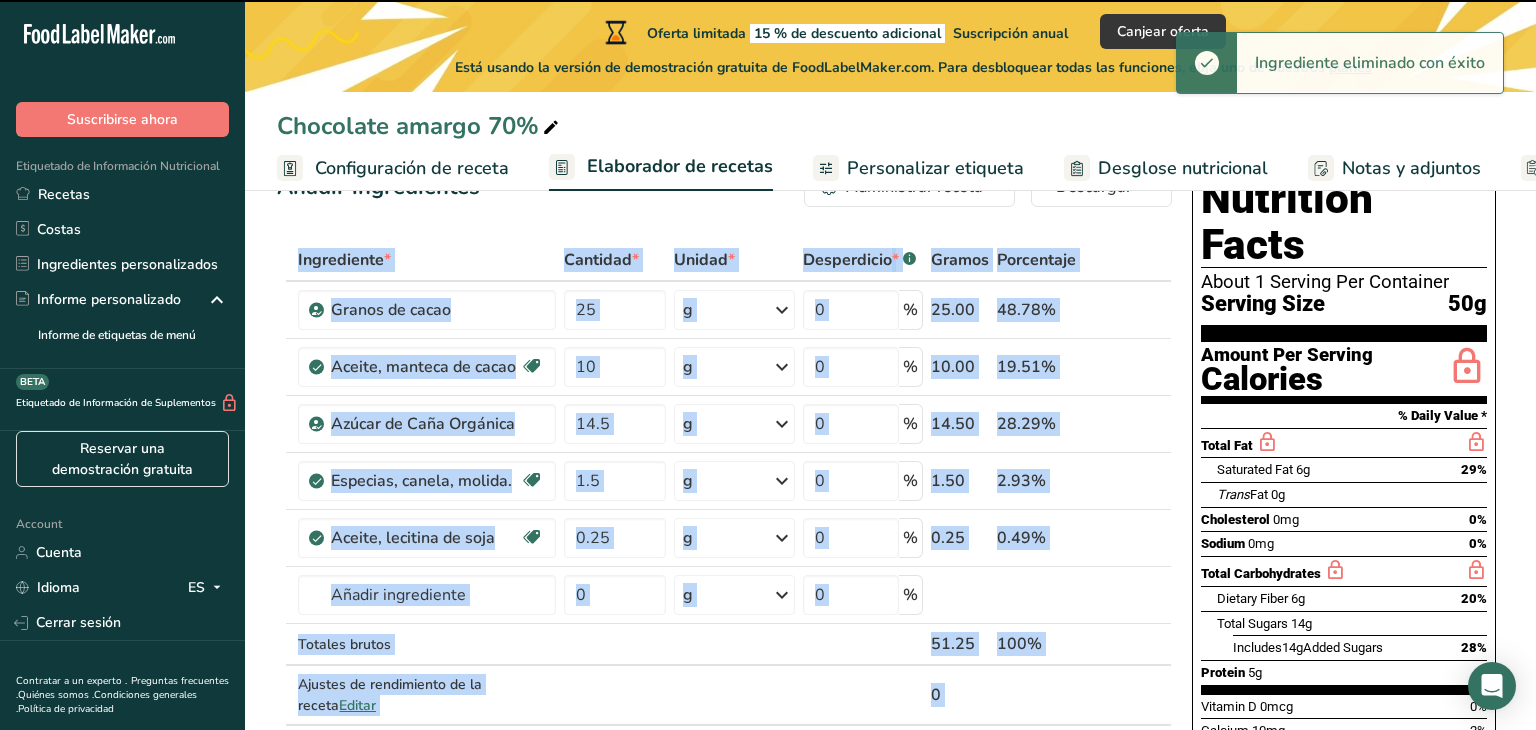 type 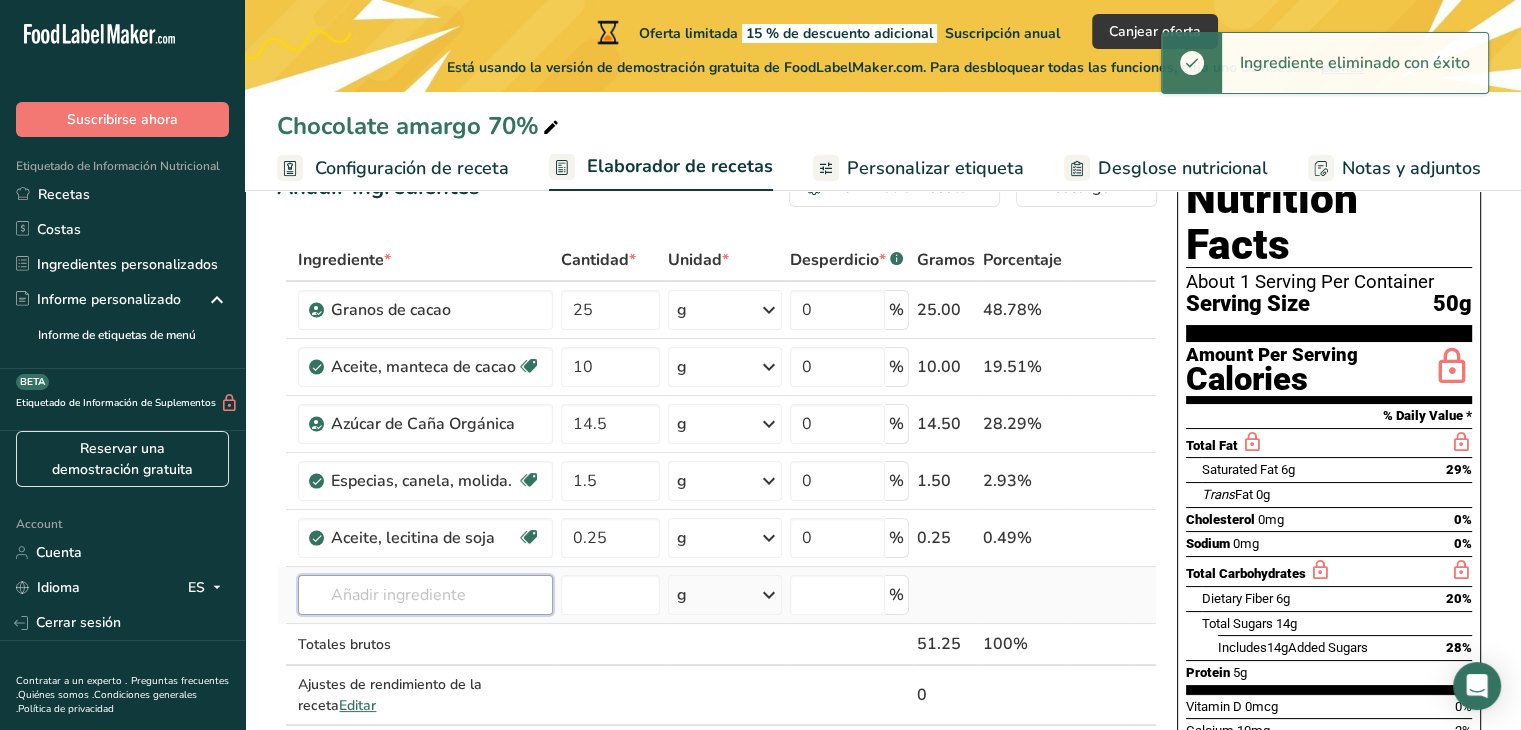 click at bounding box center [425, 595] 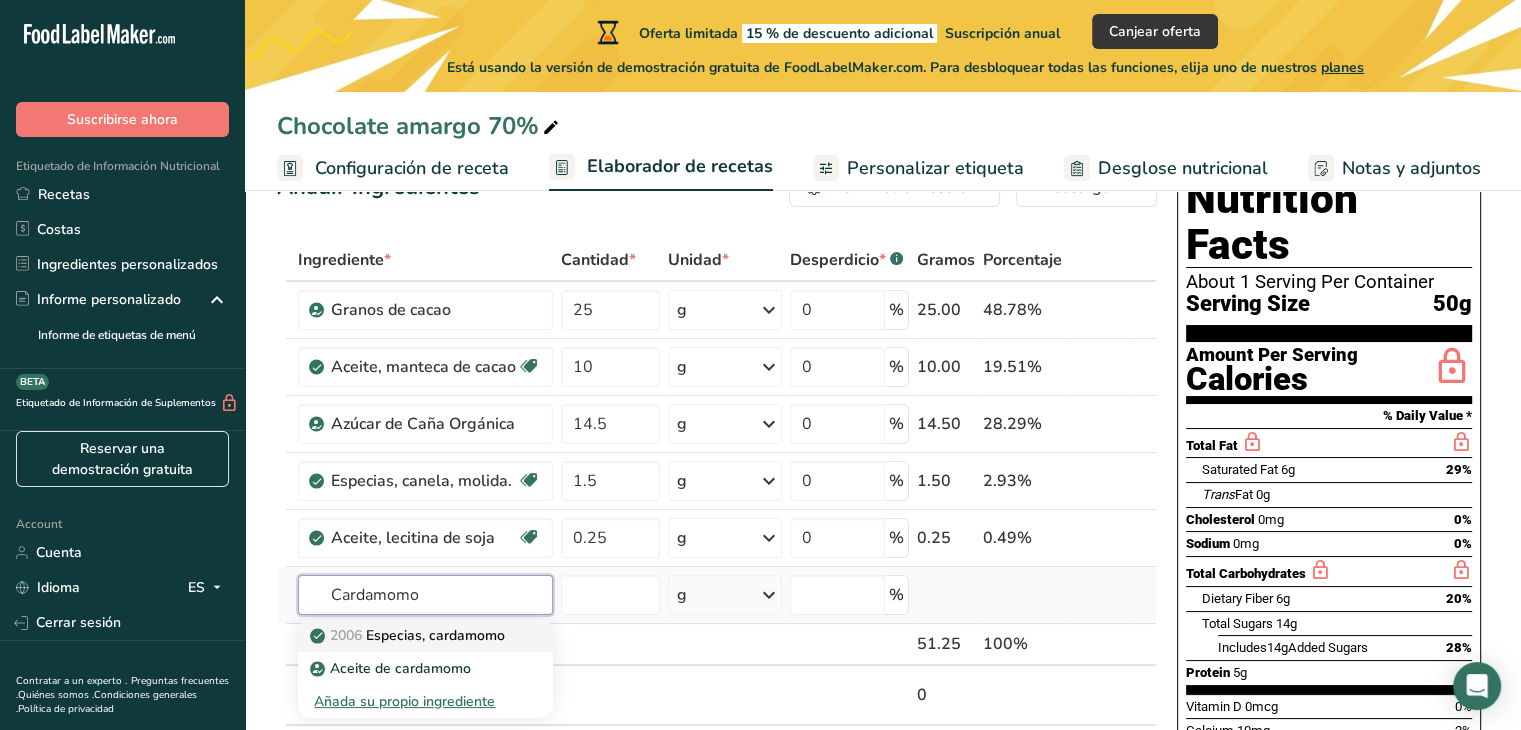 type on "Cardamomo" 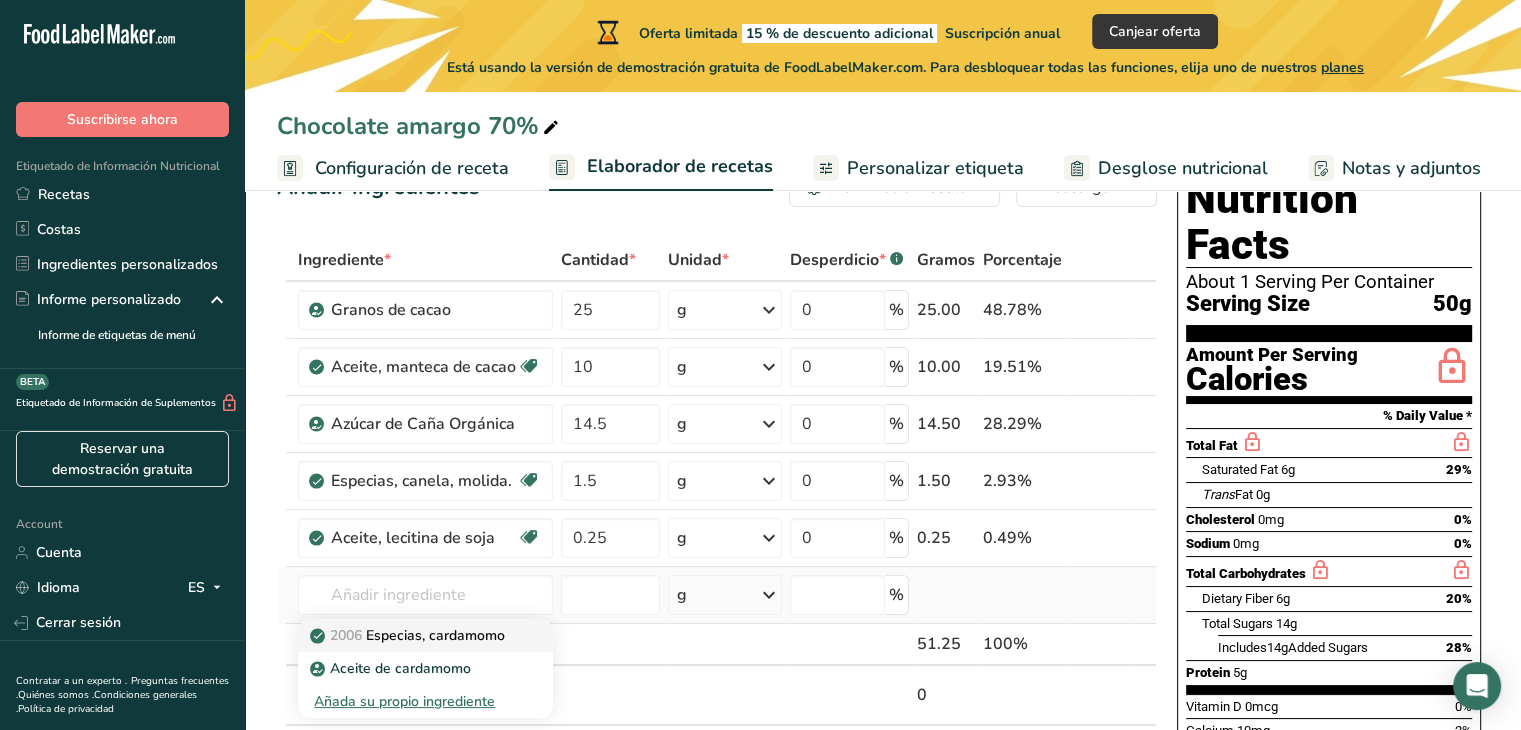 click on "2006
Especias, cardamomo" at bounding box center (409, 635) 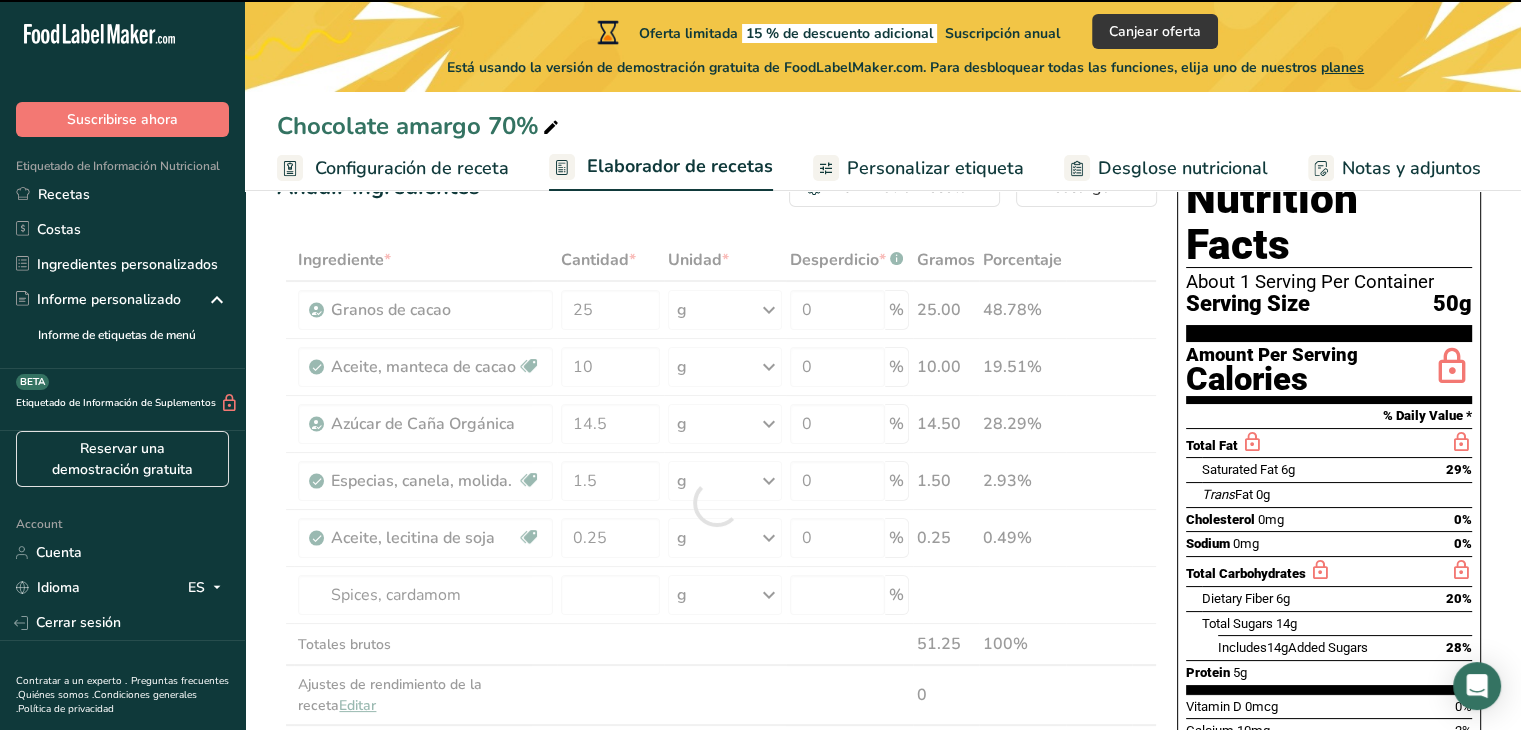 type on "0" 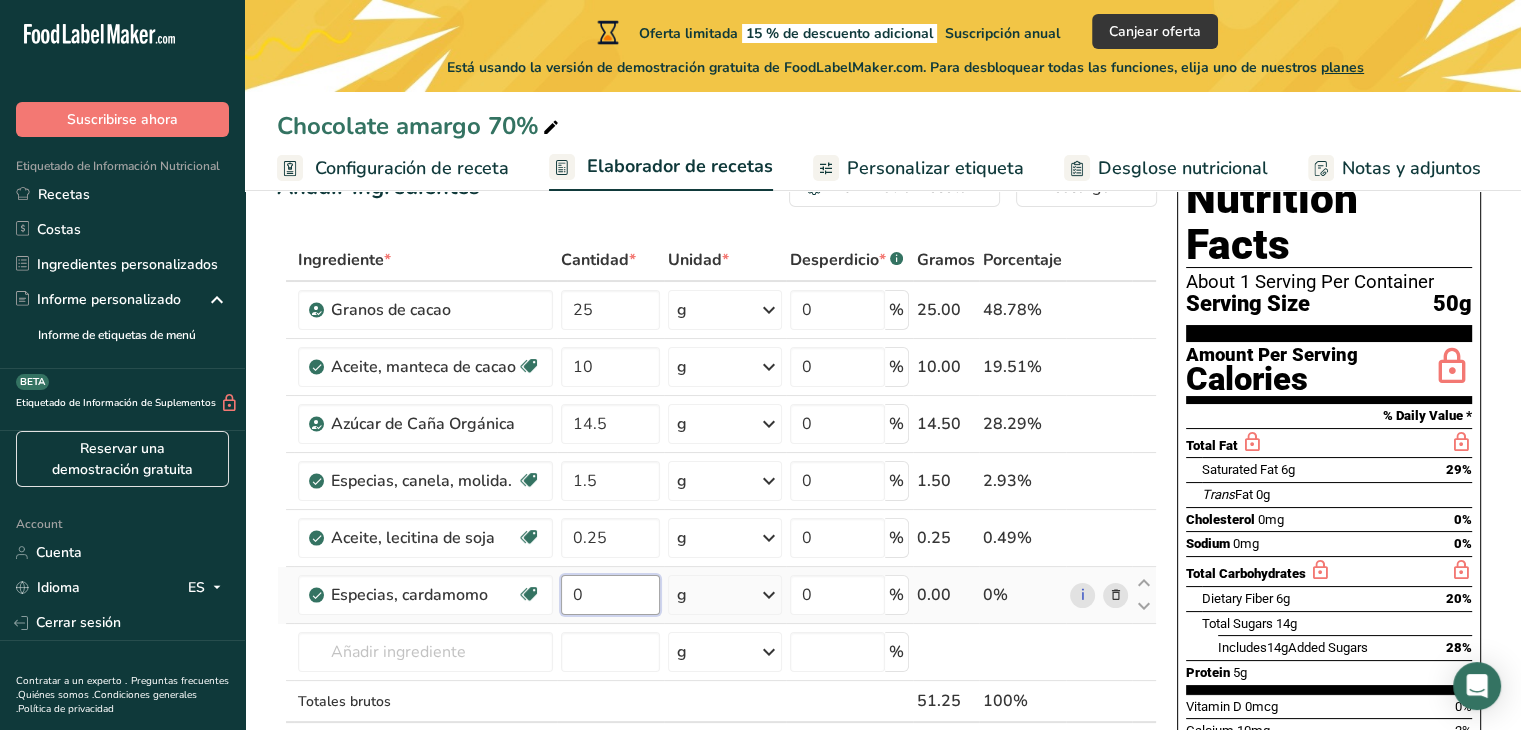 click on "0" at bounding box center [610, 595] 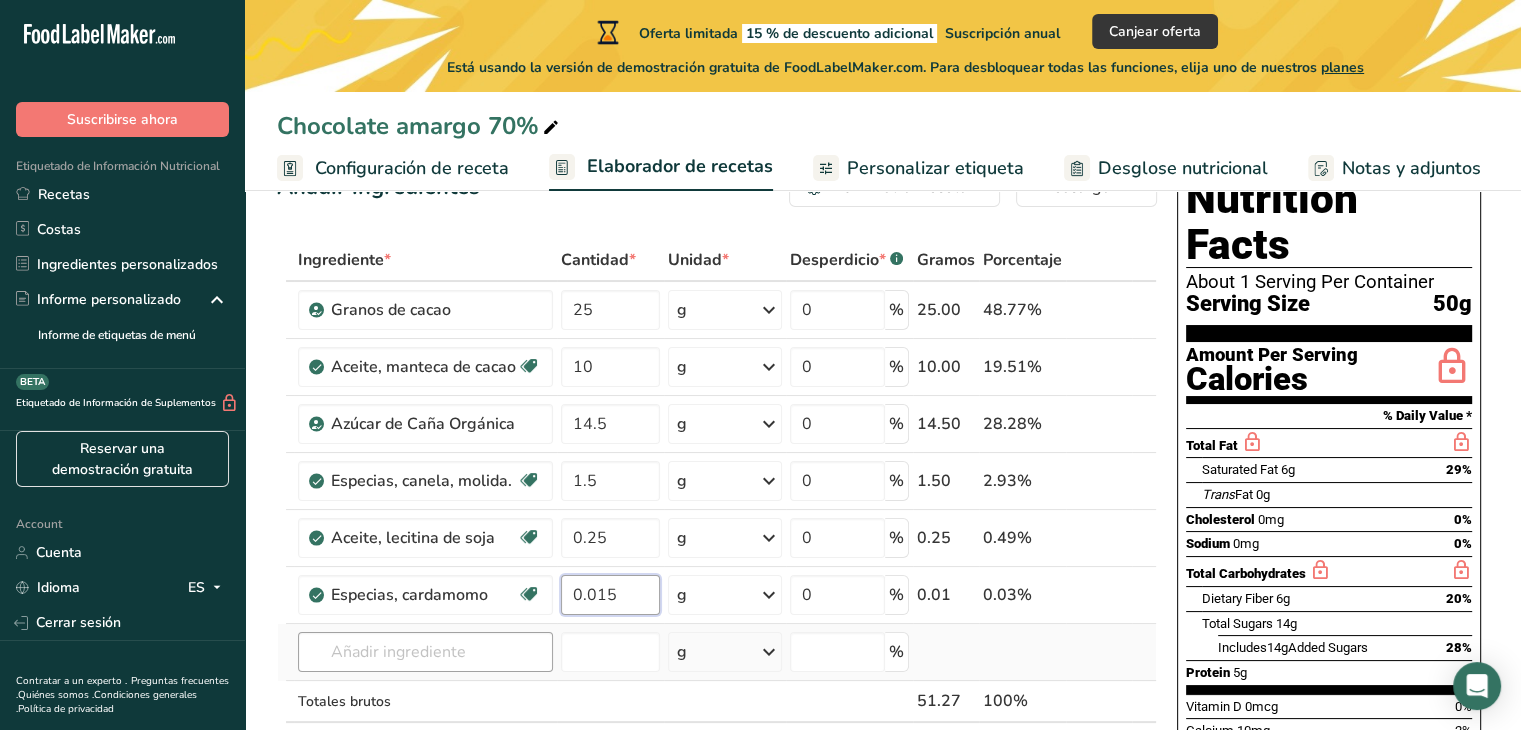 type on "0.015" 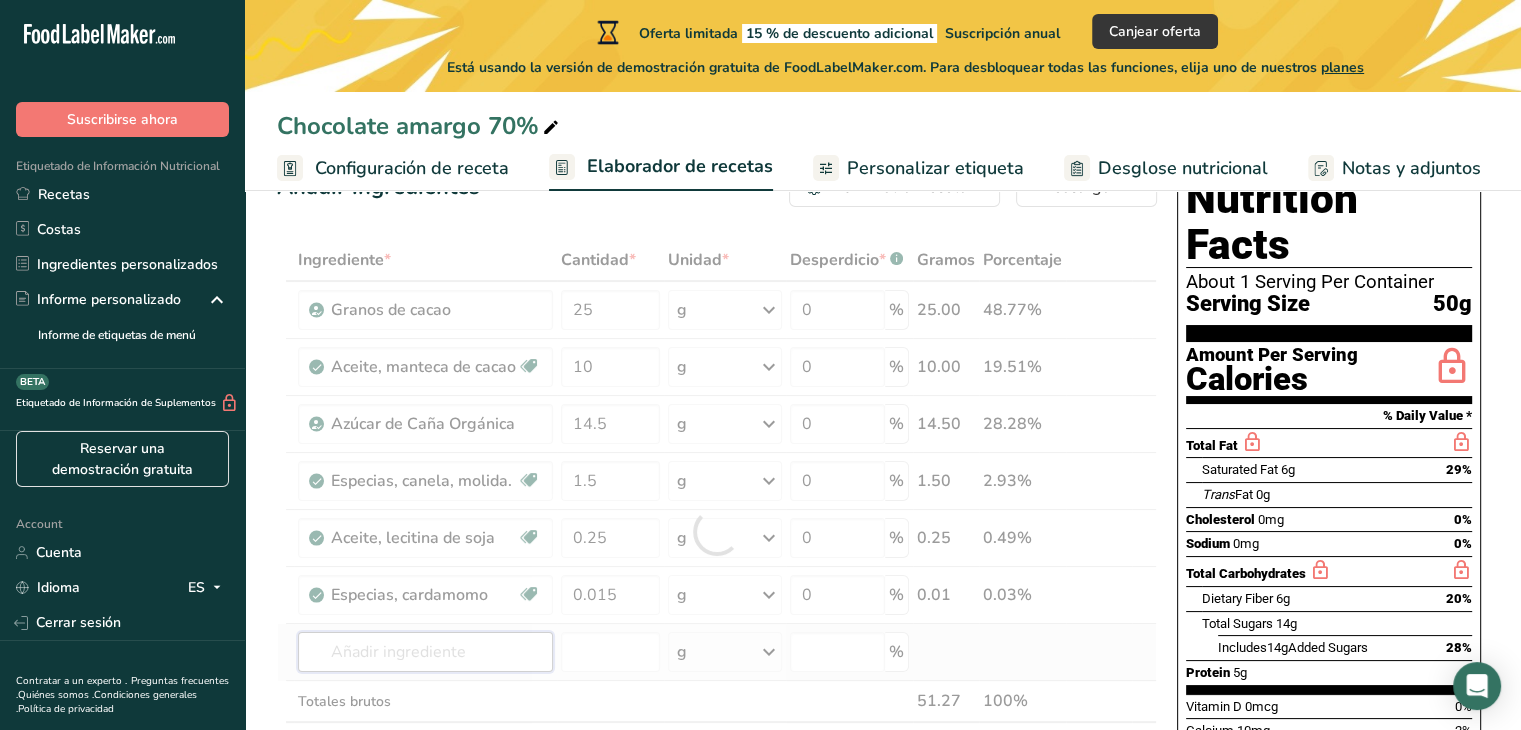 click on "Gramos
Porcentaje
Granos de cacao
25
g
Unidades de peso
g
kg
mg
Ver más
Unidades de volumen
litro
Las unidades de volumen requieren una conversión de densidad. Si conoce la densidad de su ingrediente, introdúzcala a continuación. De lo contrario, haga clic en "RIA", nuestra asistente regulatoria de IA, quien podrá ayudarle.
lb/pie³
g/cm³
Confirmar
mL
lb/pie³
g/cm³
Confirmar
onza líquida" at bounding box center (717, 531) 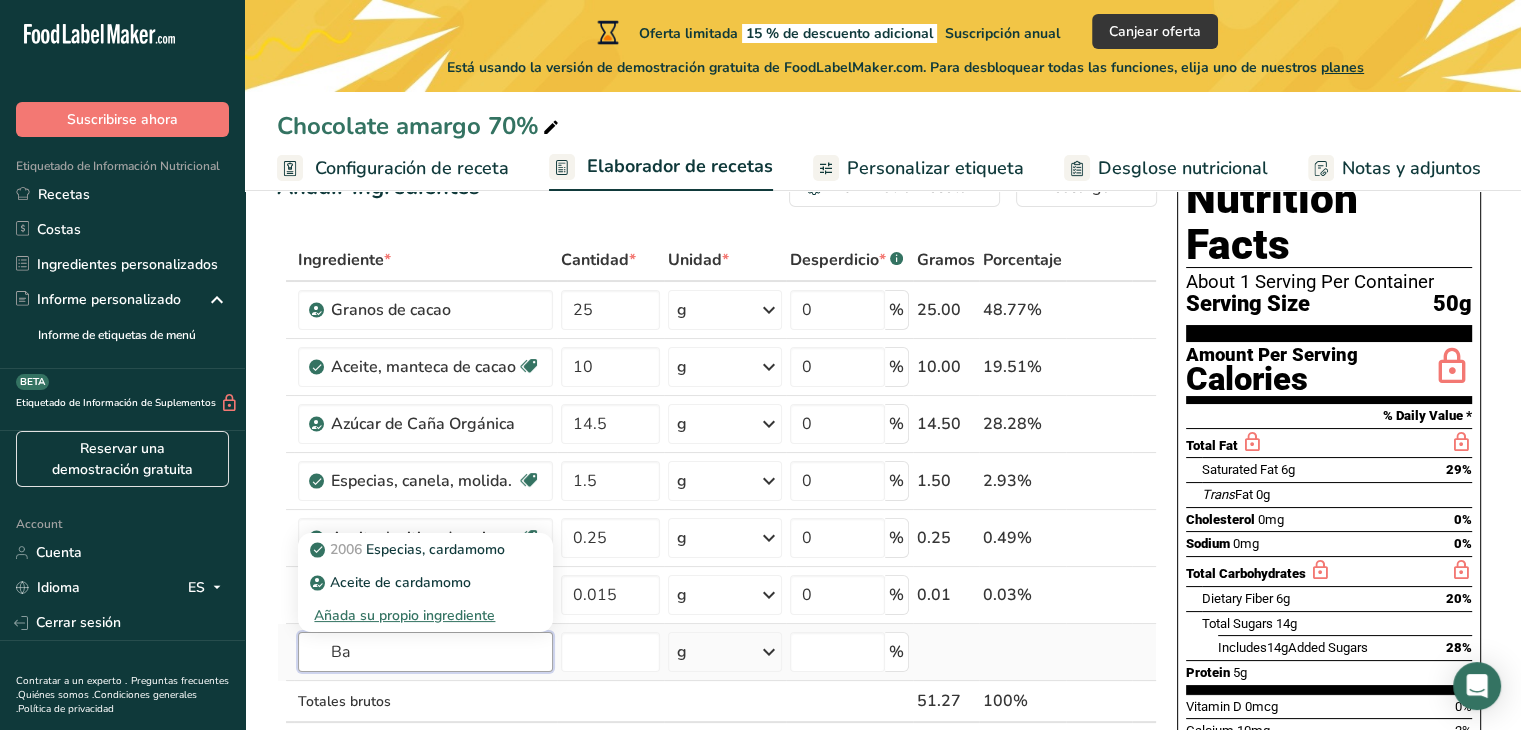 type on "B" 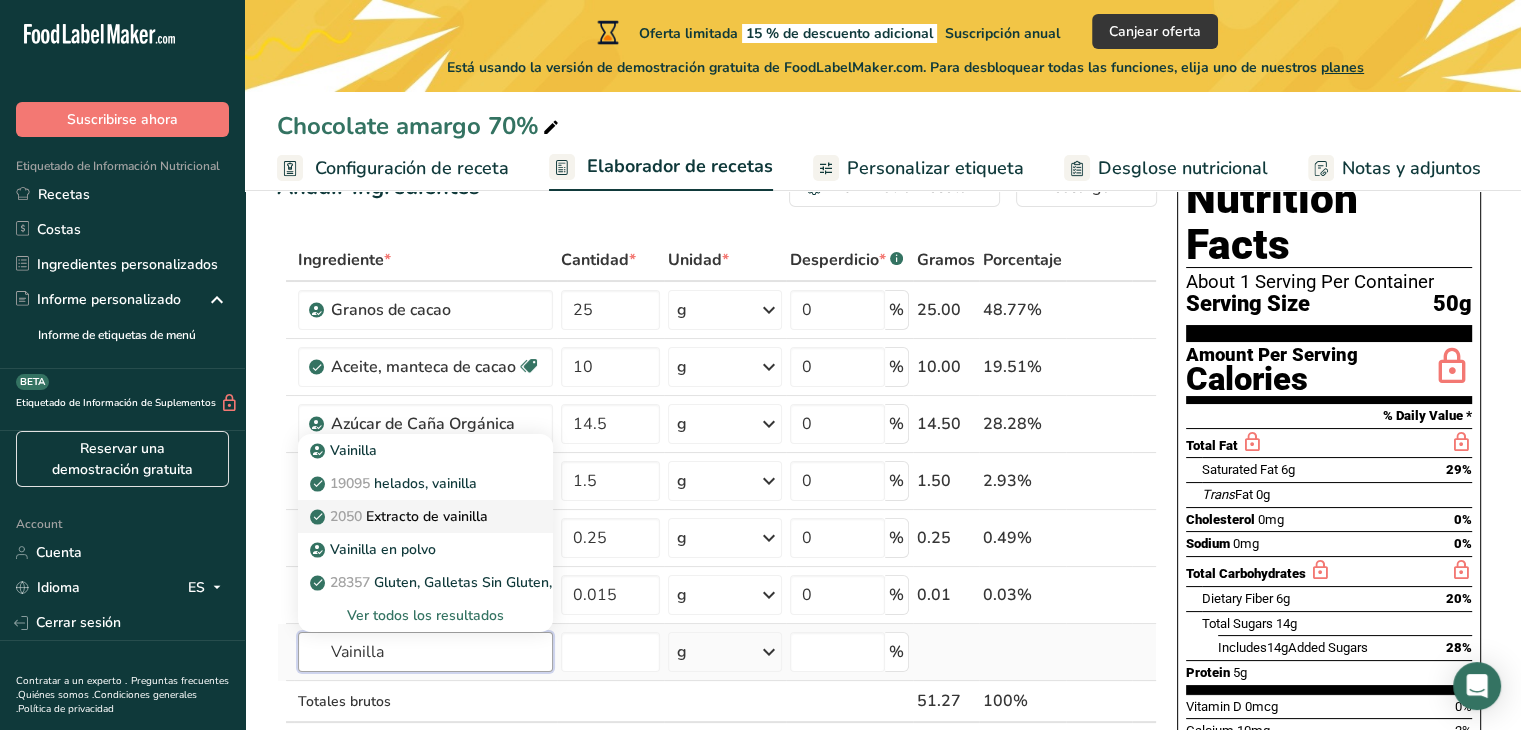 type on "Vainilla" 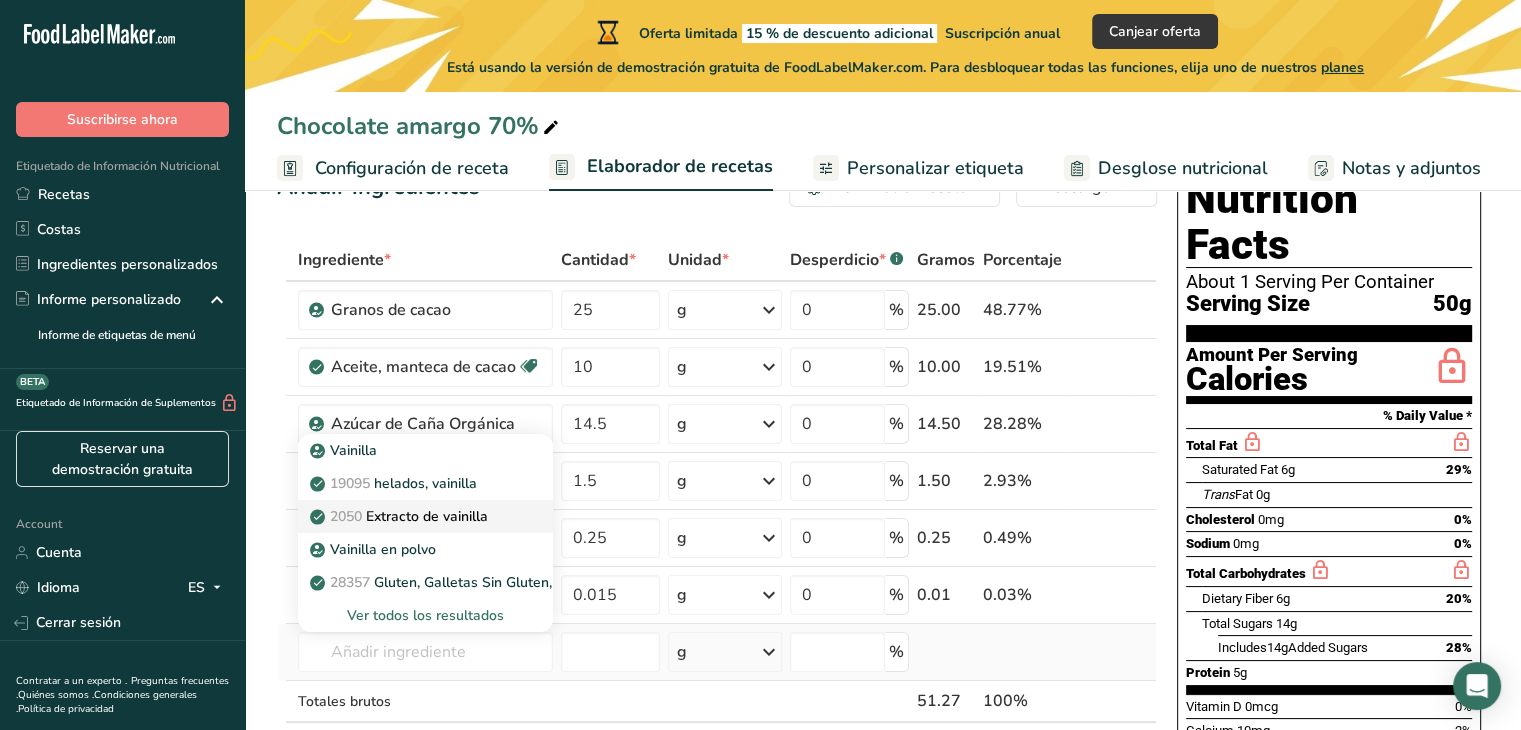 click on "2050
Extracto de vainilla" at bounding box center [425, 516] 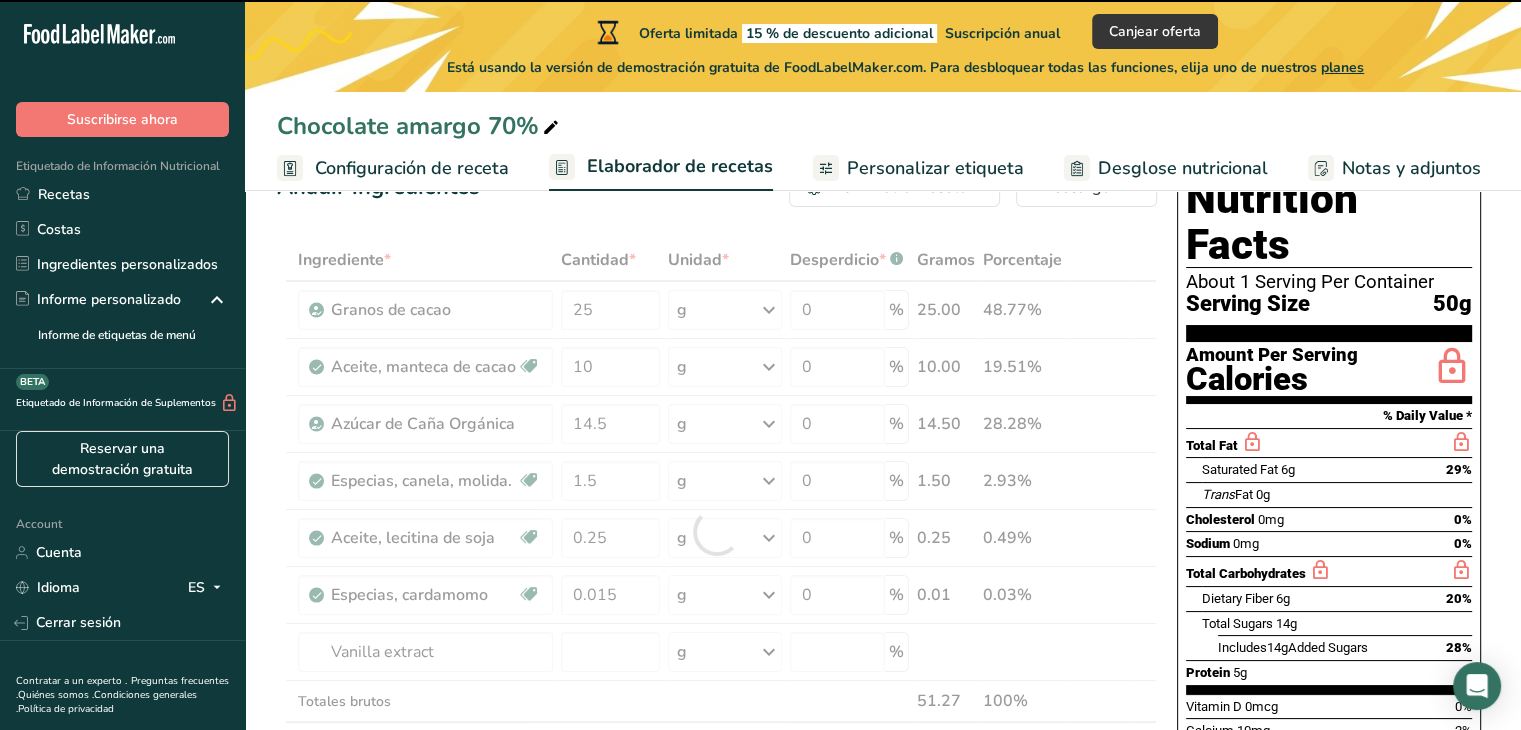 type on "0" 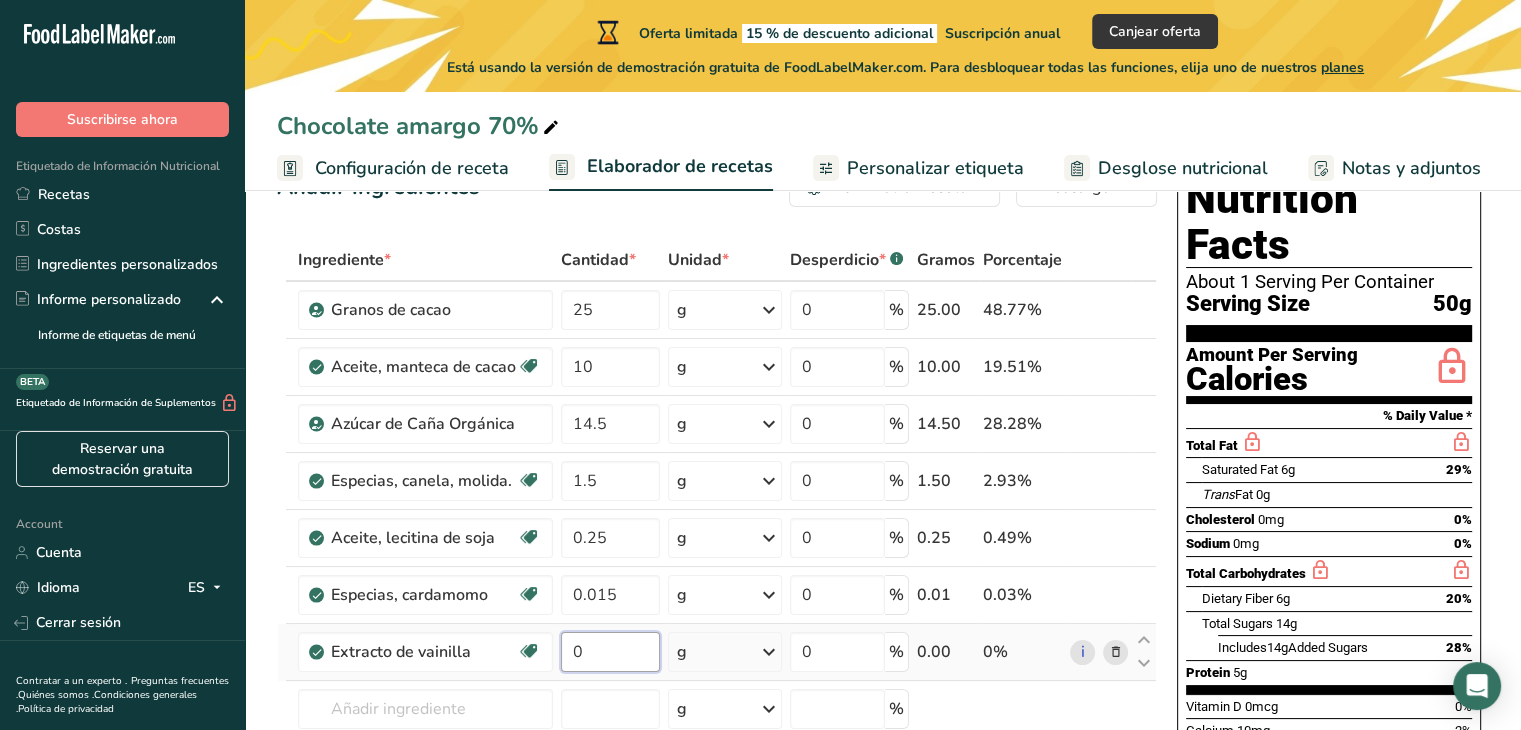 click on "0" at bounding box center (610, 652) 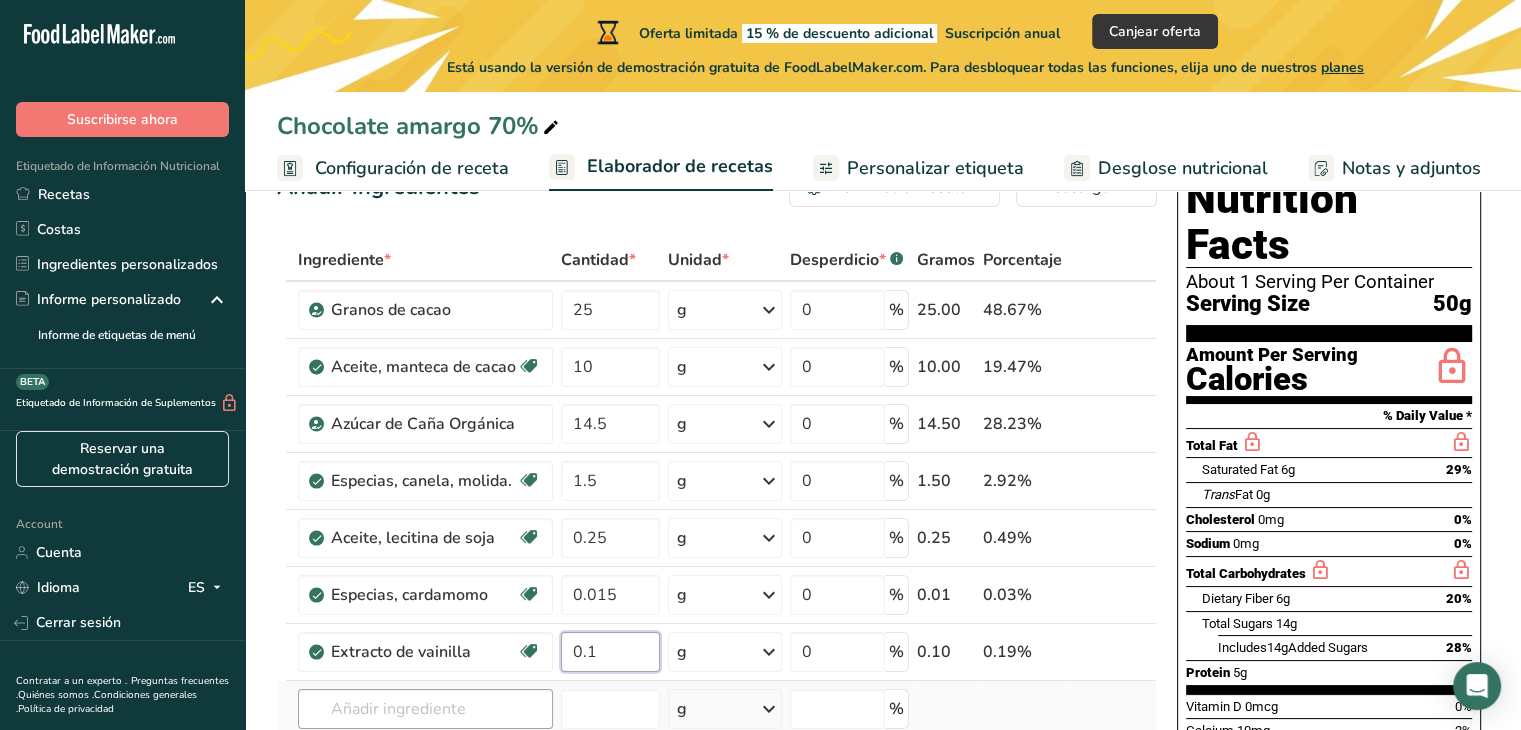 type on "0.1" 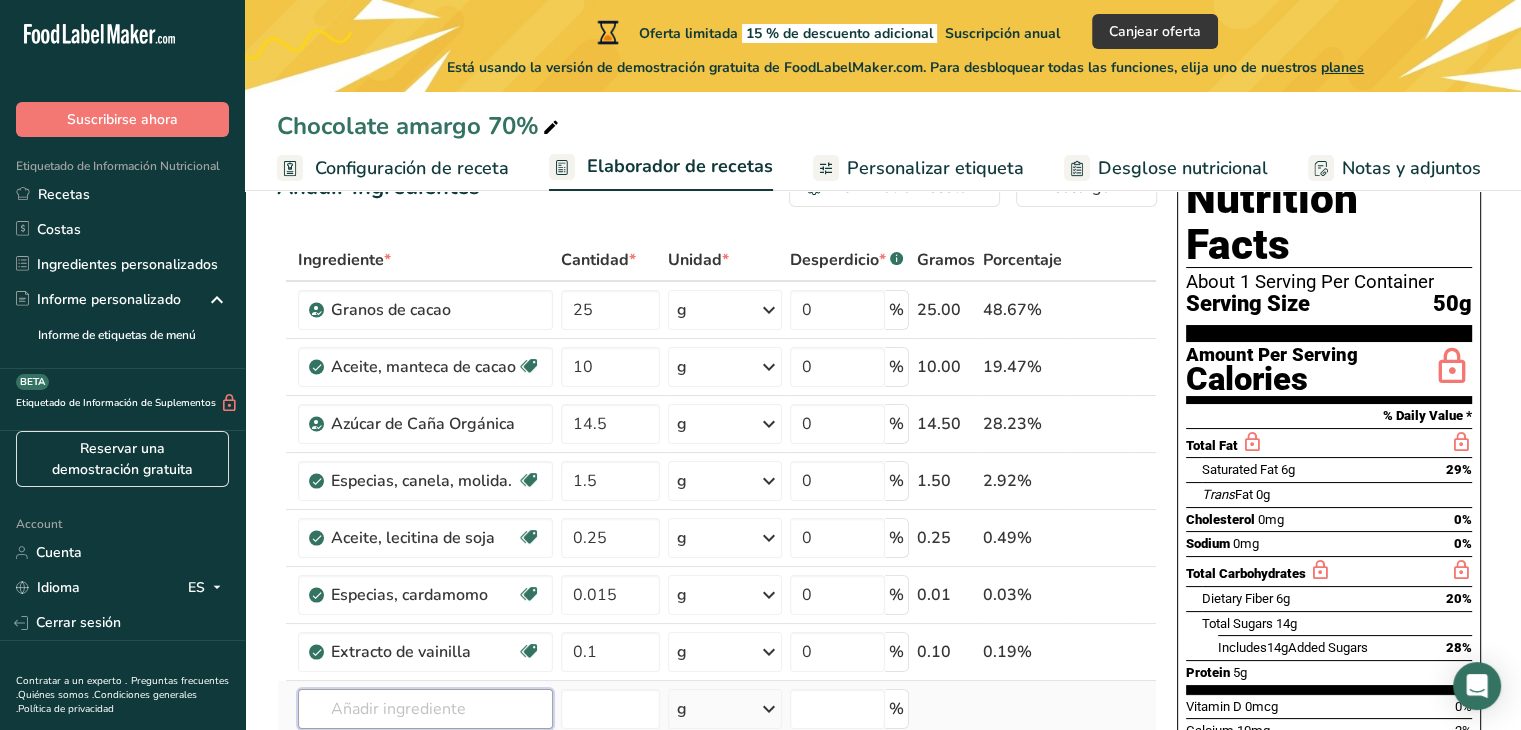 click on "Gramos
Porcentaje
Granos de cacao
25
g
Unidades de peso
g
kg
mg
Ver más
Unidades de volumen
litro
Las unidades de volumen requieren una conversión de densidad. Si conoce la densidad de su ingrediente, introdúzcala a continuación. De lo contrario, haga clic en "RIA", nuestra asistente regulatoria de IA, quien podrá ayudarle.
lb/pie³
g/cm³
Confirmar
mL
lb/pie³
g/cm³
Confirmar
onza líquida" at bounding box center (717, 560) 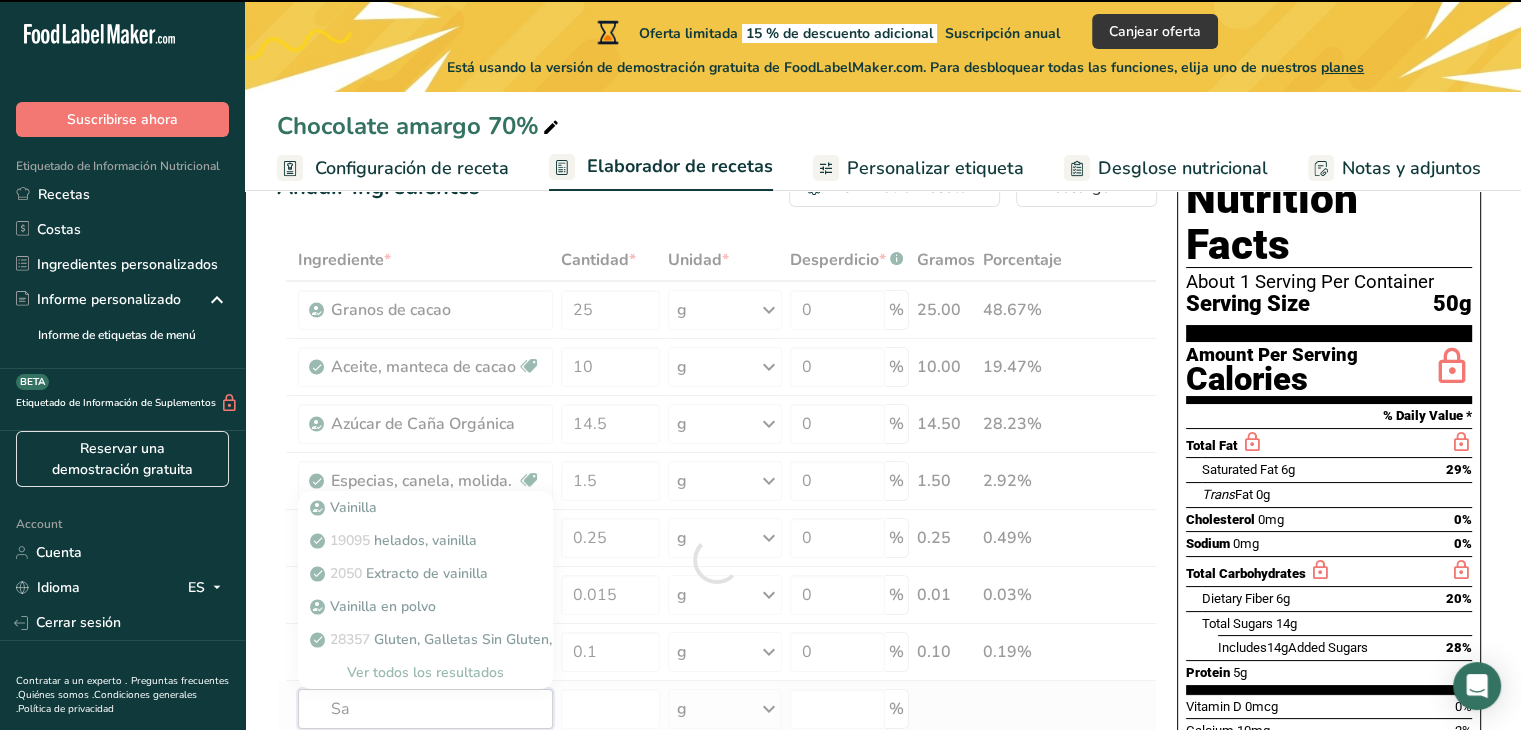 type on "Sal" 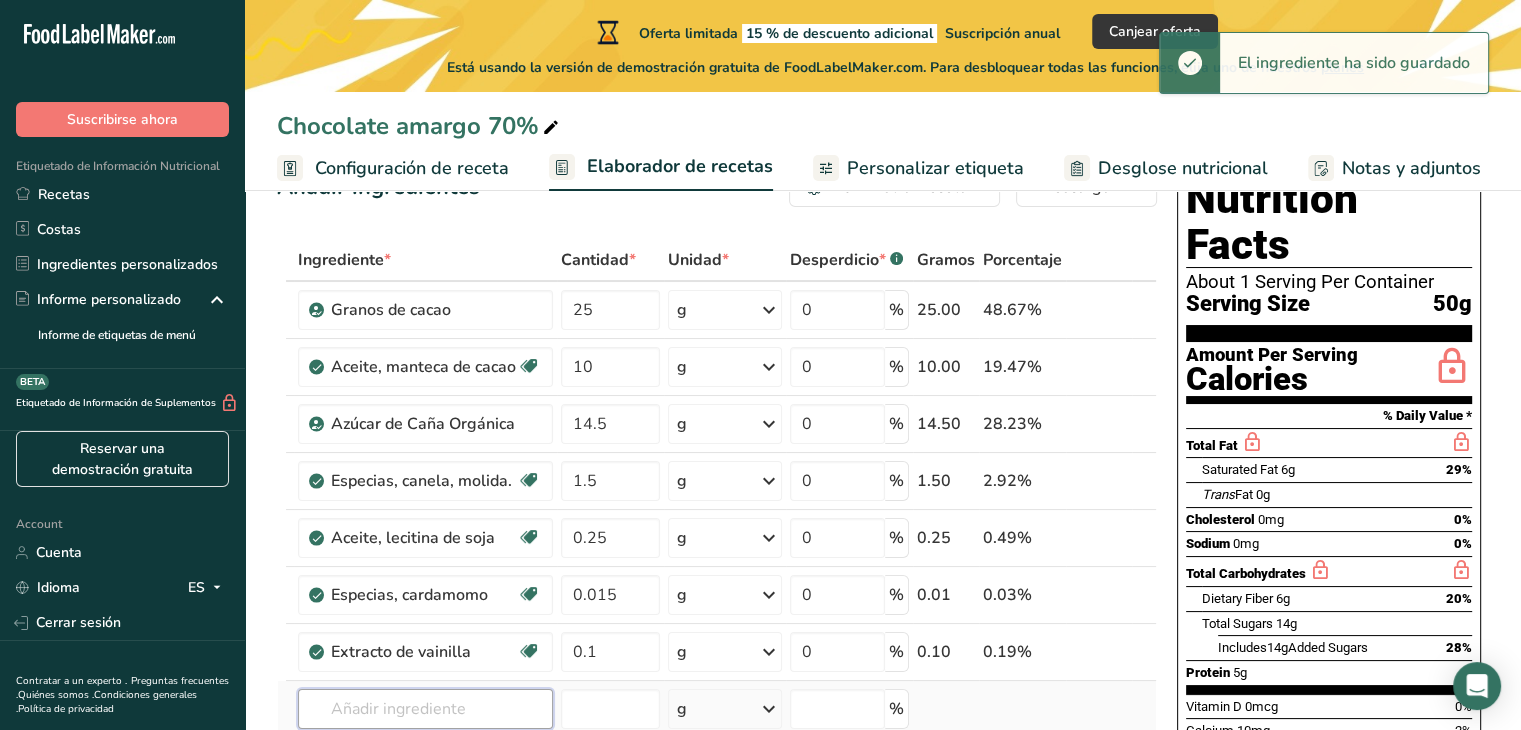 click at bounding box center (425, 709) 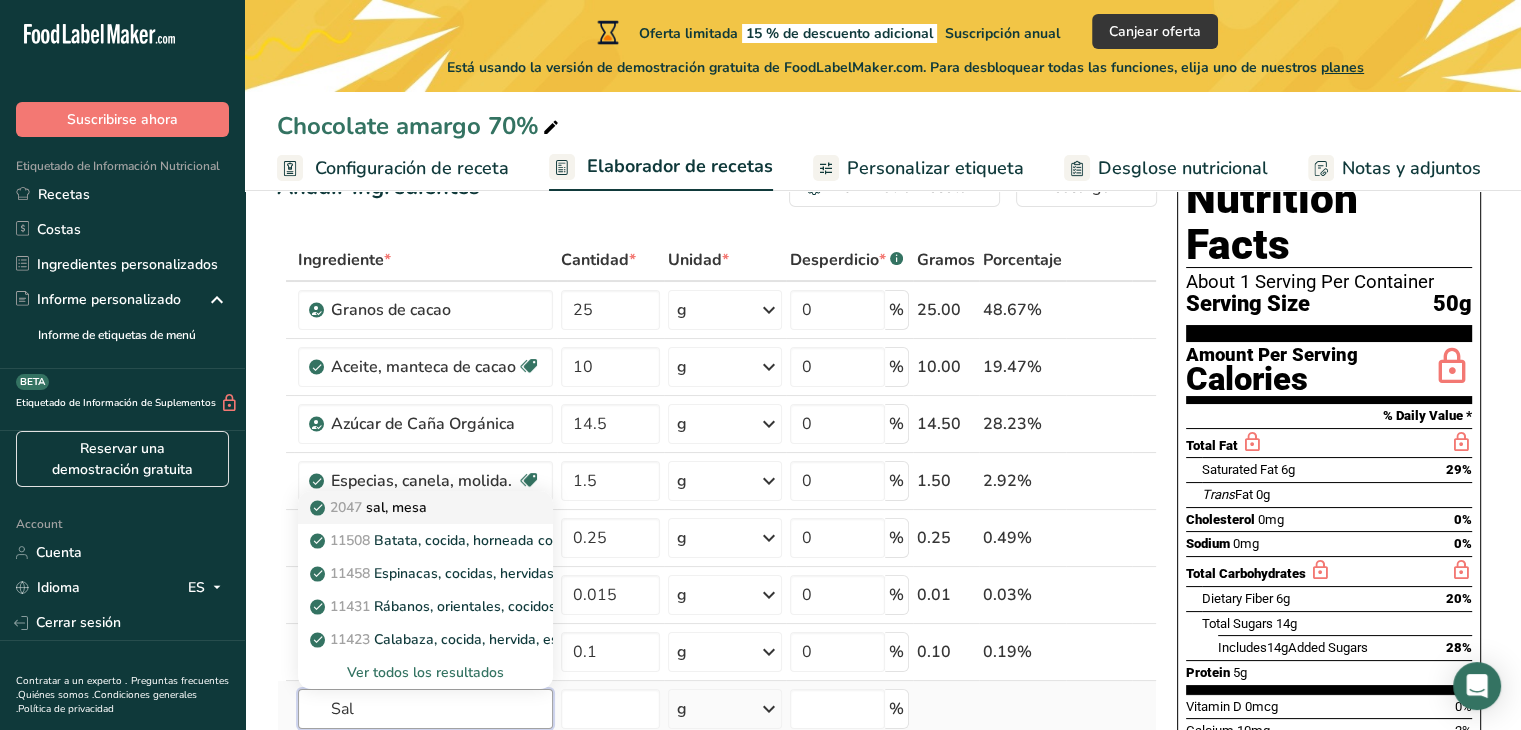 type on "Sal" 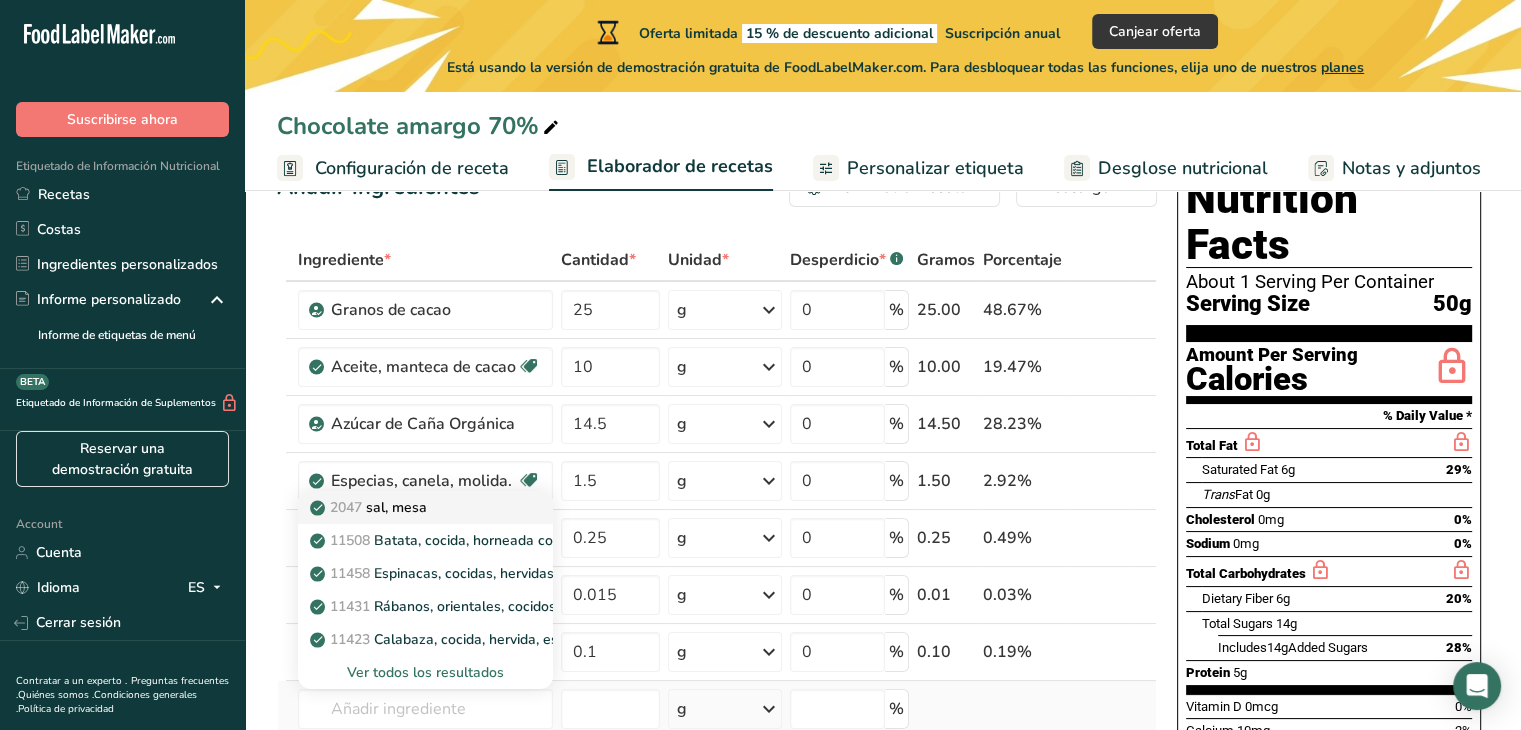 click on "2047
sal, mesa" at bounding box center (409, 507) 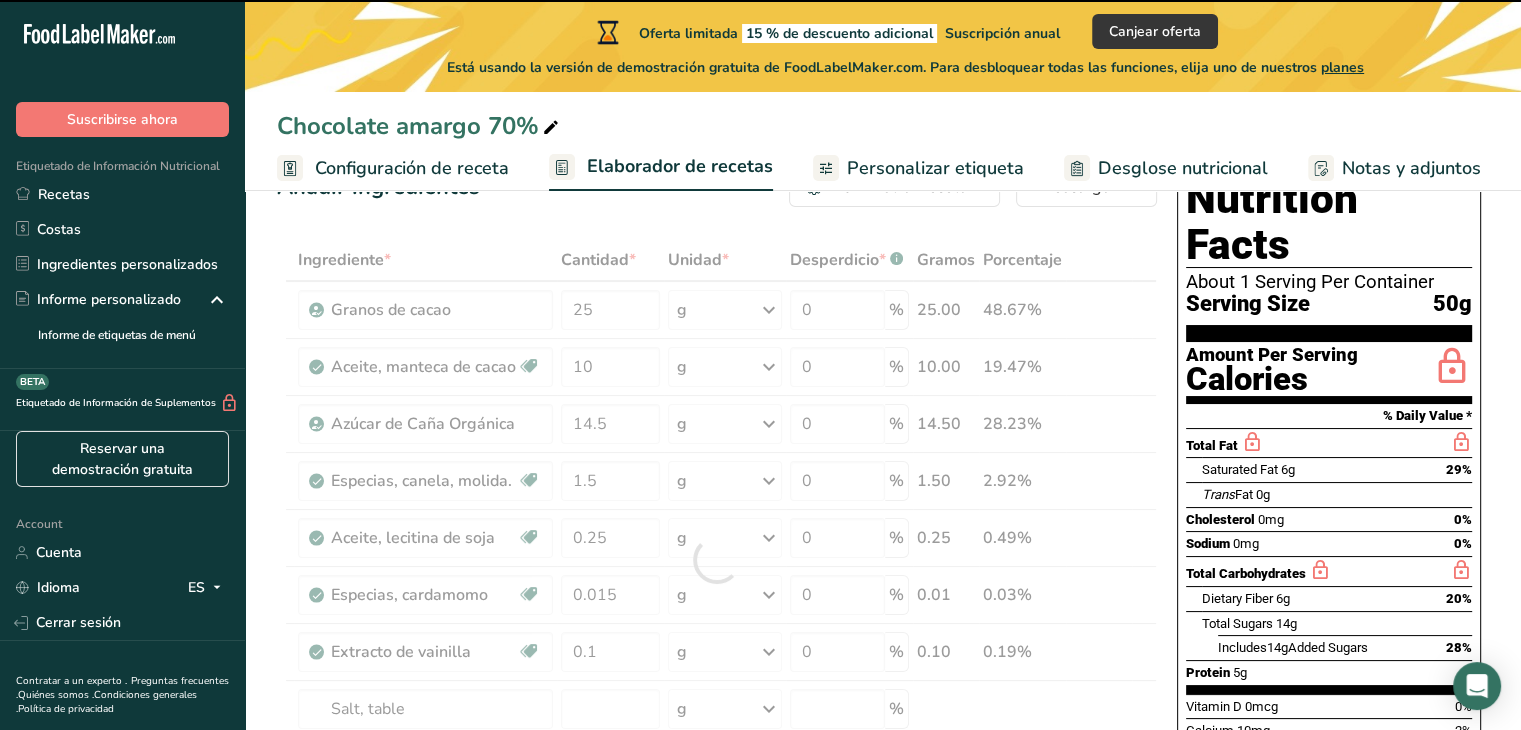 type on "0" 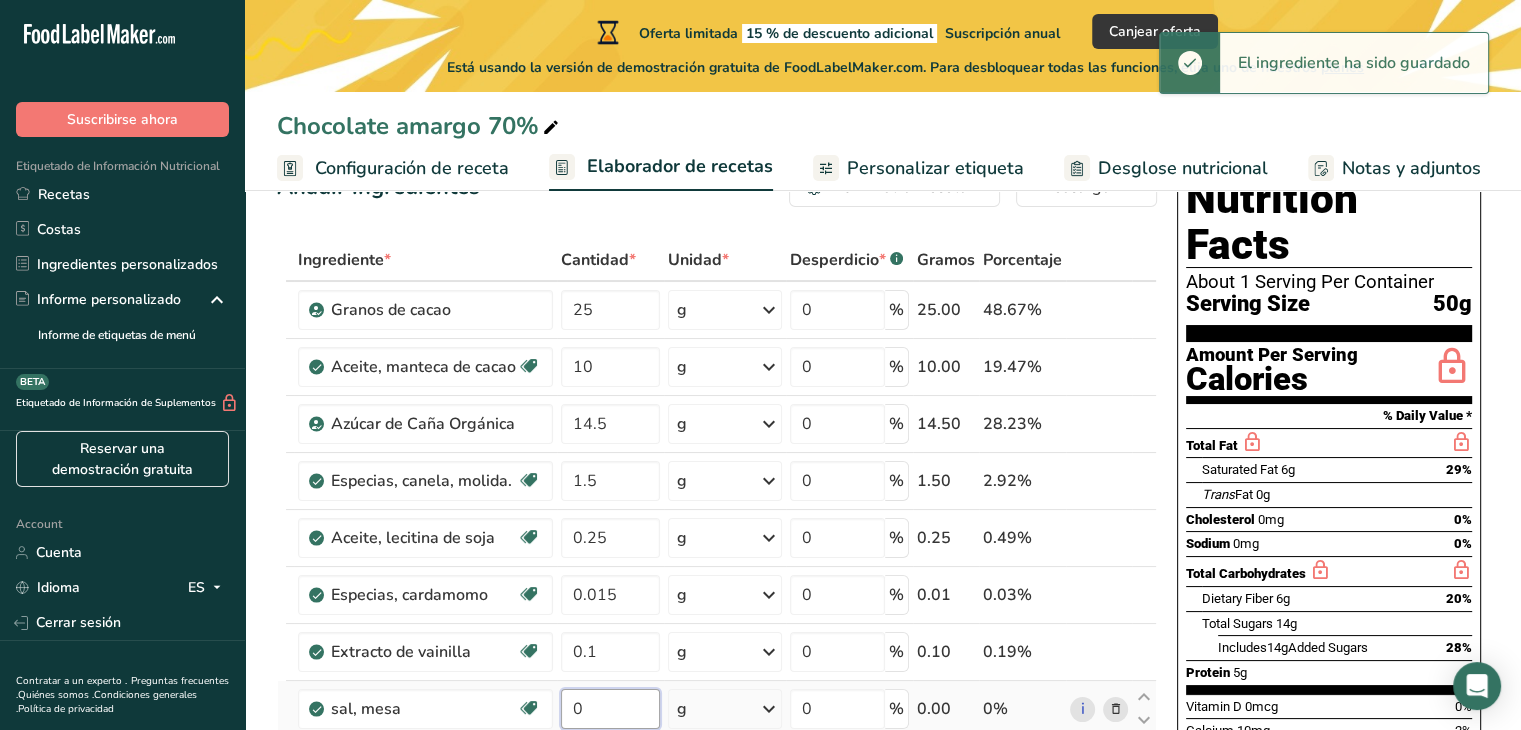 click on "0" at bounding box center [610, 709] 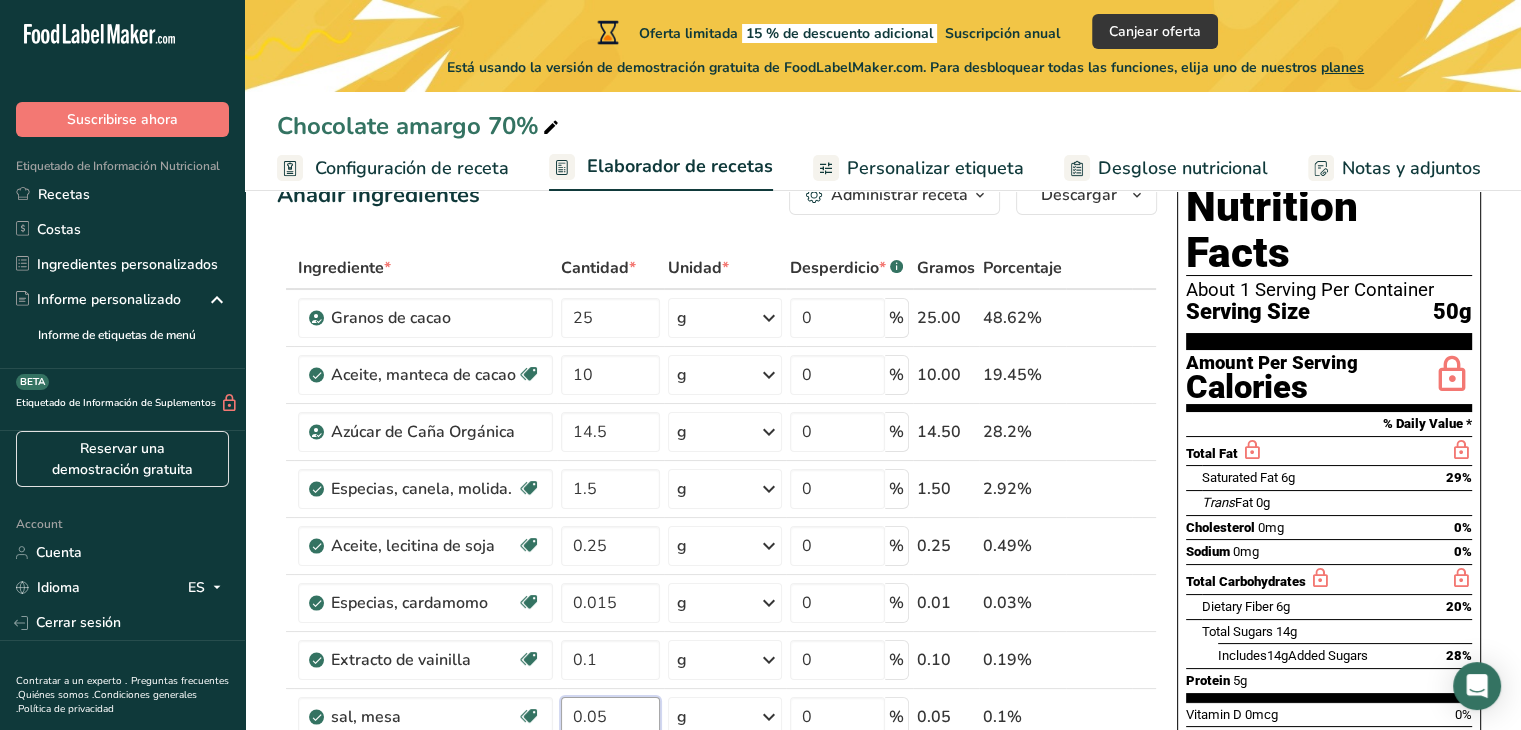 scroll, scrollTop: 0, scrollLeft: 0, axis: both 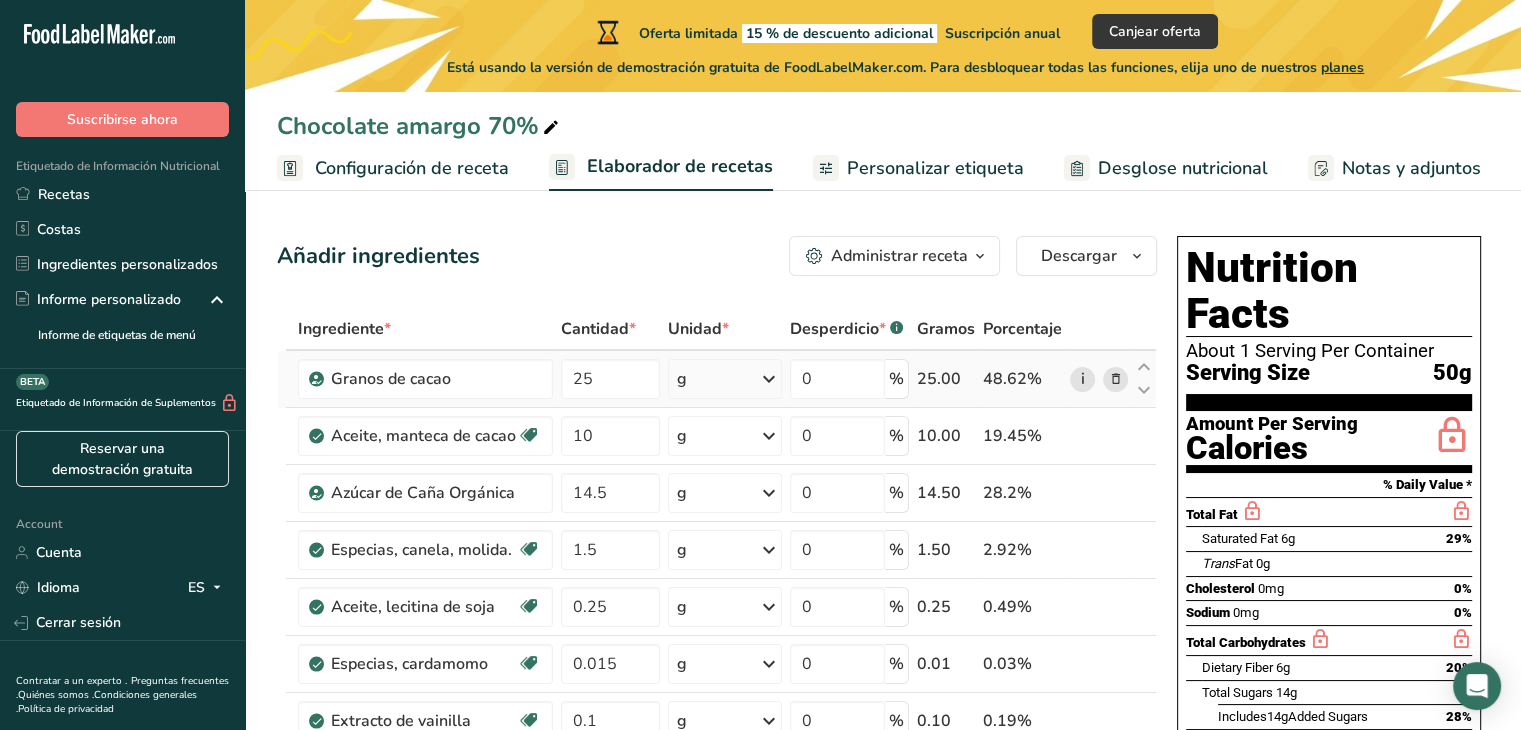 type on "0.05" 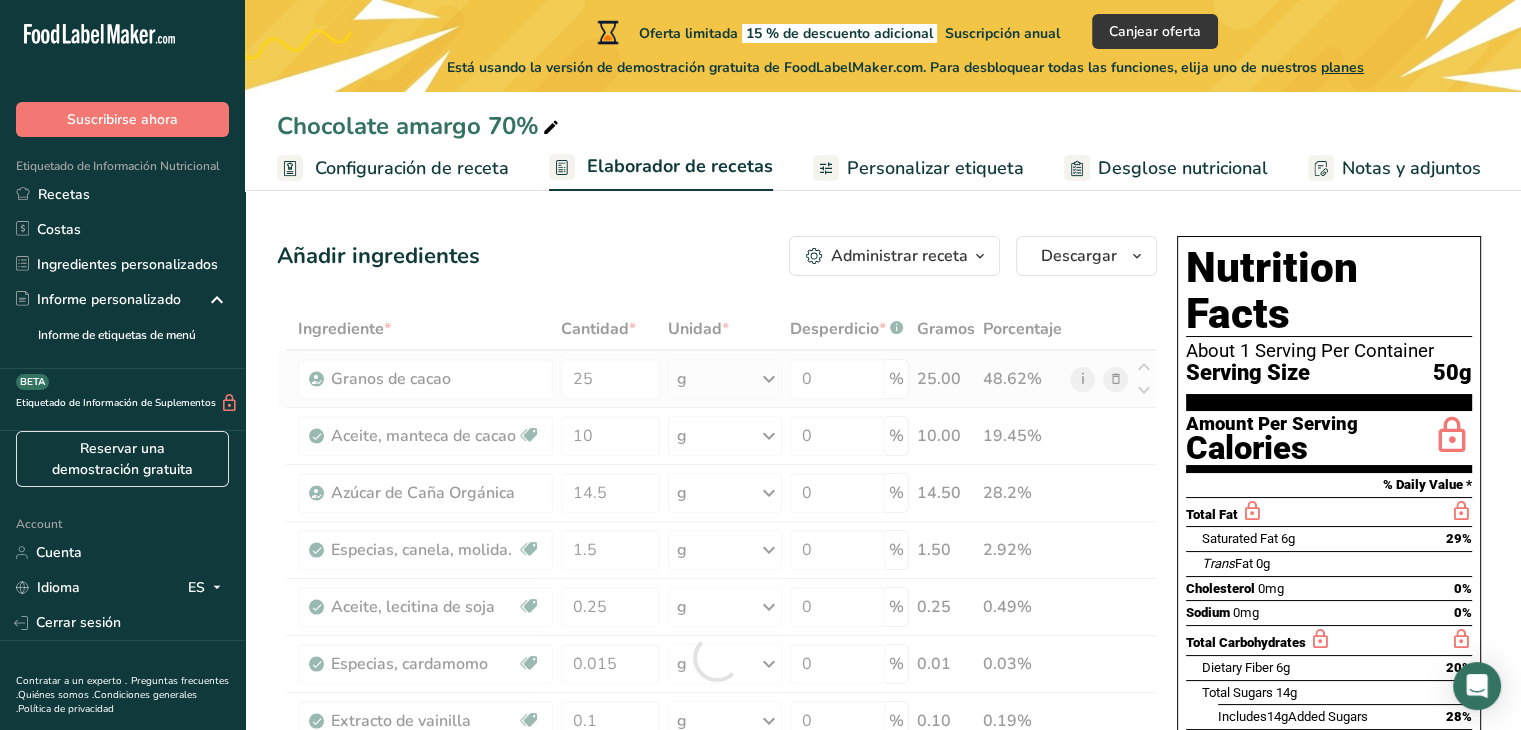 click on "Gramos
Porcentaje
Granos de cacao
25
g
Unidades de peso
g
kg
mg
Ver más
Unidades de volumen
litro
Las unidades de volumen requieren una conversión de densidad. Si conoce la densidad de su ingrediente, introdúzcala a continuación. De lo contrario, haga clic en "RIA", nuestra asistente regulatoria de IA, quien podrá ayudarle.
lb/pie³
g/cm³
Confirmar
mL
lb/pie³
g/cm³
Confirmar
onza líquida" at bounding box center [717, 657] 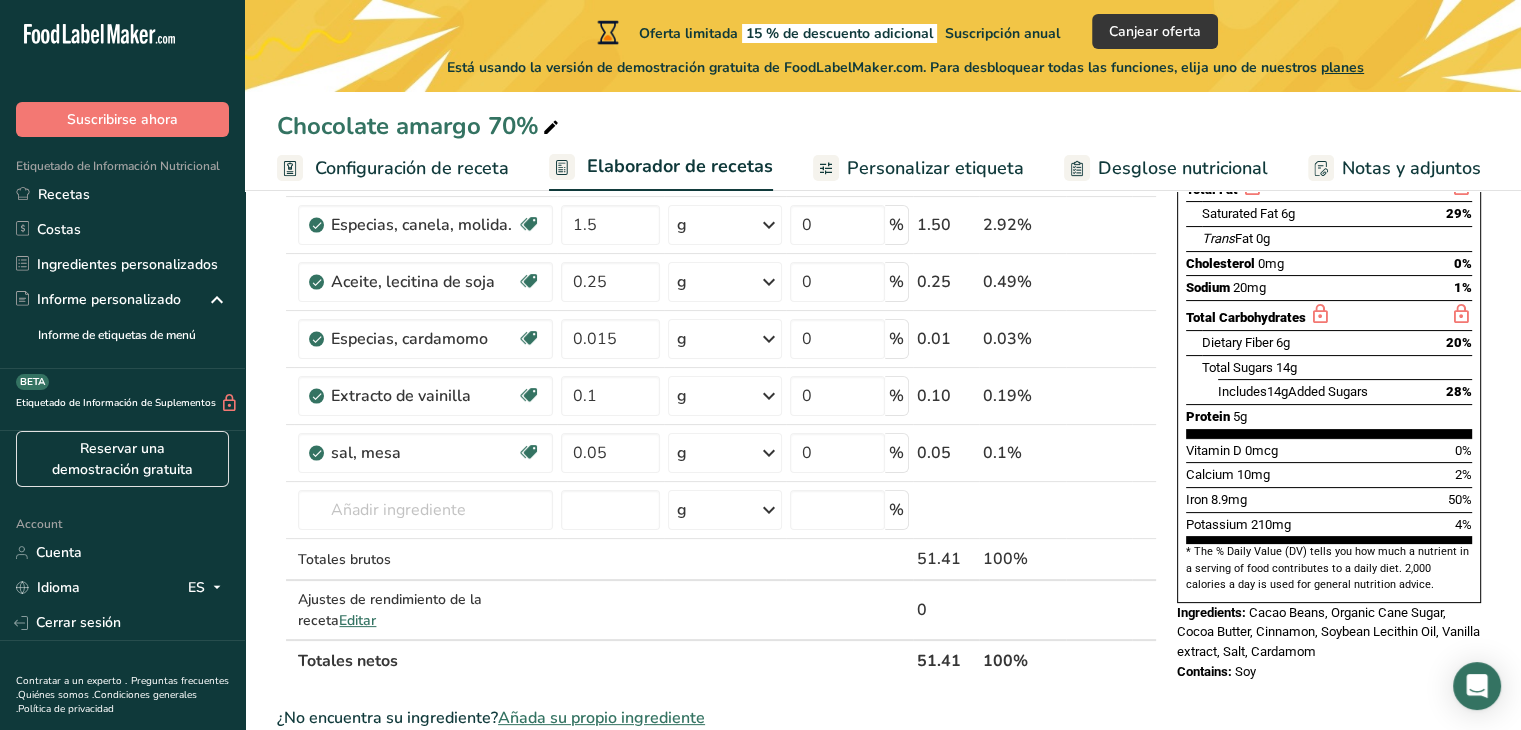 scroll, scrollTop: 371, scrollLeft: 0, axis: vertical 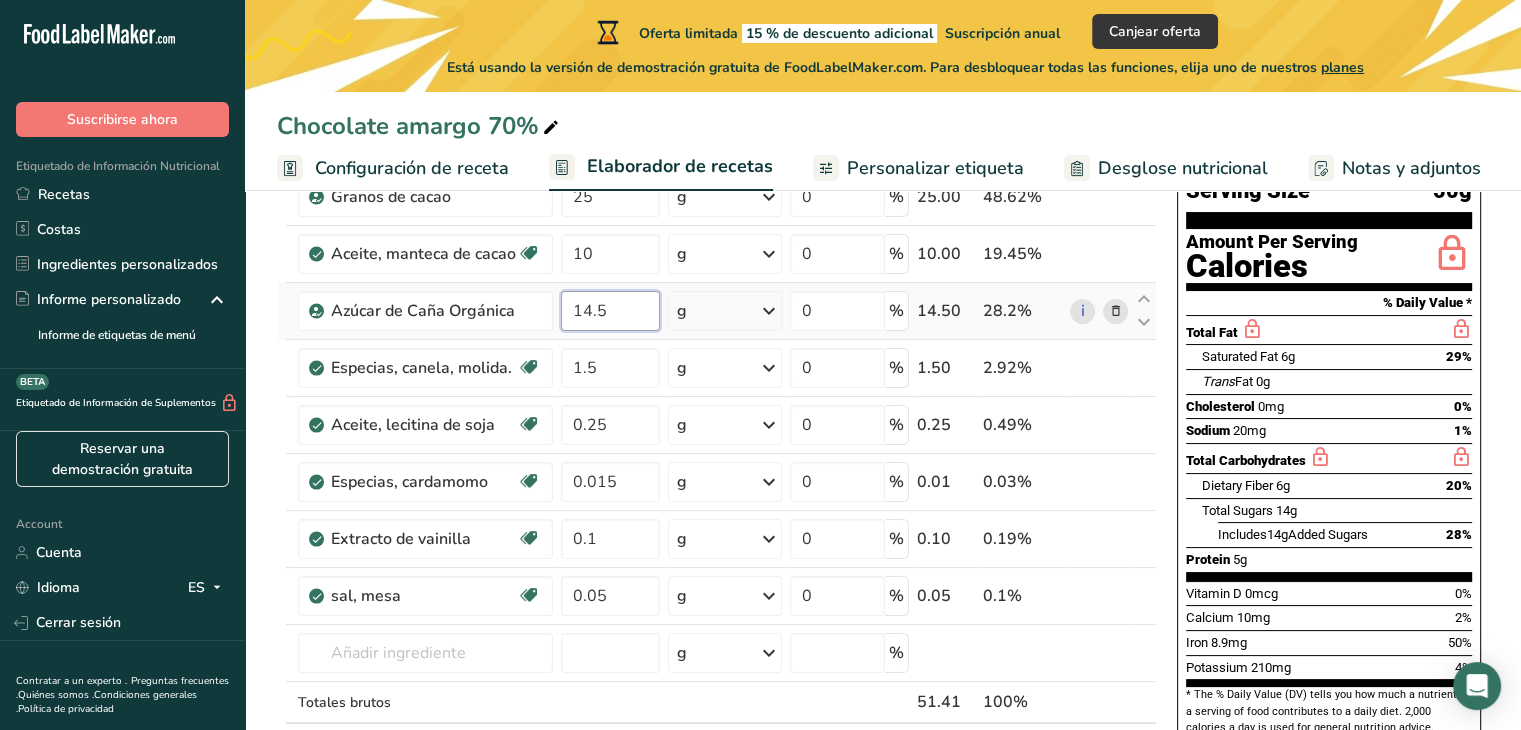 click on "14.5" at bounding box center (610, 311) 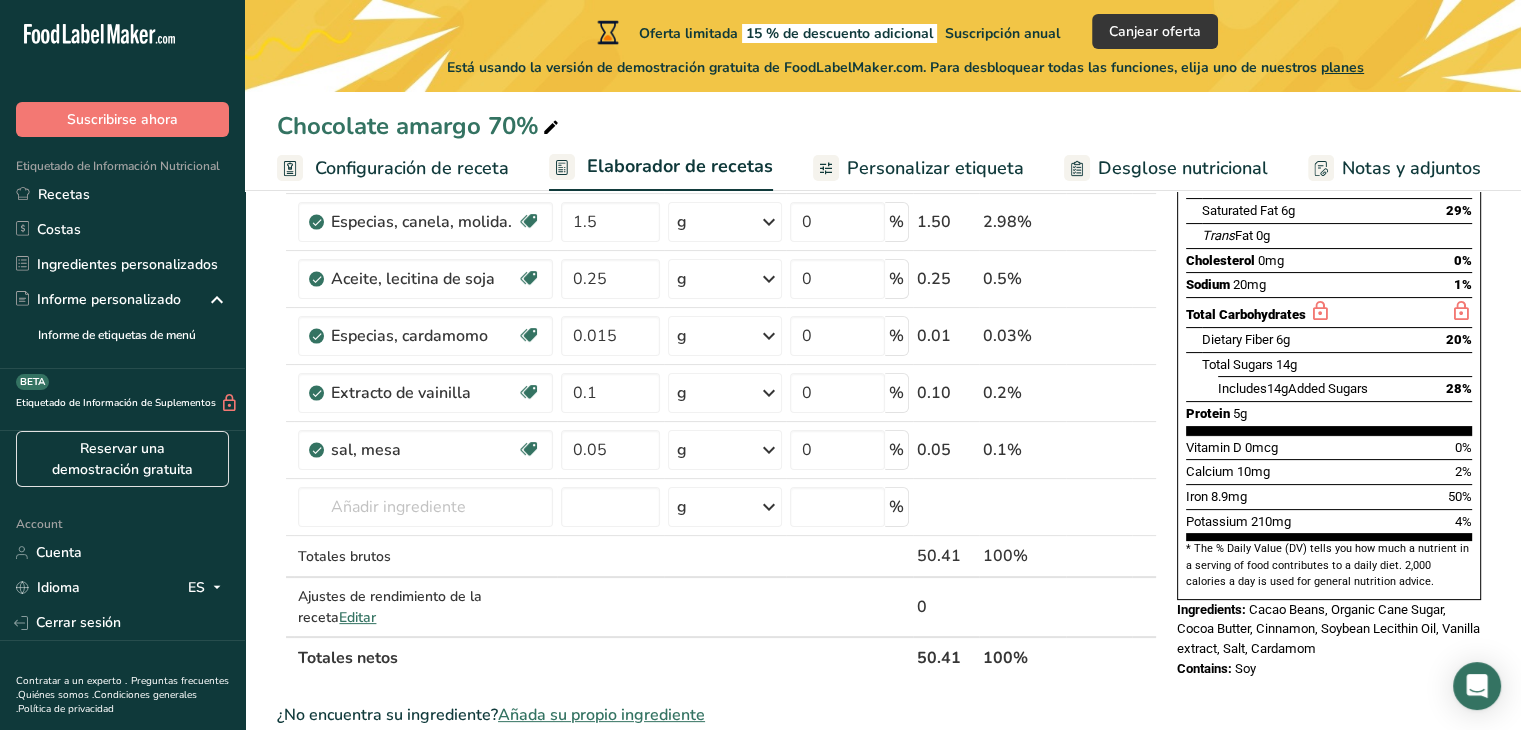 scroll, scrollTop: 228, scrollLeft: 0, axis: vertical 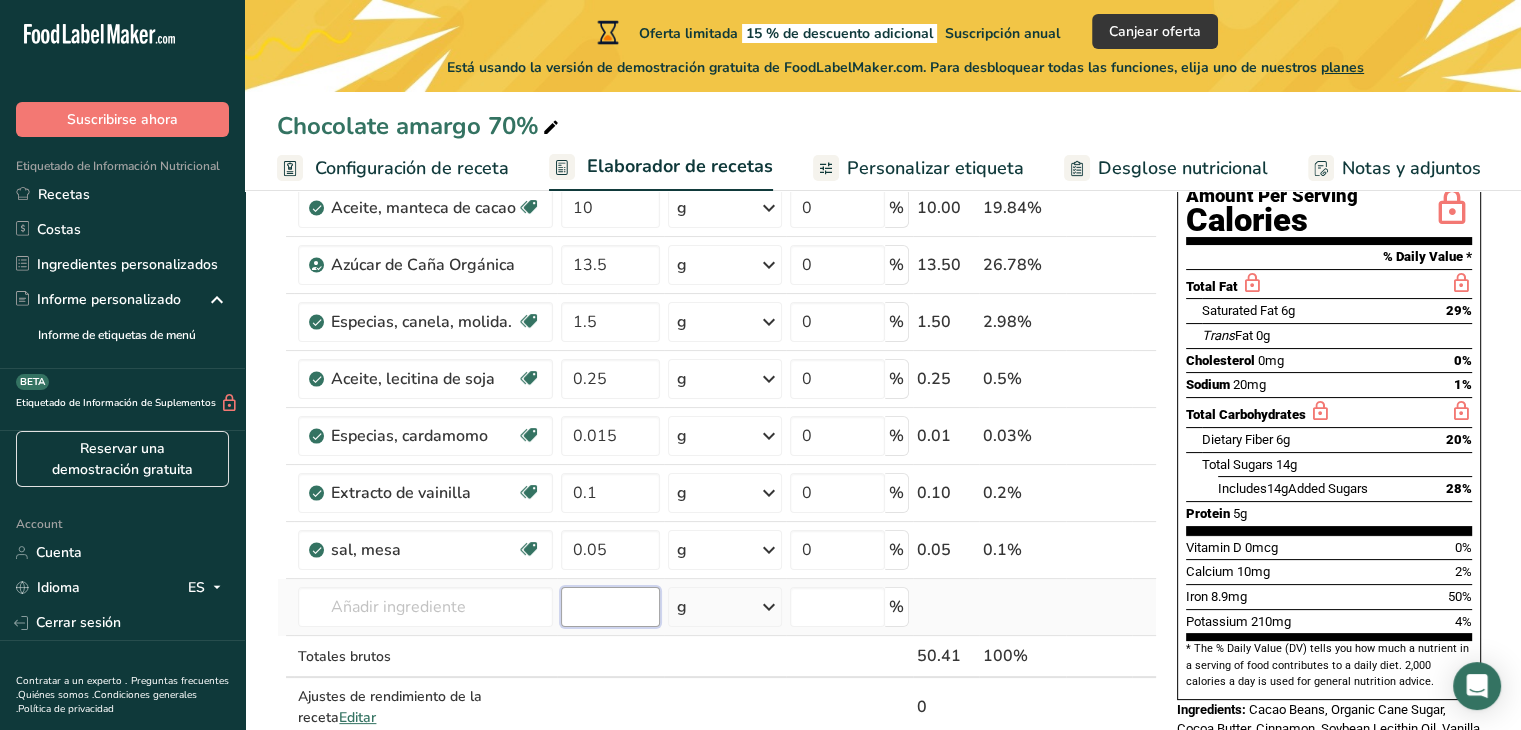 click on "Gramos
Porcentaje
Granos de cacao
25
g
Unidades de peso
g
kg
mg
Ver más
Unidades de volumen
litro
Las unidades de volumen requieren una conversión de densidad. Si conoce la densidad de su ingrediente, introdúzcala a continuación. De lo contrario, haga clic en "RIA", nuestra asistente regulatoria de IA, quien podrá ayudarle.
lb/pie³
g/cm³
Confirmar
mL
lb/pie³
g/cm³
Confirmar
onza líquida" at bounding box center [717, 429] 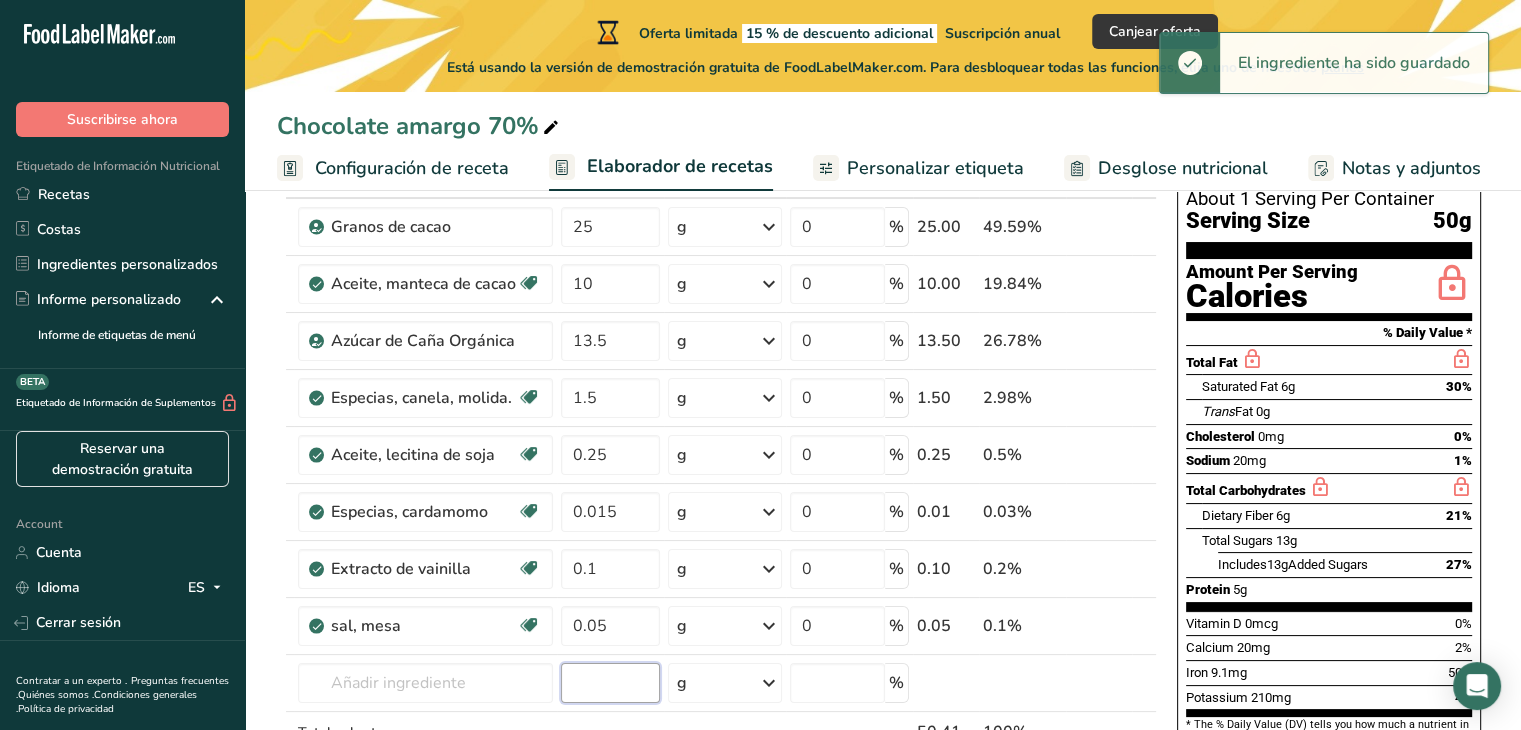 scroll, scrollTop: 148, scrollLeft: 0, axis: vertical 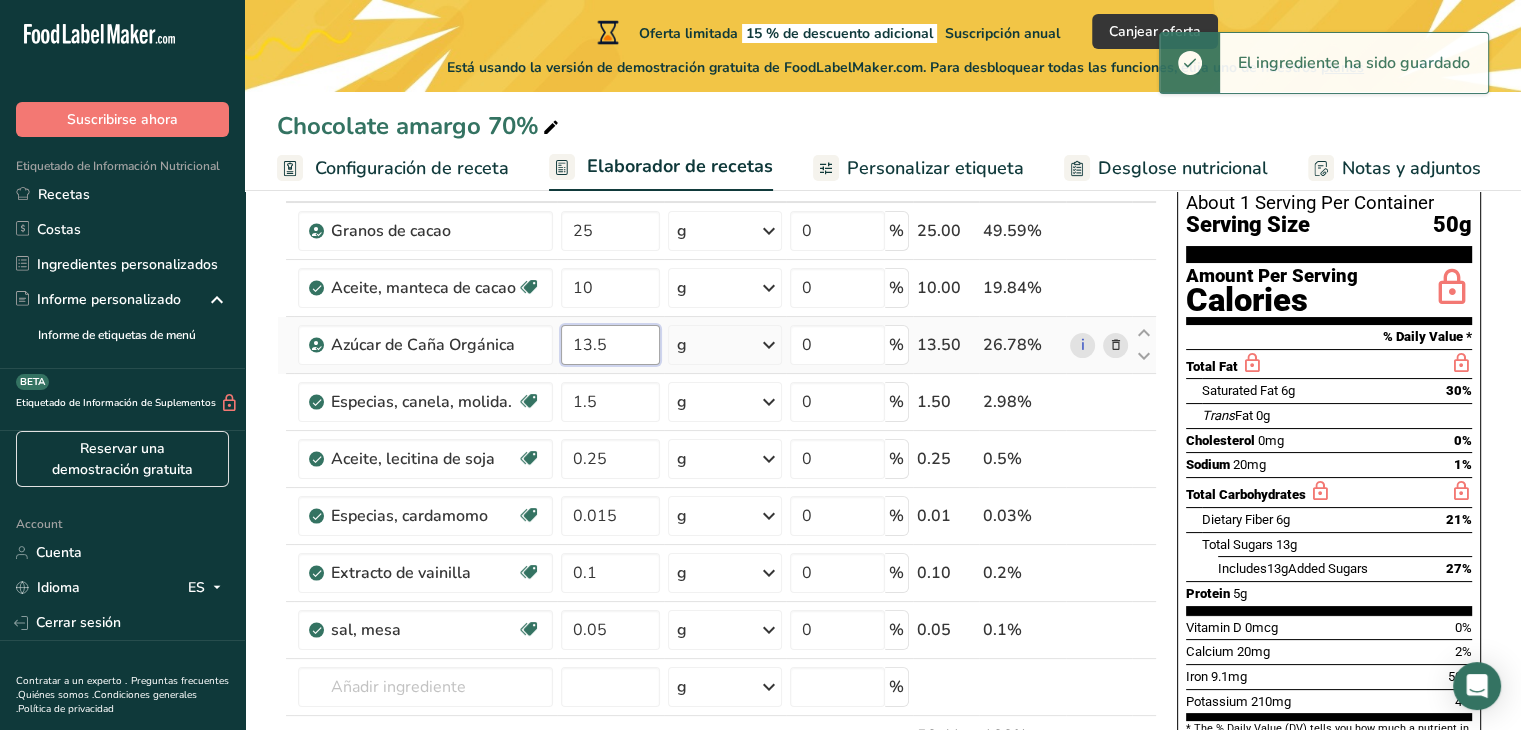 click on "13.5" at bounding box center (610, 345) 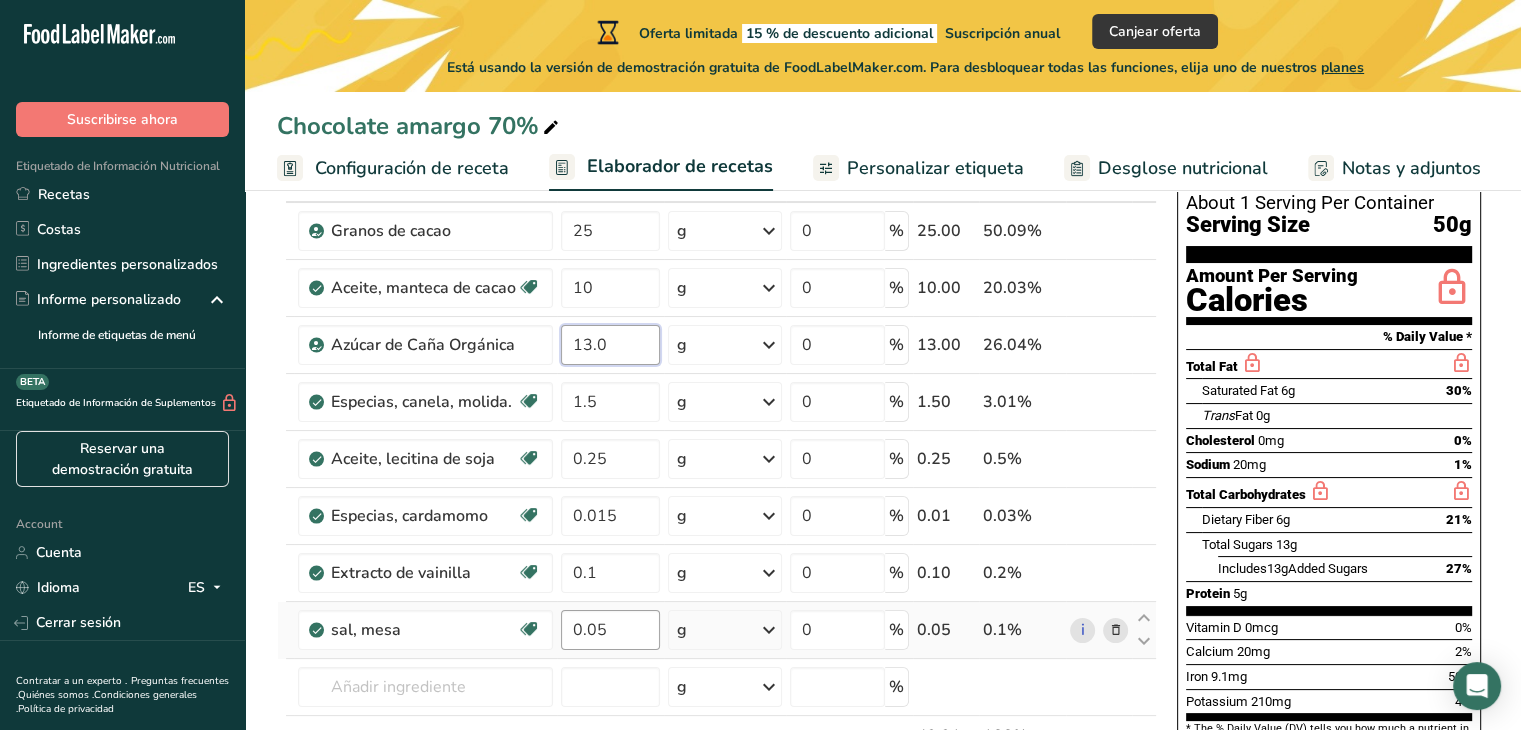 type on "13.0" 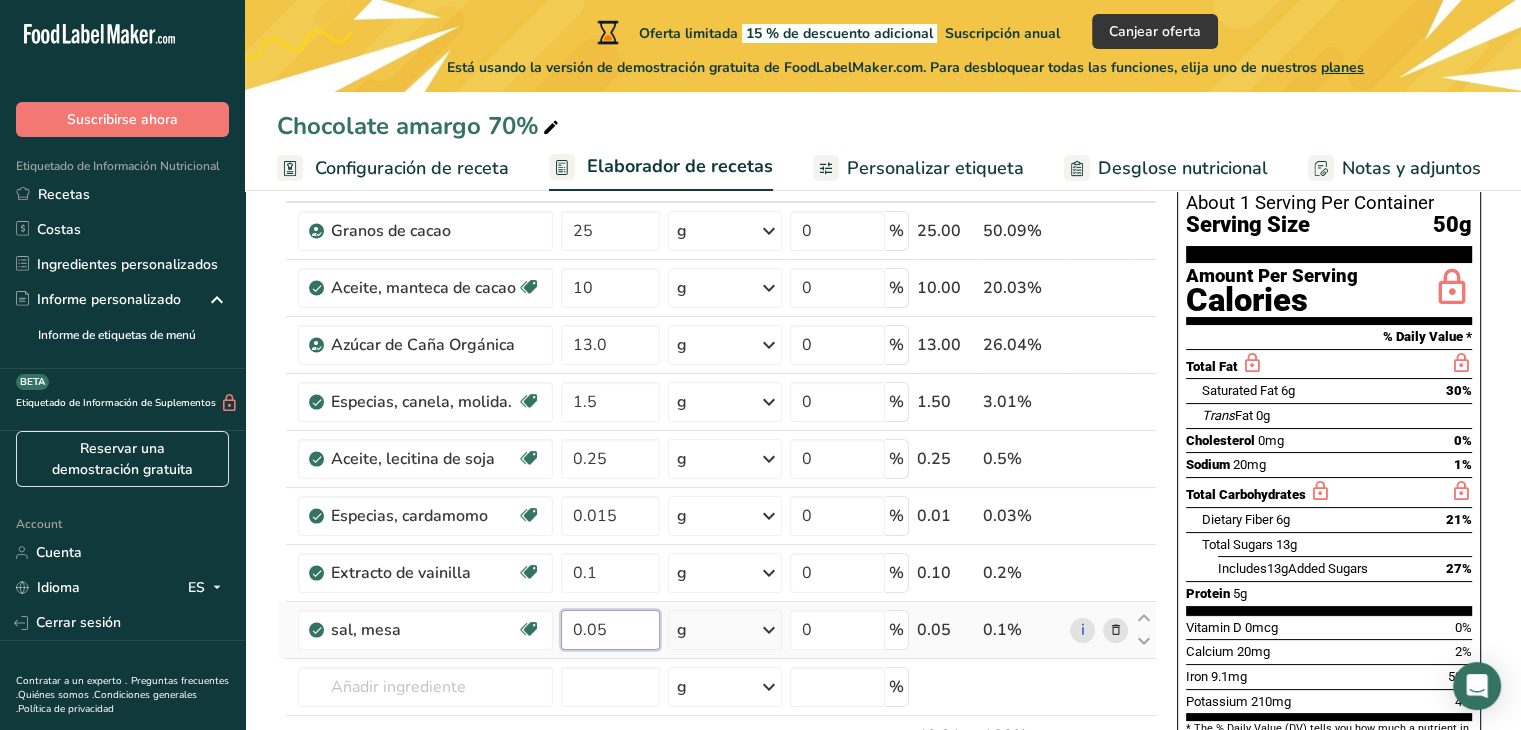 click on "Gramos
Porcentaje
Granos de cacao
25
g
Unidades de peso
g
kg
mg
Ver más
Unidades de volumen
litro
Las unidades de volumen requieren una conversión de densidad. Si conoce la densidad de su ingrediente, introdúzcala a continuación. De lo contrario, haga clic en "RIA", nuestra asistente regulatoria de IA, quien podrá ayudarle.
lb/pie³
g/cm³
Confirmar
mL
lb/pie³
g/cm³
Confirmar
onza líquida" at bounding box center (717, 509) 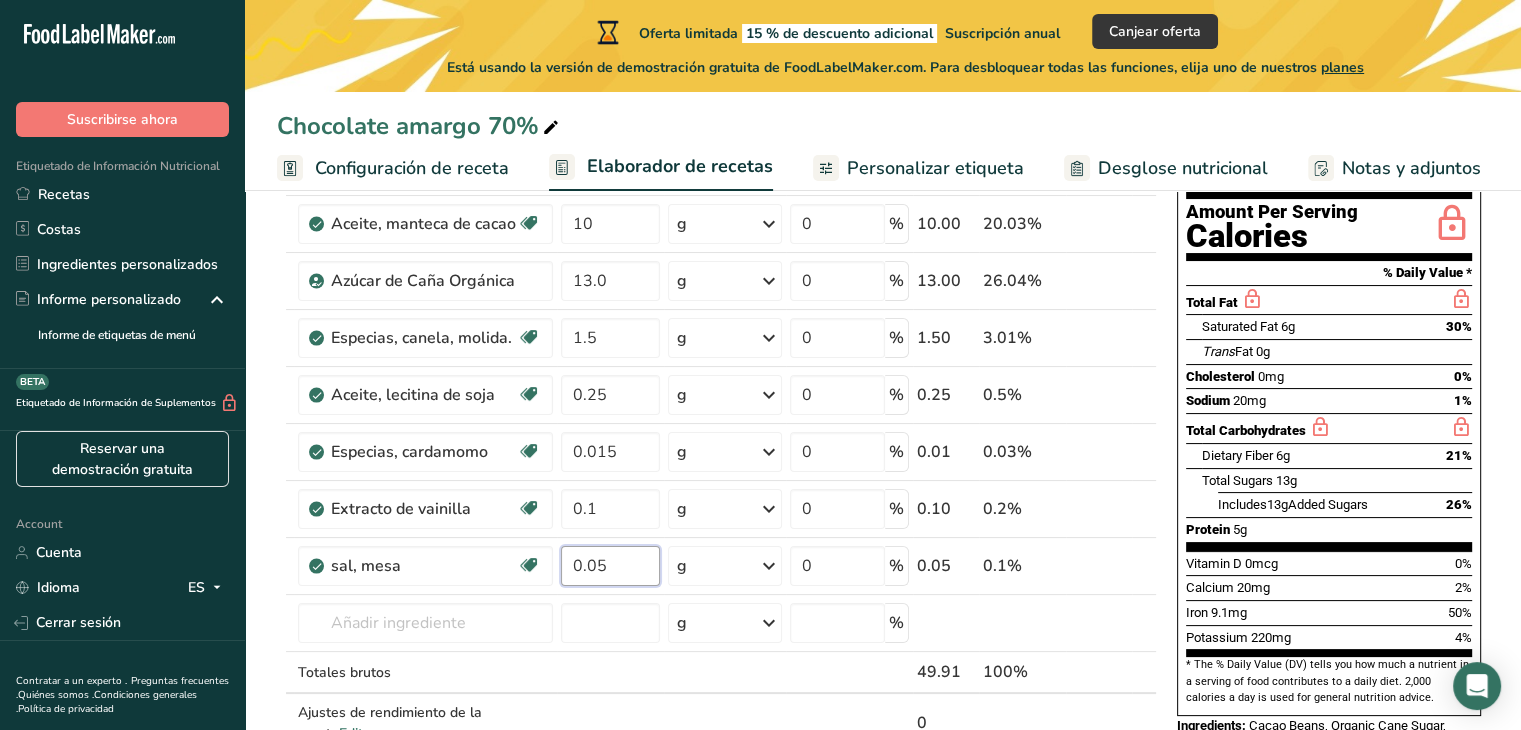scroll, scrollTop: 171, scrollLeft: 0, axis: vertical 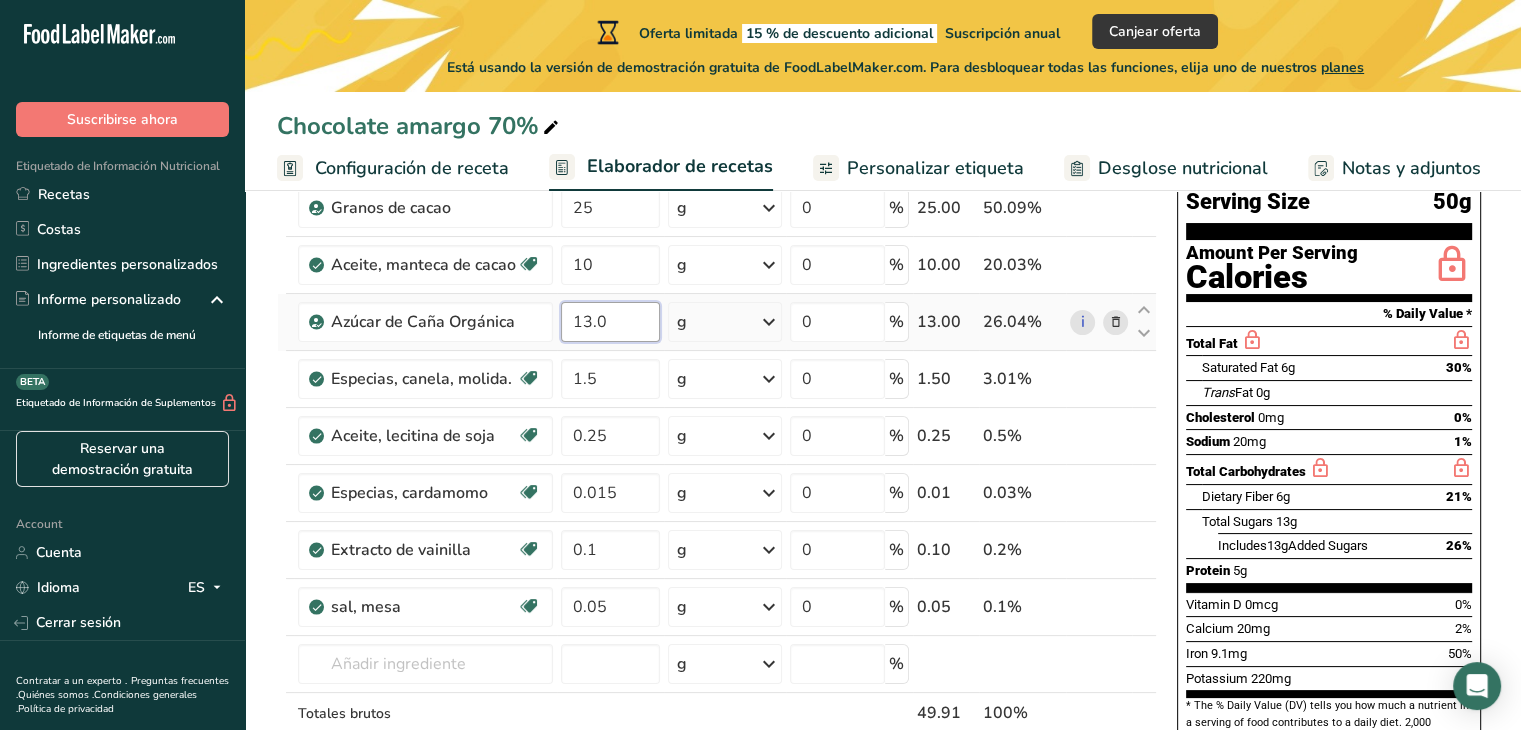 click on "Gramos
Porcentaje
Granos de cacao
25
g
Unidades de peso
g
kg
mg
Ver más
Unidades de volumen
litro
Las unidades de volumen requieren una conversión de densidad. Si conoce la densidad de su ingrediente, introdúzcala a continuación. De lo contrario, haga clic en "RIA", nuestra asistente regulatoria de IA, quien podrá ayudarle.
lb/pie³
g/cm³
Confirmar
mL
lb/pie³
g/cm³
Confirmar
onza líquida" at bounding box center (717, 486) 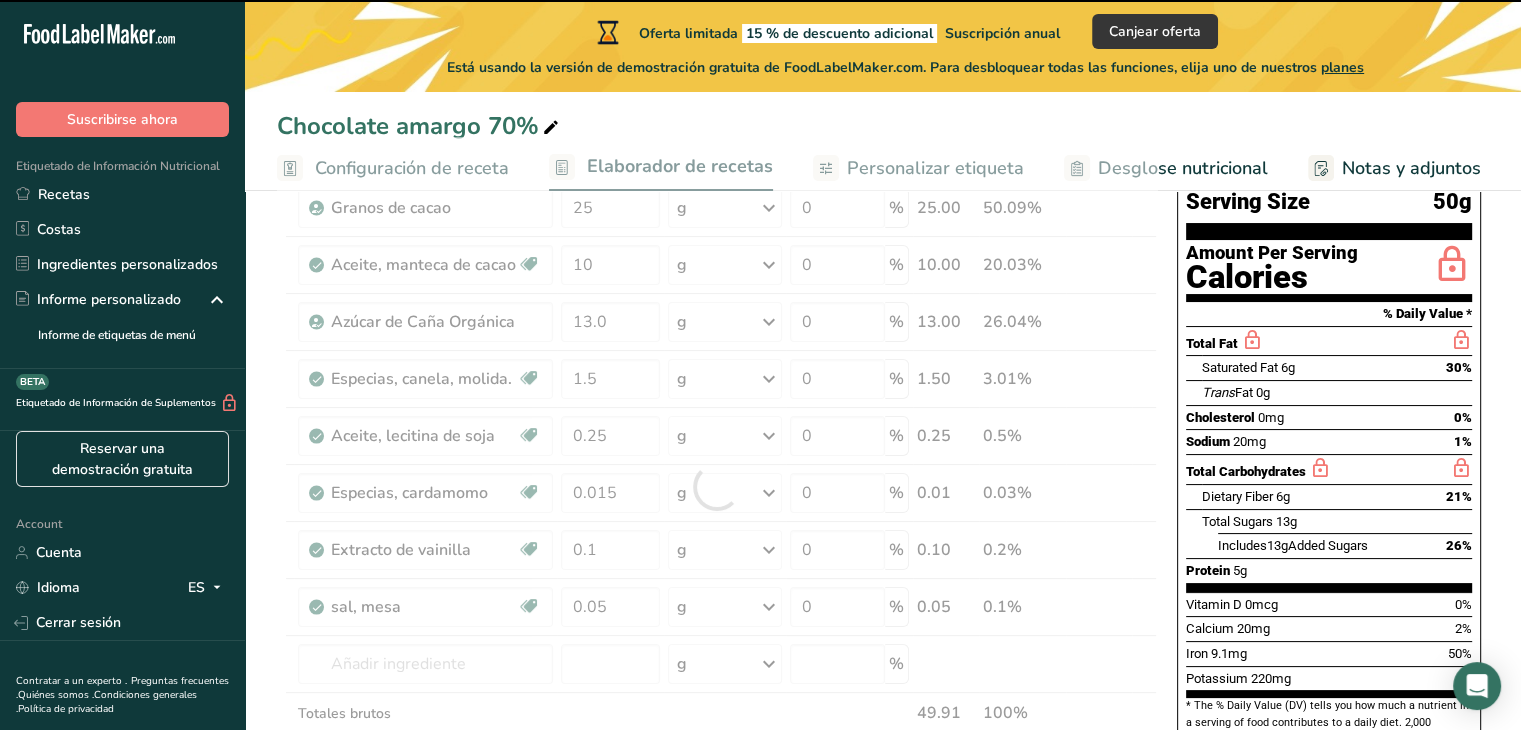 click at bounding box center [717, 486] 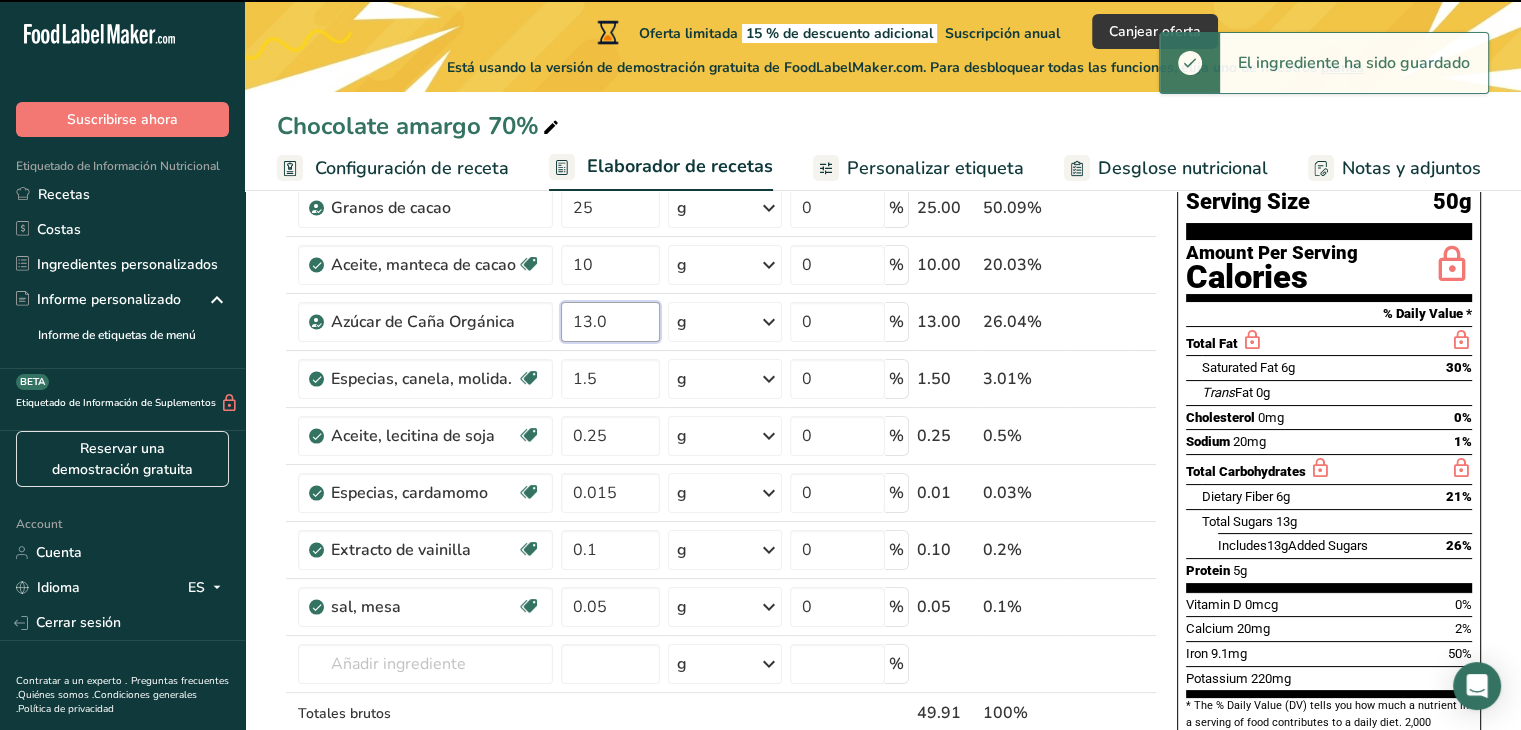 click on "13.0" at bounding box center (610, 322) 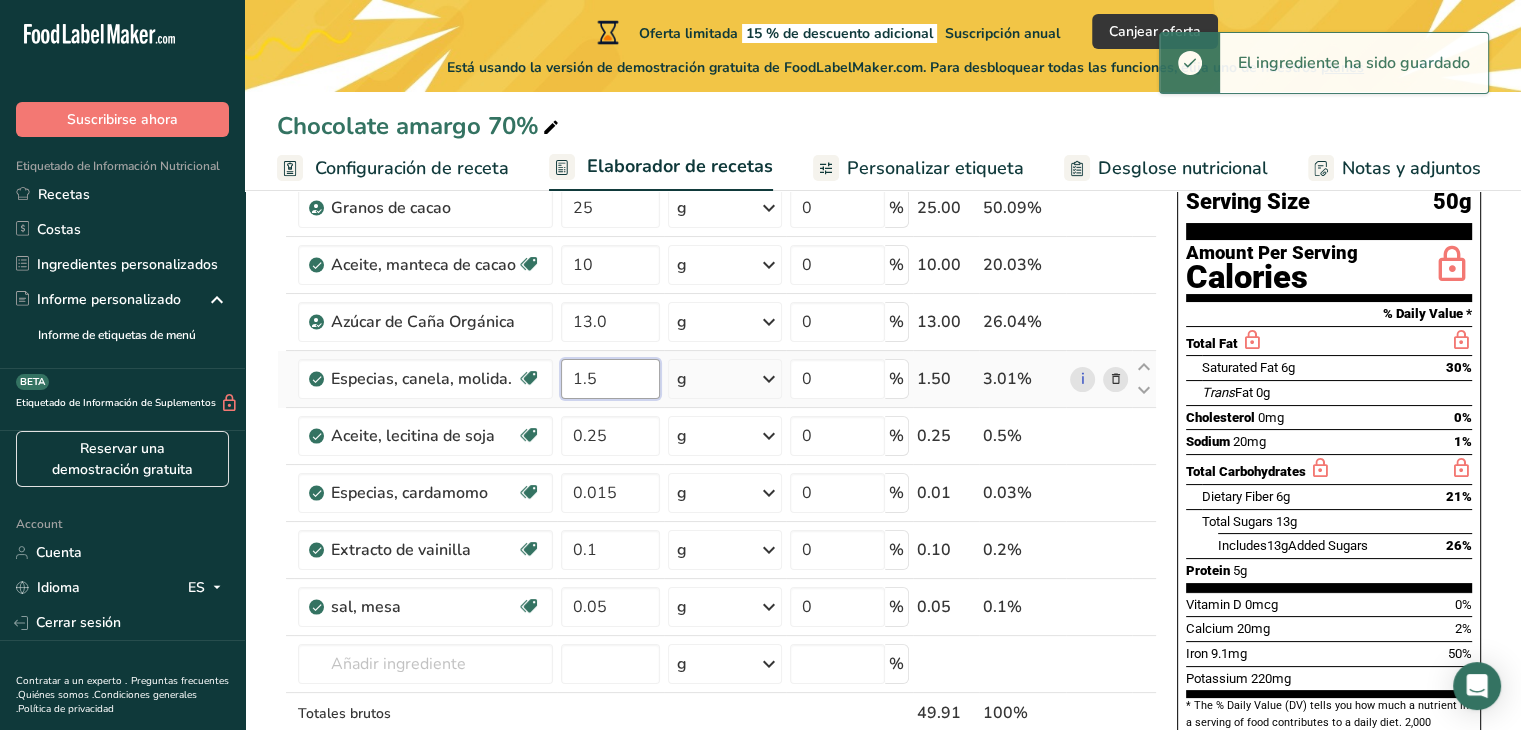 click on "Gramos
Porcentaje
Granos de cacao
25
g
Unidades de peso
g
kg
mg
Ver más
Unidades de volumen
litro
Las unidades de volumen requieren una conversión de densidad. Si conoce la densidad de su ingrediente, introdúzcala a continuación. De lo contrario, haga clic en "RIA", nuestra asistente regulatoria de IA, quien podrá ayudarle.
lb/pie³
g/cm³
Confirmar
mL
lb/pie³
g/cm³
Confirmar
onza líquida" at bounding box center (717, 486) 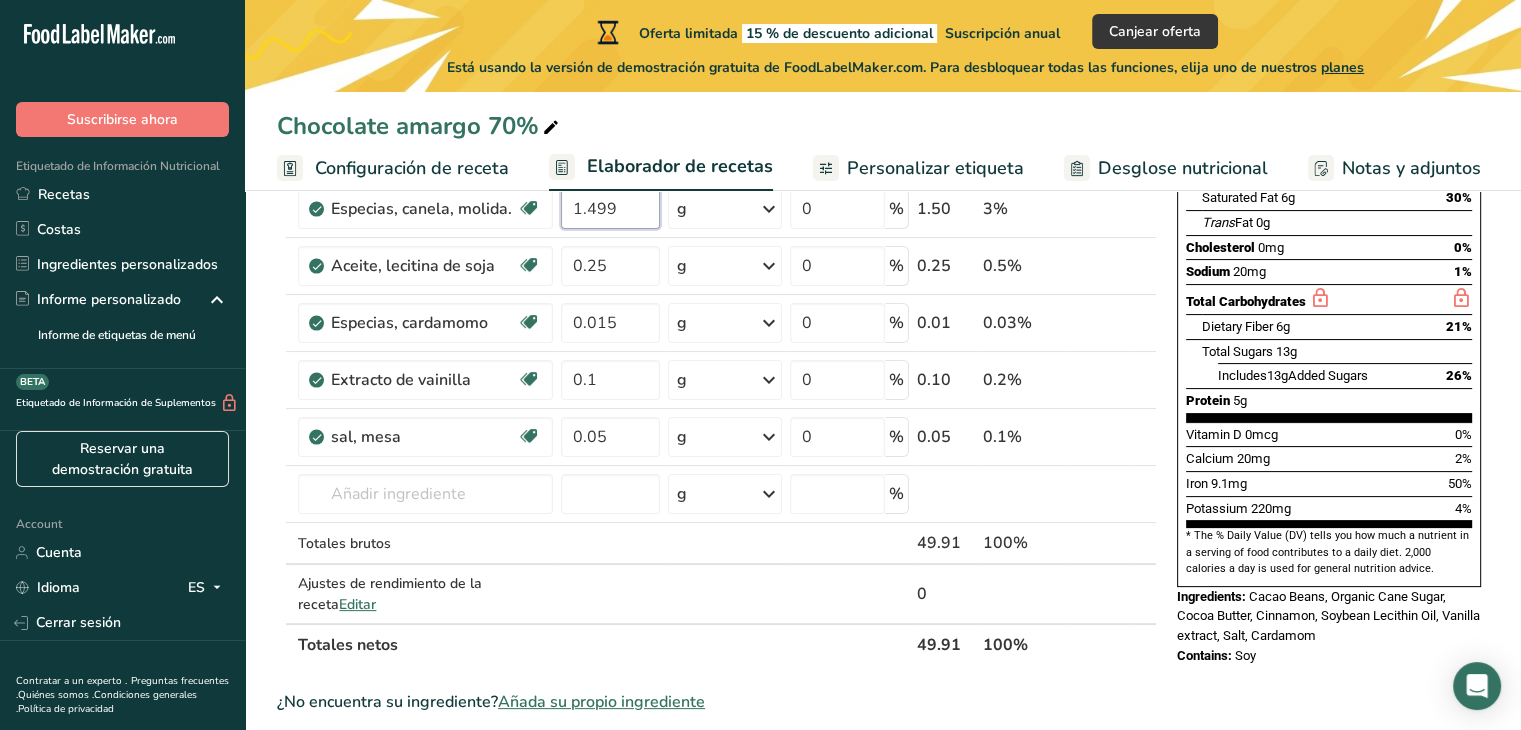 scroll, scrollTop: 170, scrollLeft: 0, axis: vertical 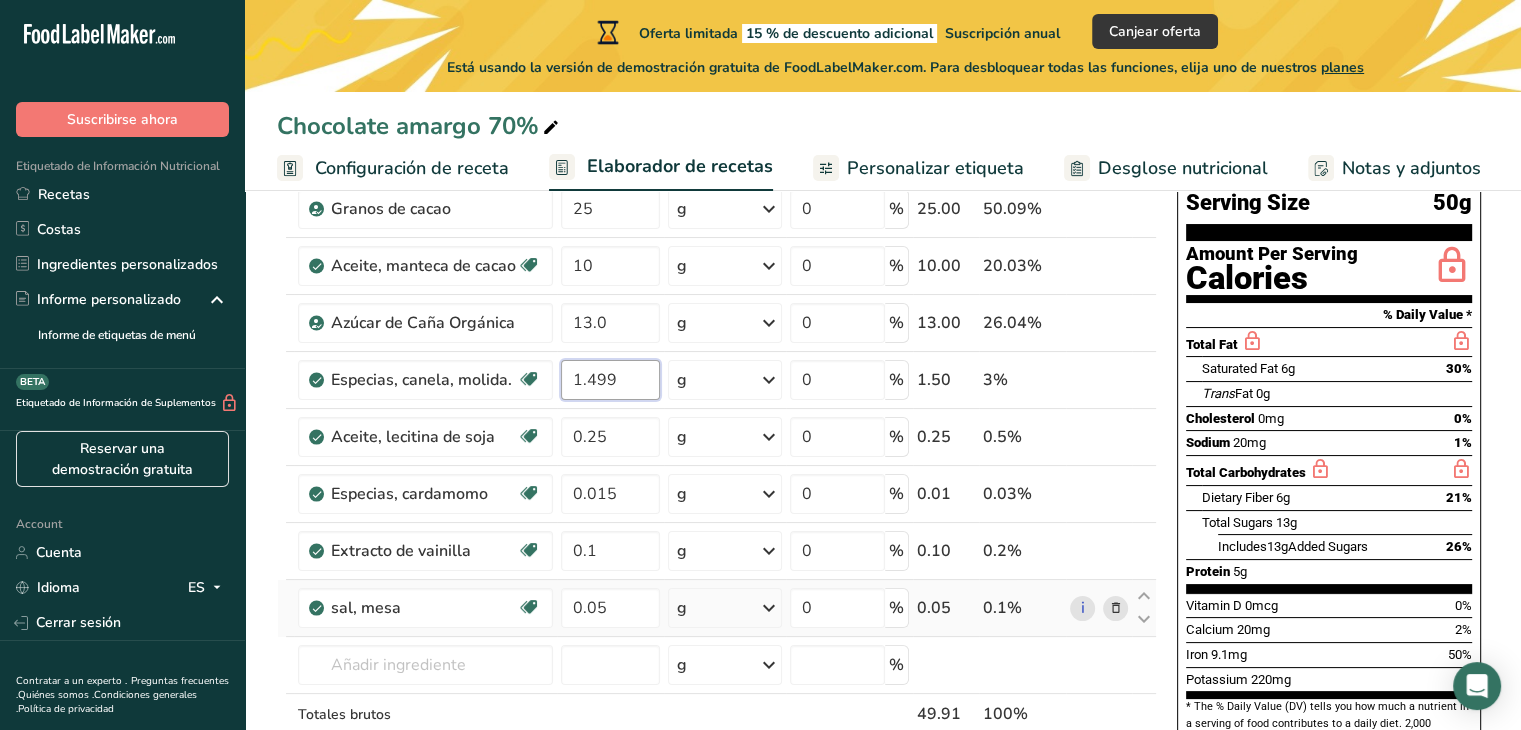 type on "1.499" 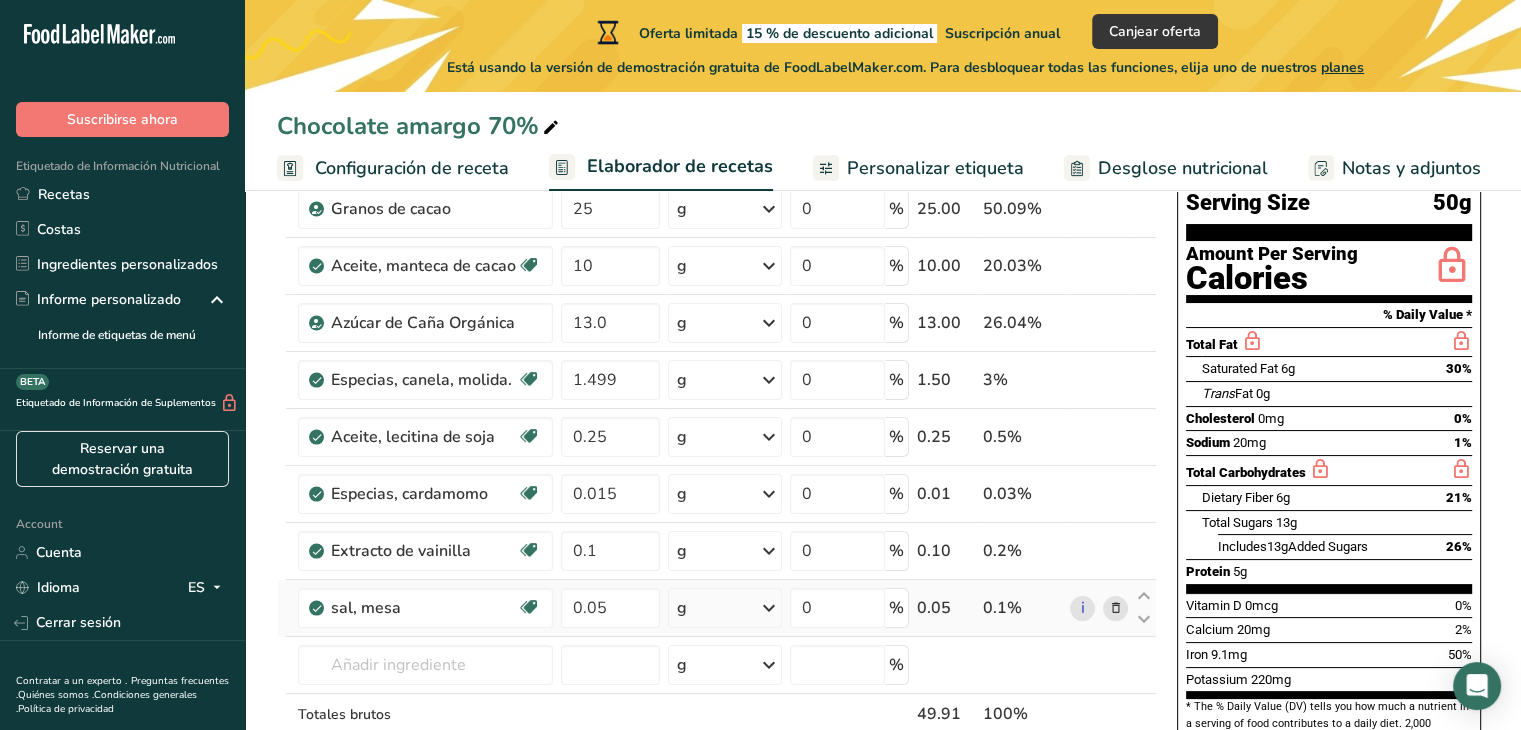 click on "Gramos
Porcentaje
Granos de cacao
25
g
Unidades de peso
g
kg
mg
Ver más
Unidades de volumen
litro
Las unidades de volumen requieren una conversión de densidad. Si conoce la densidad de su ingrediente, introdúzcala a continuación. De lo contrario, haga clic en "RIA", nuestra asistente regulatoria de IA, quien podrá ayudarle.
lb/pie³
g/cm³
Confirmar
mL
lb/pie³
g/cm³
Confirmar
onza líquida" at bounding box center (717, 487) 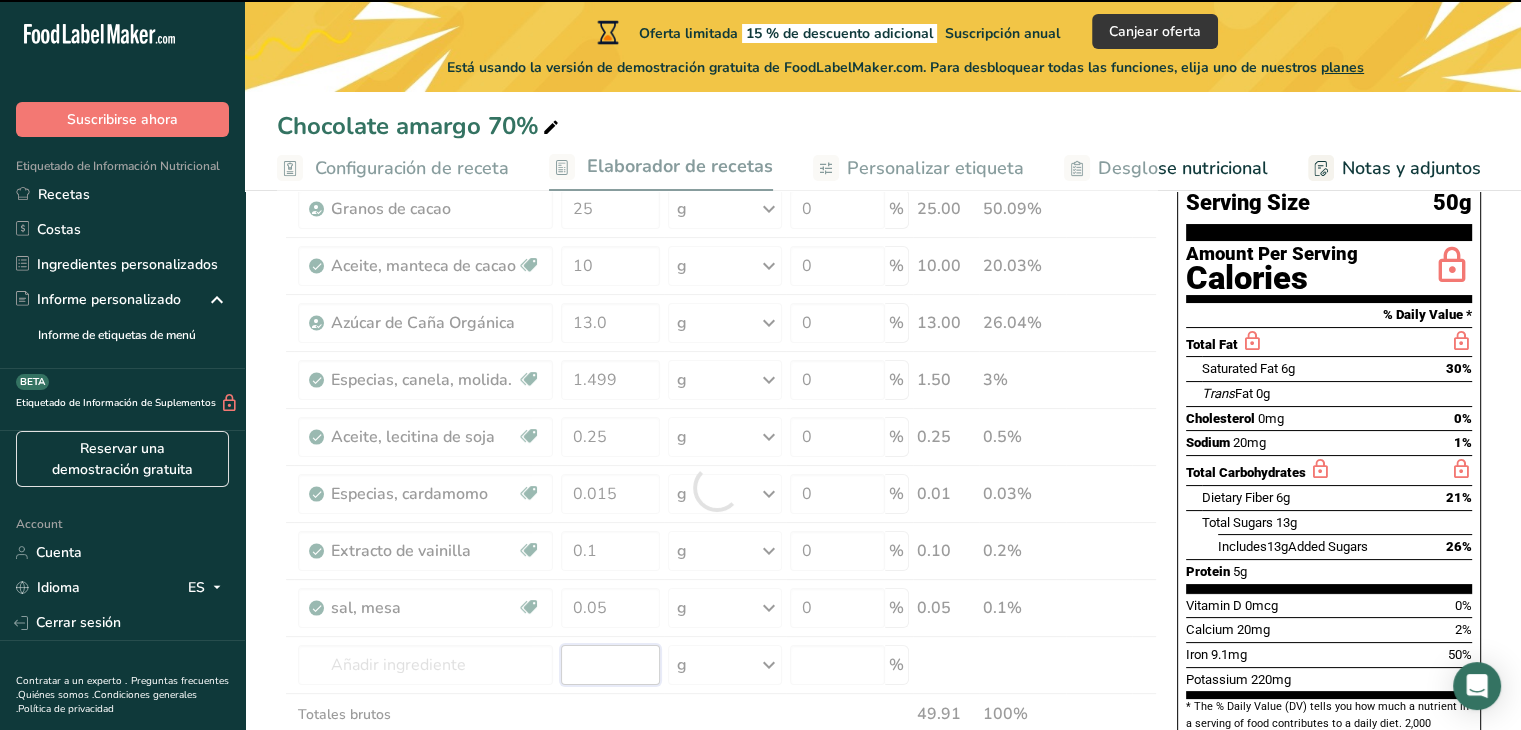 click at bounding box center [610, 665] 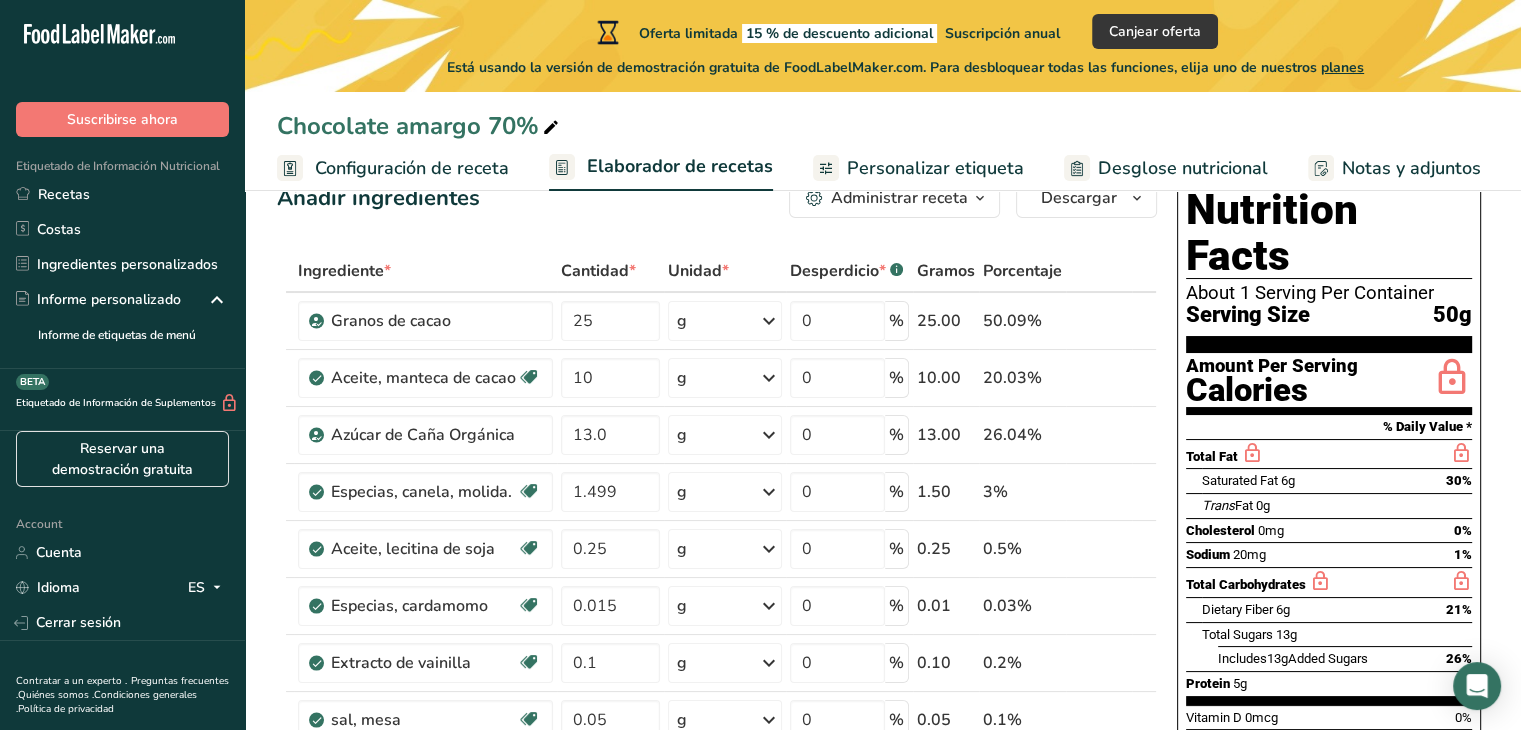 scroll, scrollTop: 48, scrollLeft: 0, axis: vertical 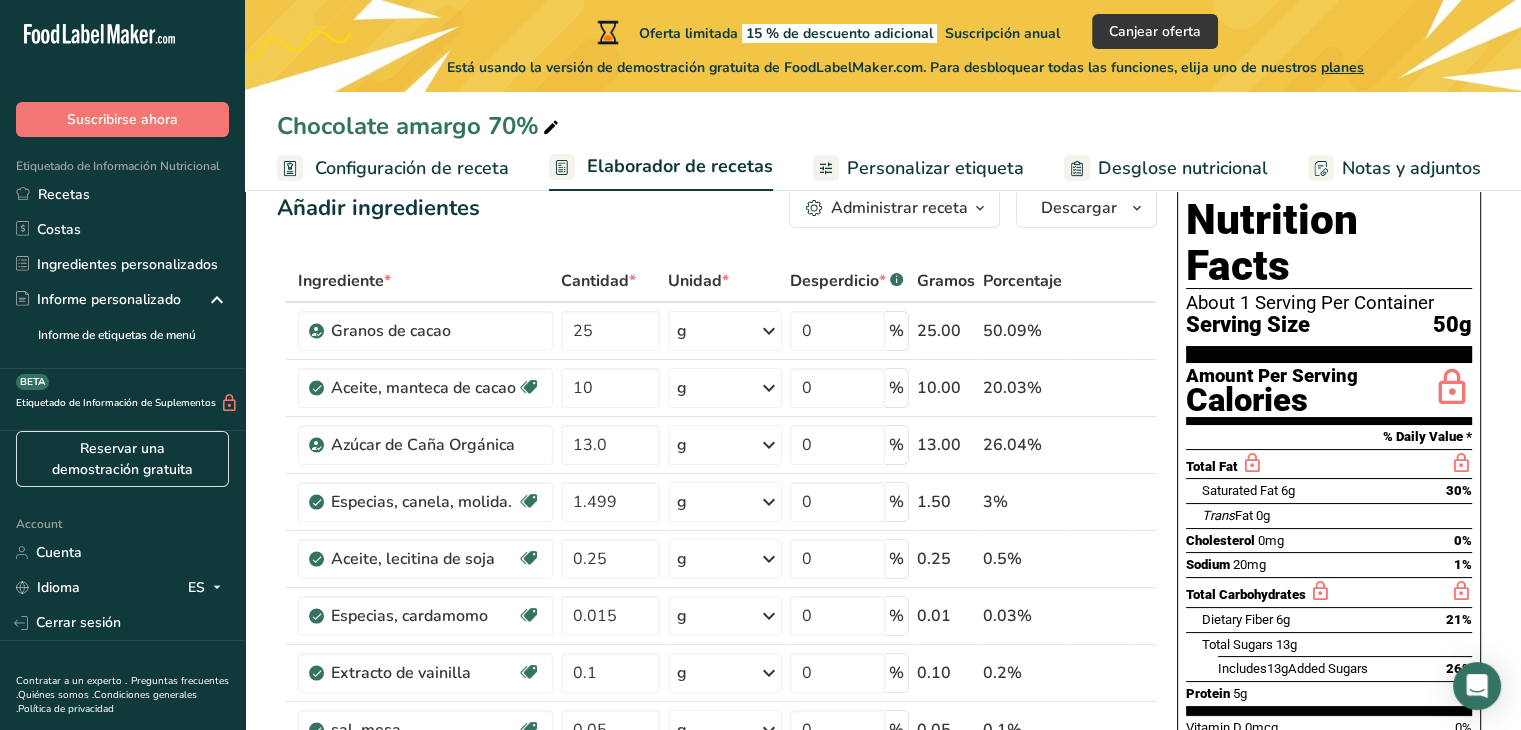 click on "Serving Size
50g" at bounding box center (1329, 325) 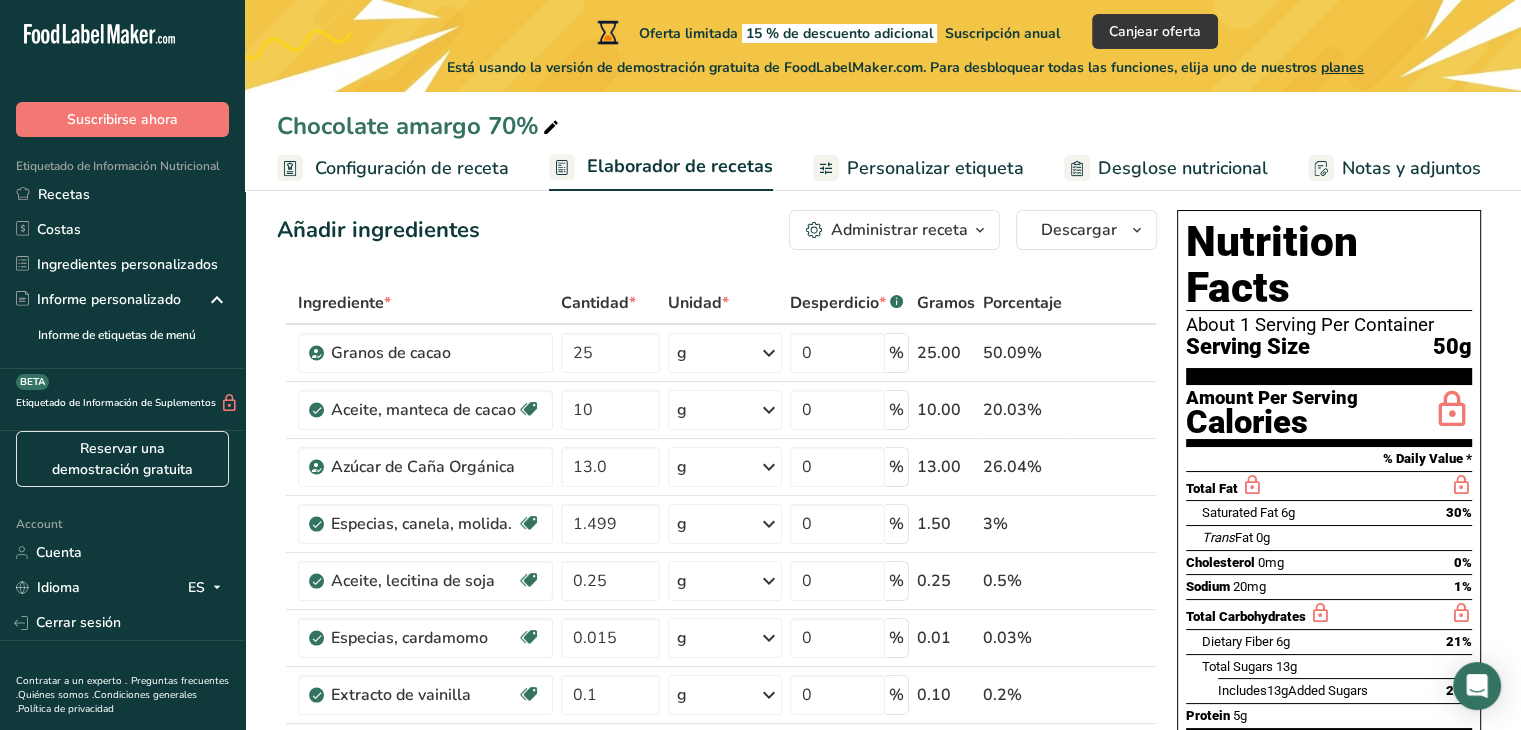 scroll, scrollTop: 62, scrollLeft: 0, axis: vertical 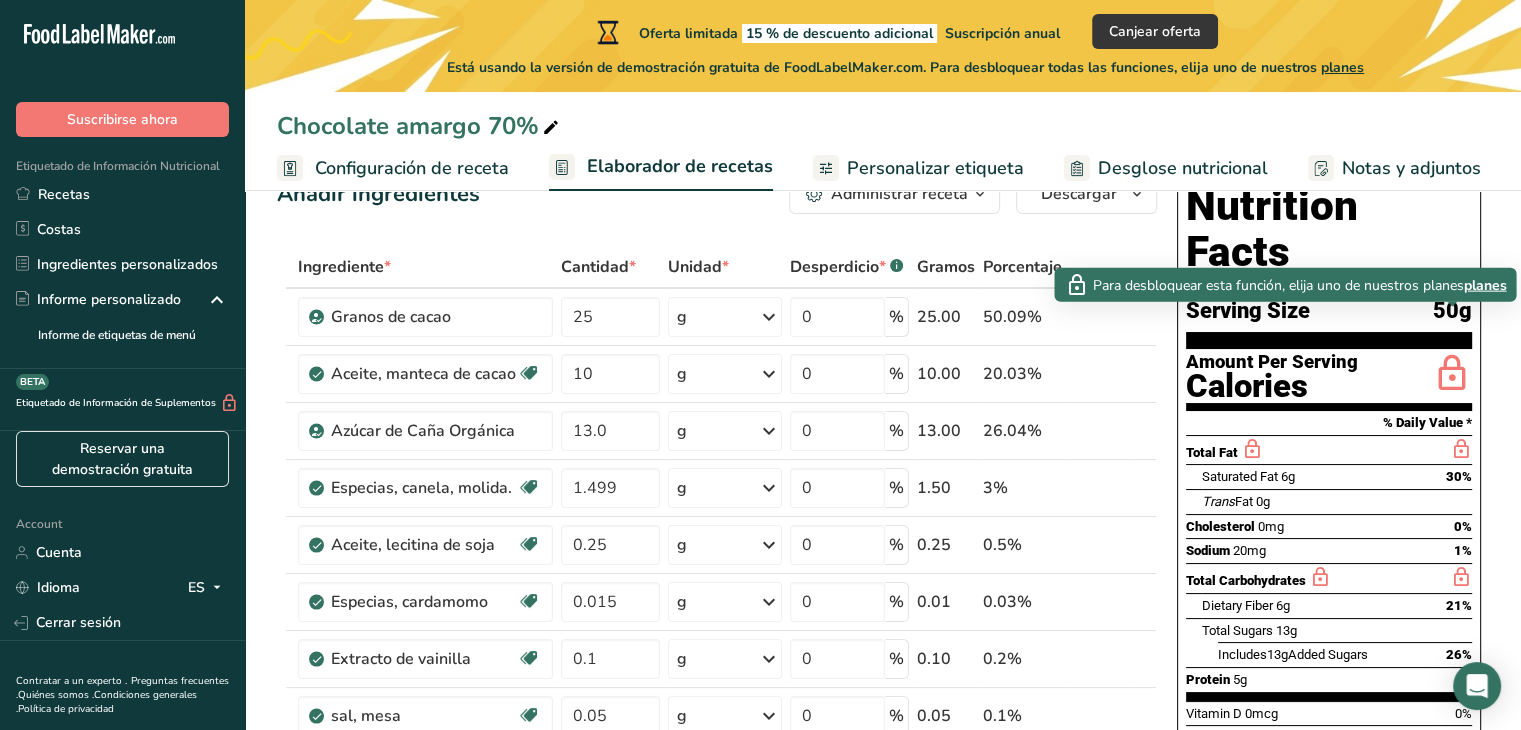 click at bounding box center [1452, 374] 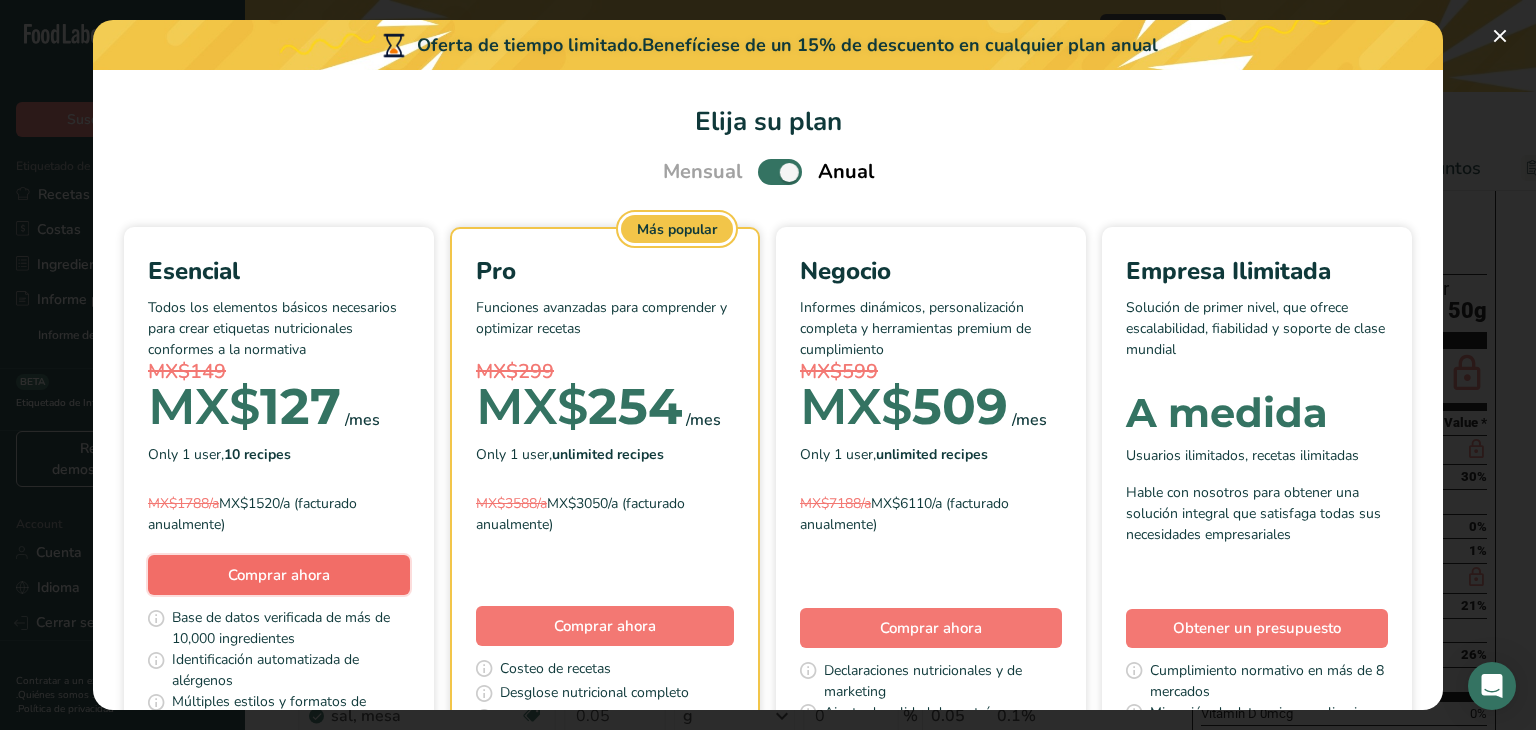 click on "Comprar ahora" at bounding box center [279, 575] 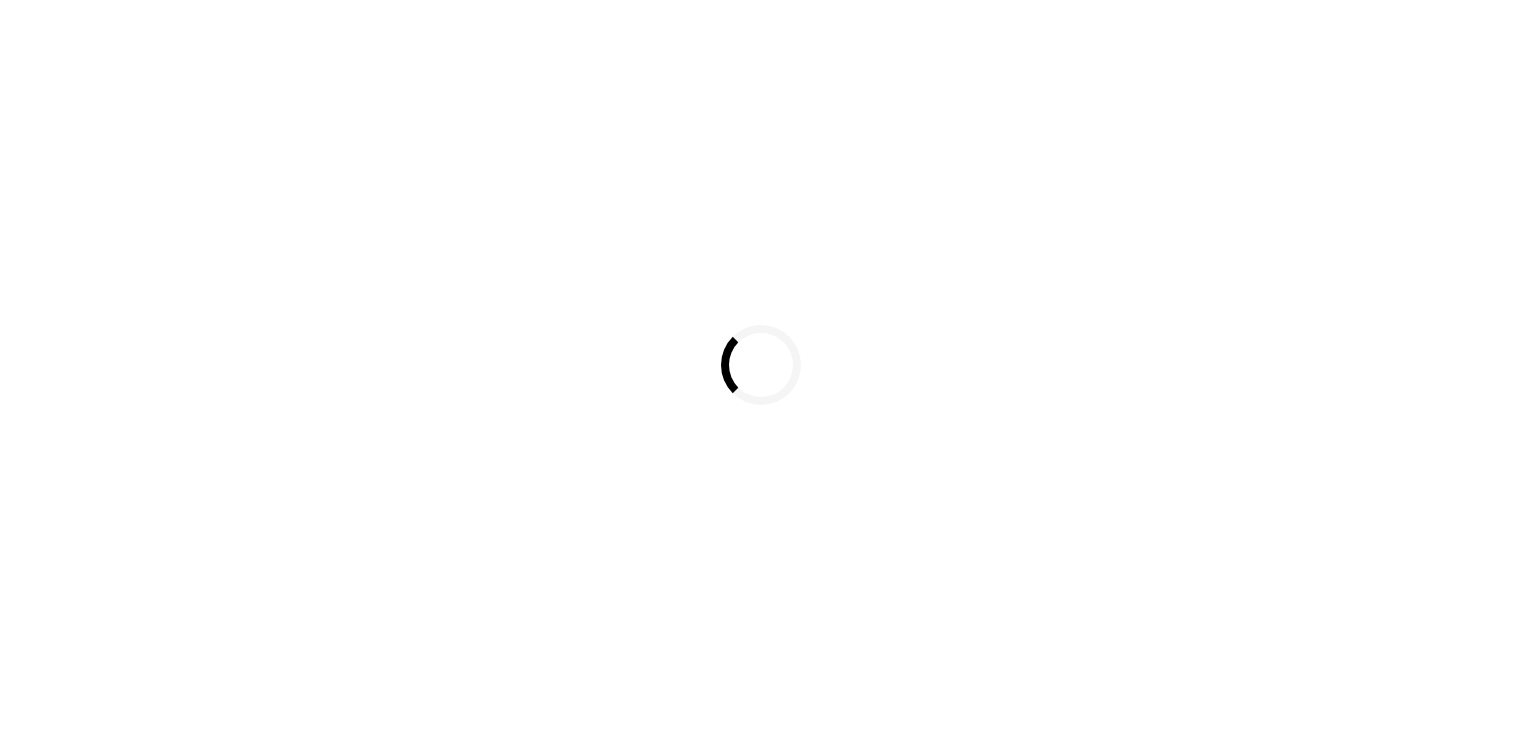 scroll, scrollTop: 0, scrollLeft: 0, axis: both 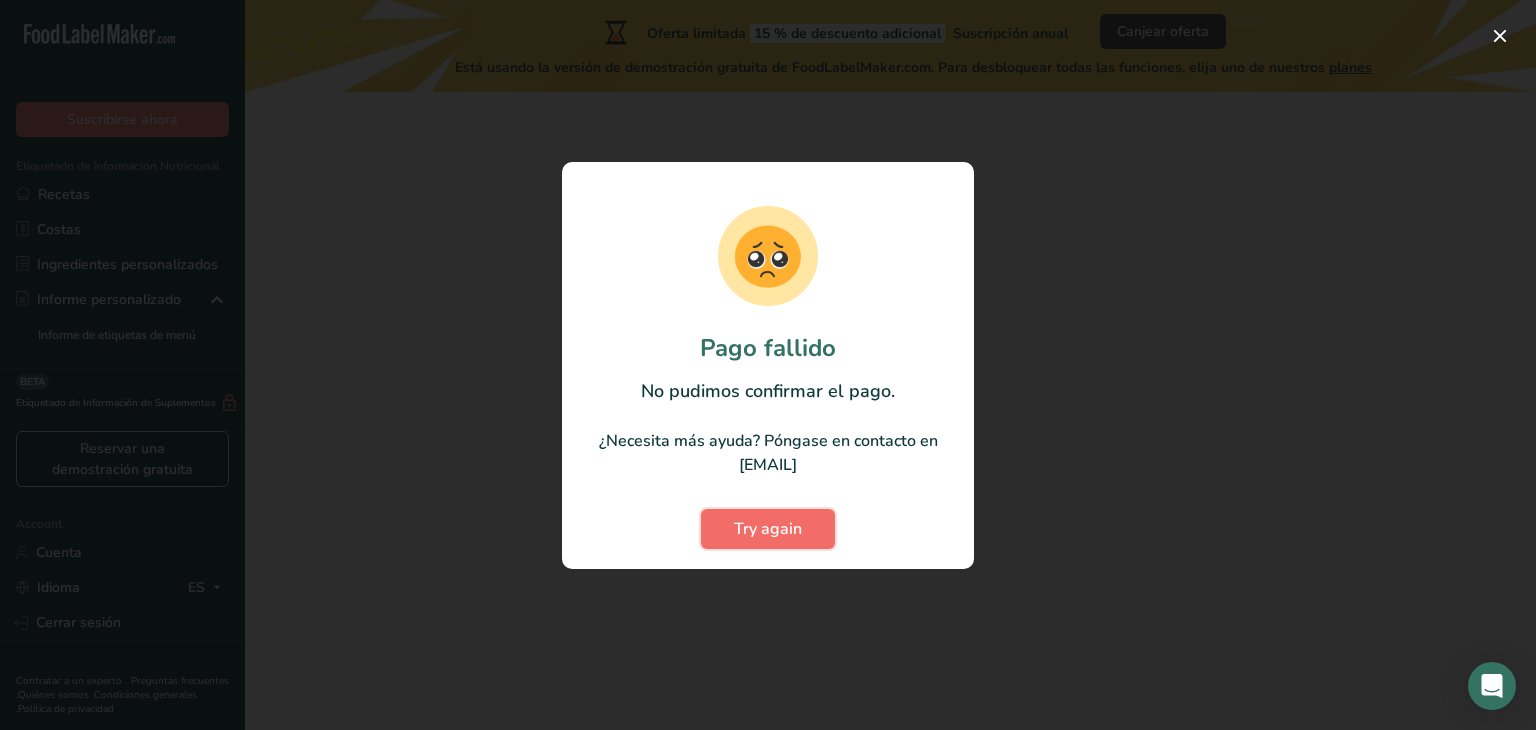 click on "Try again" at bounding box center [768, 529] 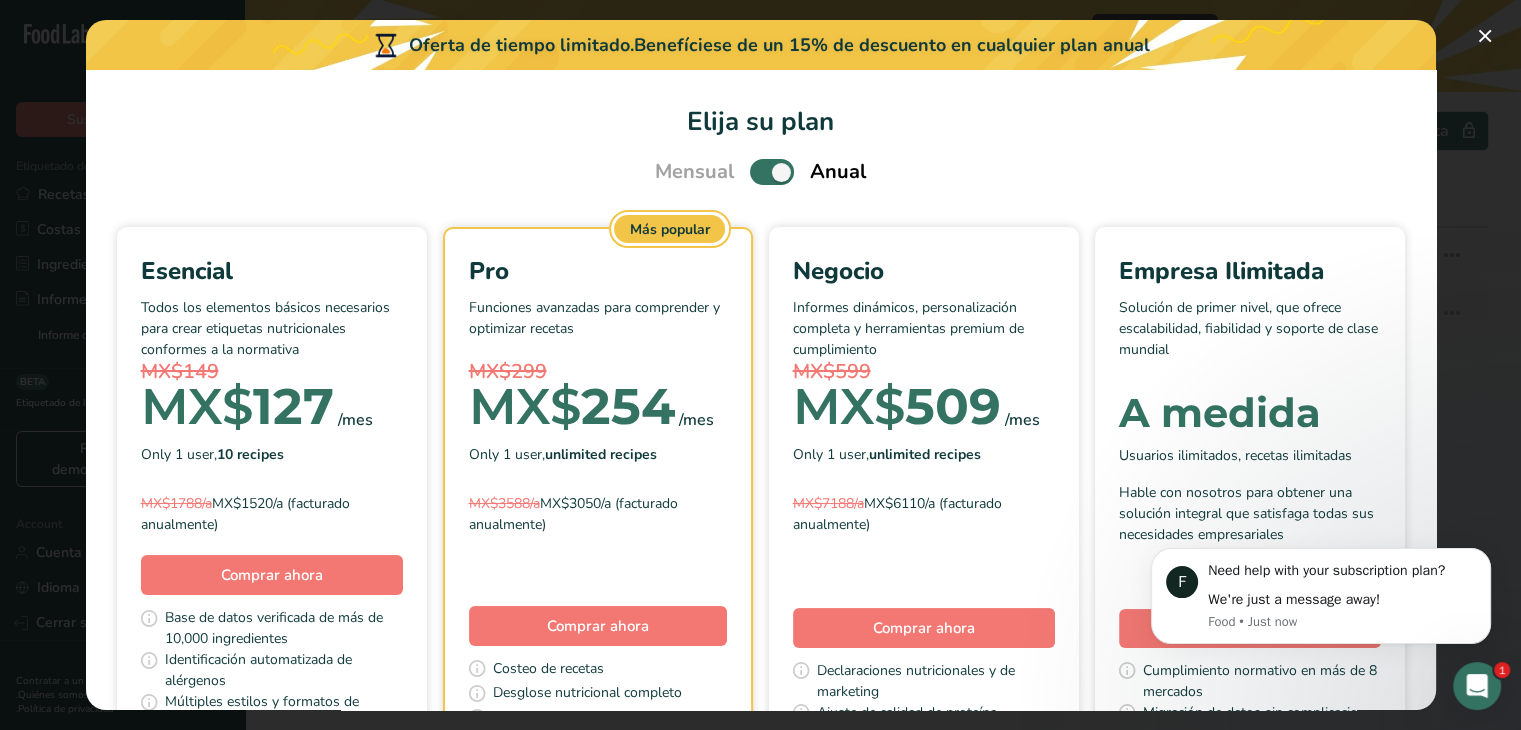 scroll, scrollTop: 0, scrollLeft: 0, axis: both 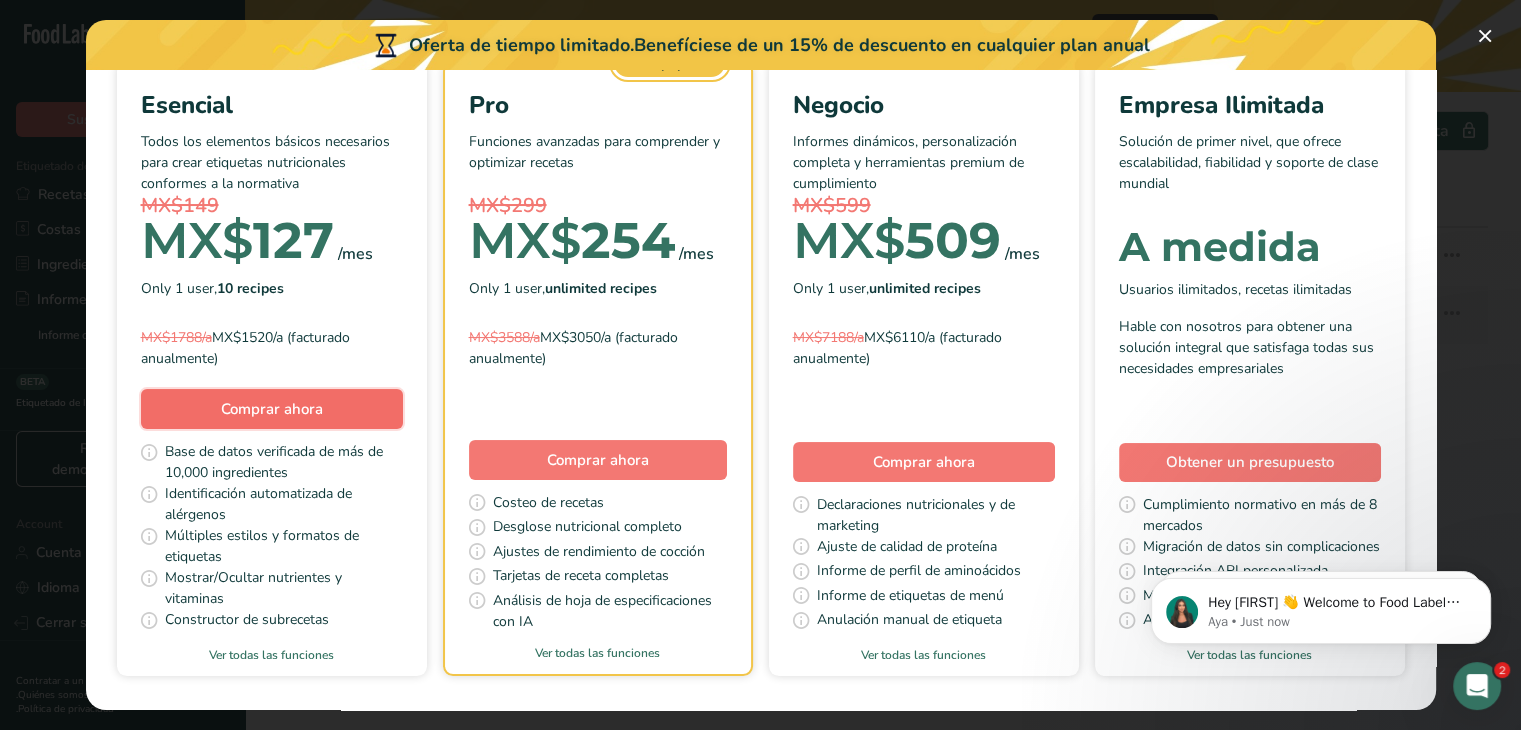 click on "Comprar ahora" at bounding box center [272, 409] 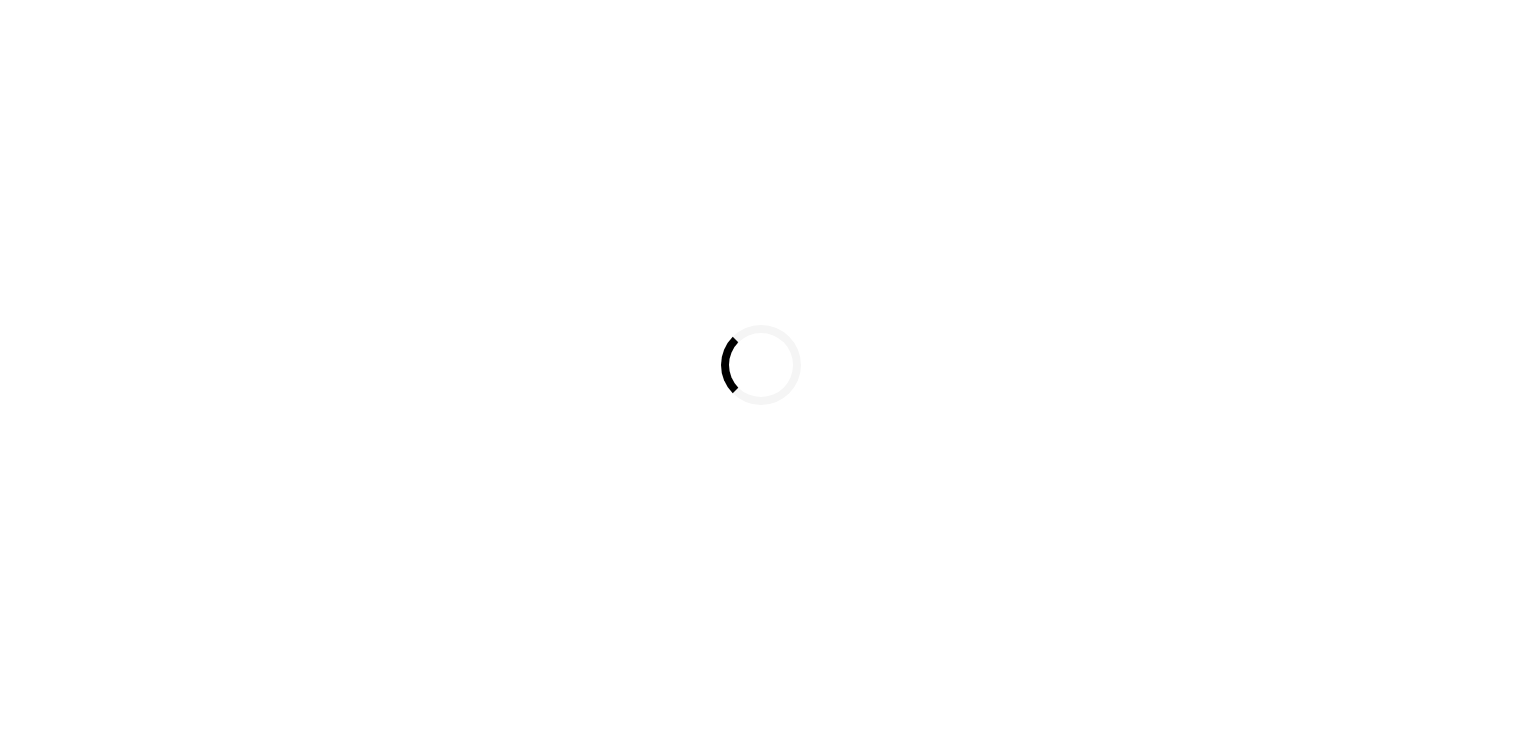scroll, scrollTop: 0, scrollLeft: 0, axis: both 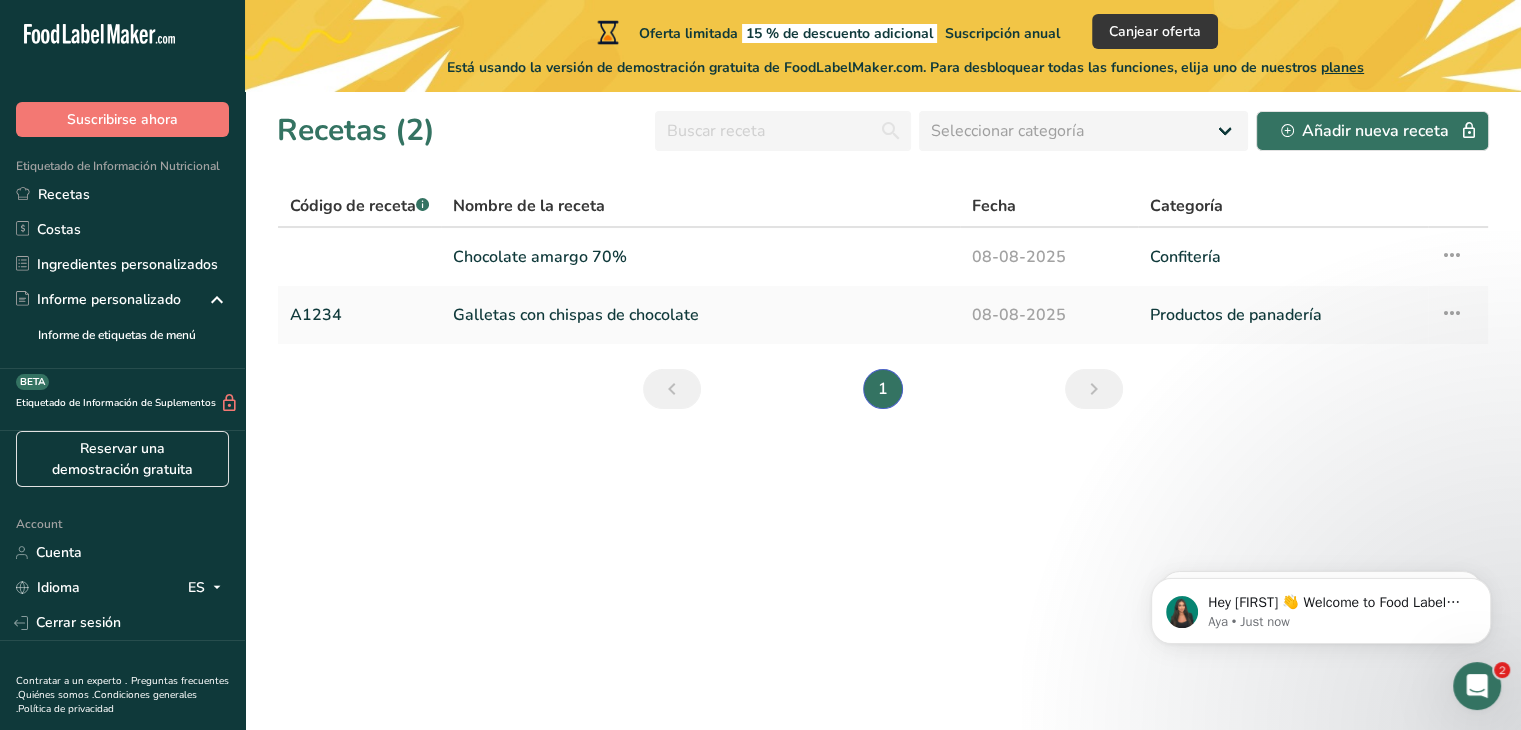 click on "Recetas (2)
Seleccionar categoría
Todos
Productos de panadería
Bebidas
Confitería
Comidas cocinadas, ensaladas y salsas
Lácteos
Aperitivos
Añadir nueva receta
Código de receta
.a-a{fill:#347362;}.b-a{fill:#fff;}          Nombre de la receta   Fecha   Categoría
Chocolate amargo 70%
[DATE]
Confitería
Configuración de receta       Eliminar receta             Duplicar receta               Escalar receta               Guardar como subreceta   .a-a{fill:#347362;}.b-a{fill:#fff;}                                 Desglose nutricional                 Tarjeta de la receta
Novedad" at bounding box center [883, 411] 